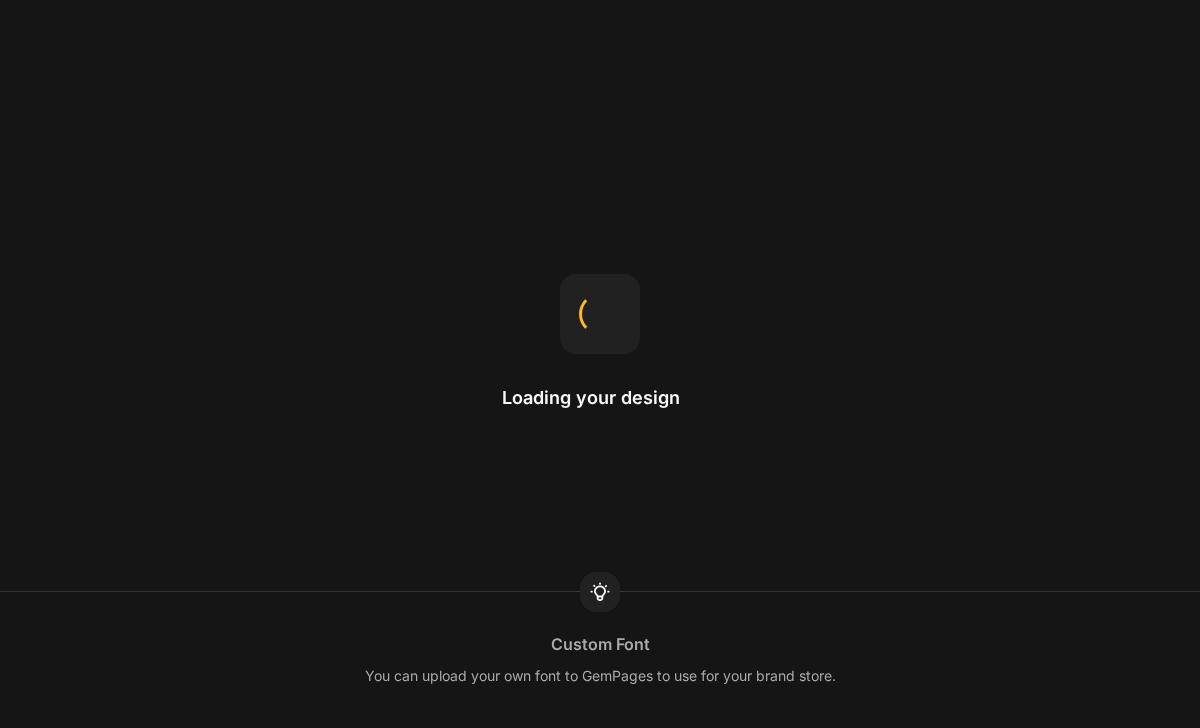 scroll, scrollTop: 0, scrollLeft: 0, axis: both 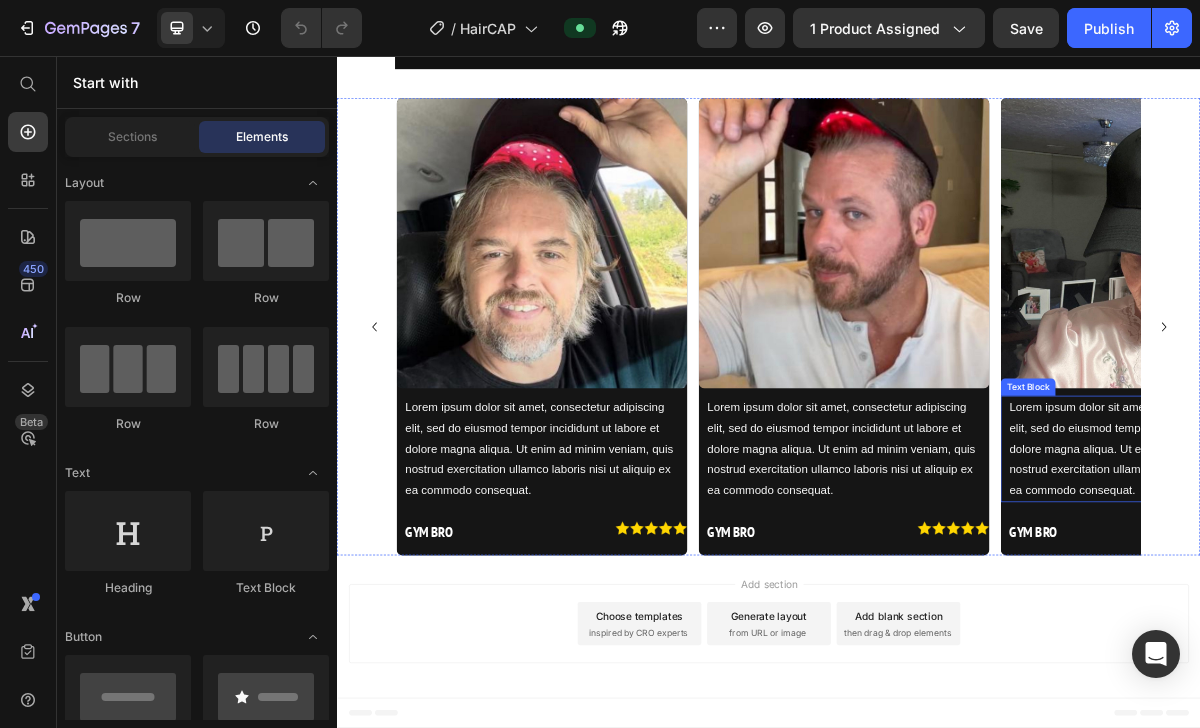 click on "Lorem ipsum dolor sit amet, consectetur adipiscing elit, sed do eiusmod tempor incididunt ut labore et dolore magna aliqua. Ut enim ad minim veniam, quis nostrud exercitation ullamco laboris nisi ut aliquip ex ea commodo consequat." at bounding box center [1462, 602] 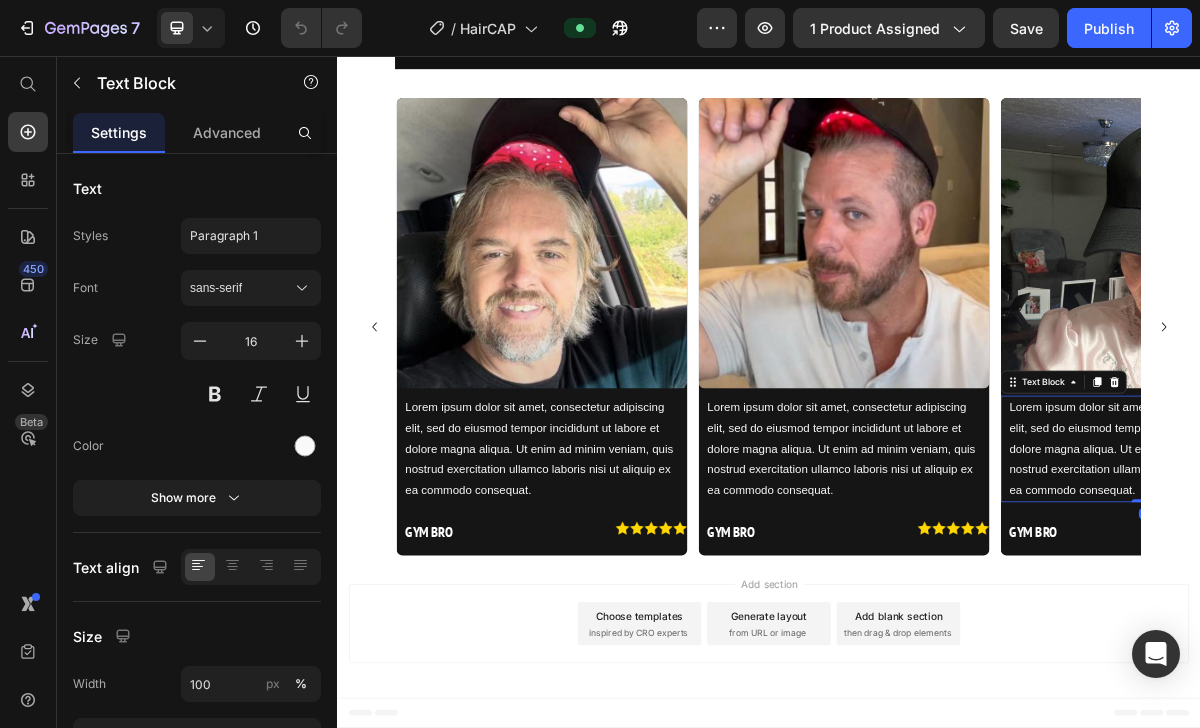 click on "Lorem ipsum dolor sit amet, consectetur adipiscing elit, sed do eiusmod tempor incididunt ut labore et dolore magna aliqua. Ut enim ad minim veniam, quis nostrud exercitation ullamco laboris nisi ut aliquip ex ea commodo consequat." at bounding box center (1462, 602) 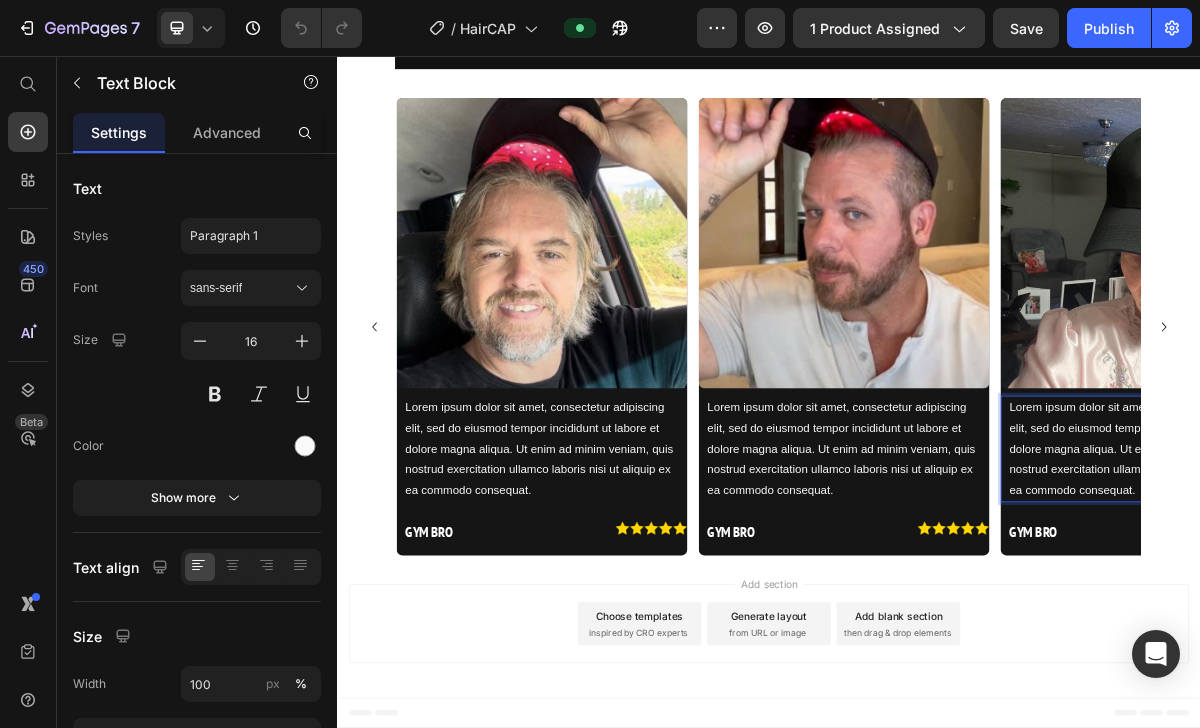 click on "Lorem ipsum dolor sit amet, consectetur adipiscing elit, sed do eiusmod tempor incididunt ut labore et dolore magna aliqua. Ut enim ad minim veniam, quis nostrud exercitation ullamco laboris nisi ut aliquip ex ea commodo consequat." at bounding box center [1462, 602] 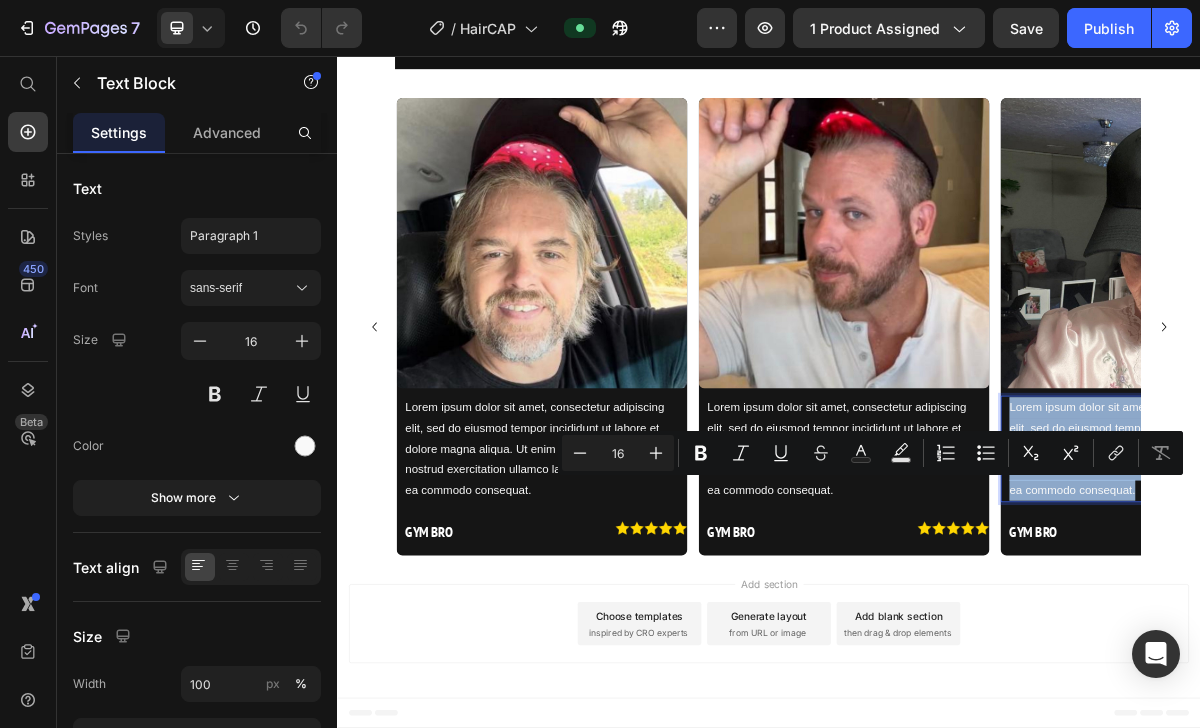 type on "14" 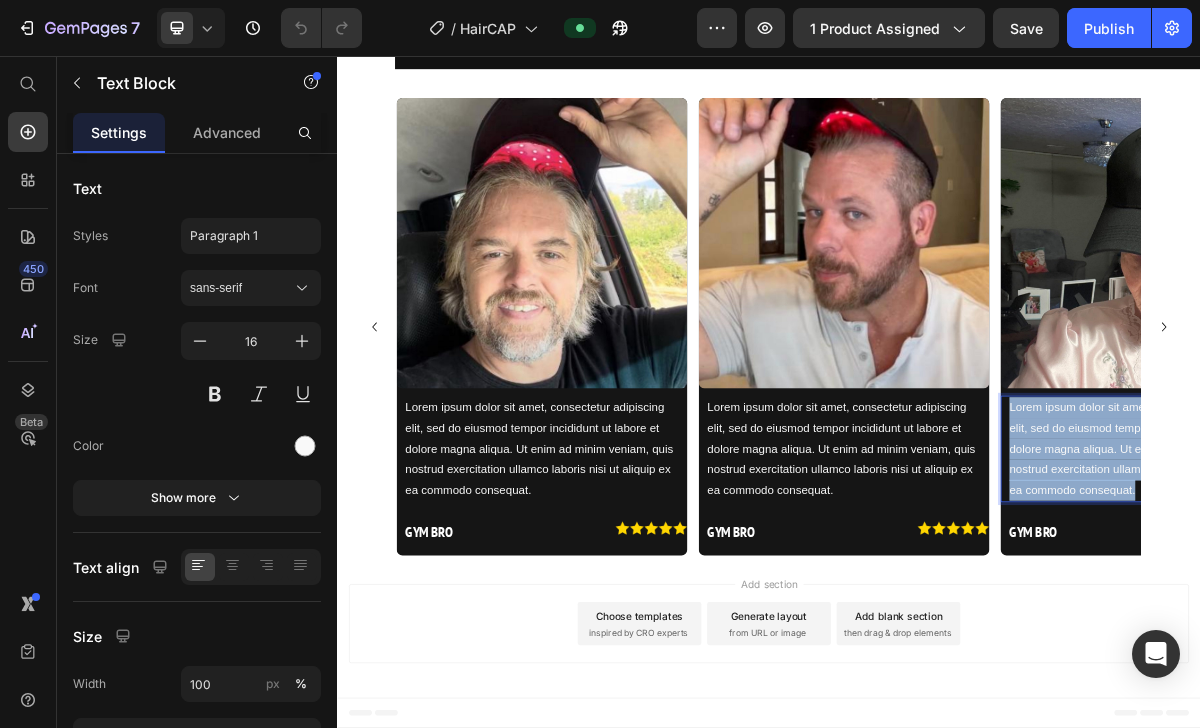 scroll, scrollTop: 50, scrollLeft: 0, axis: vertical 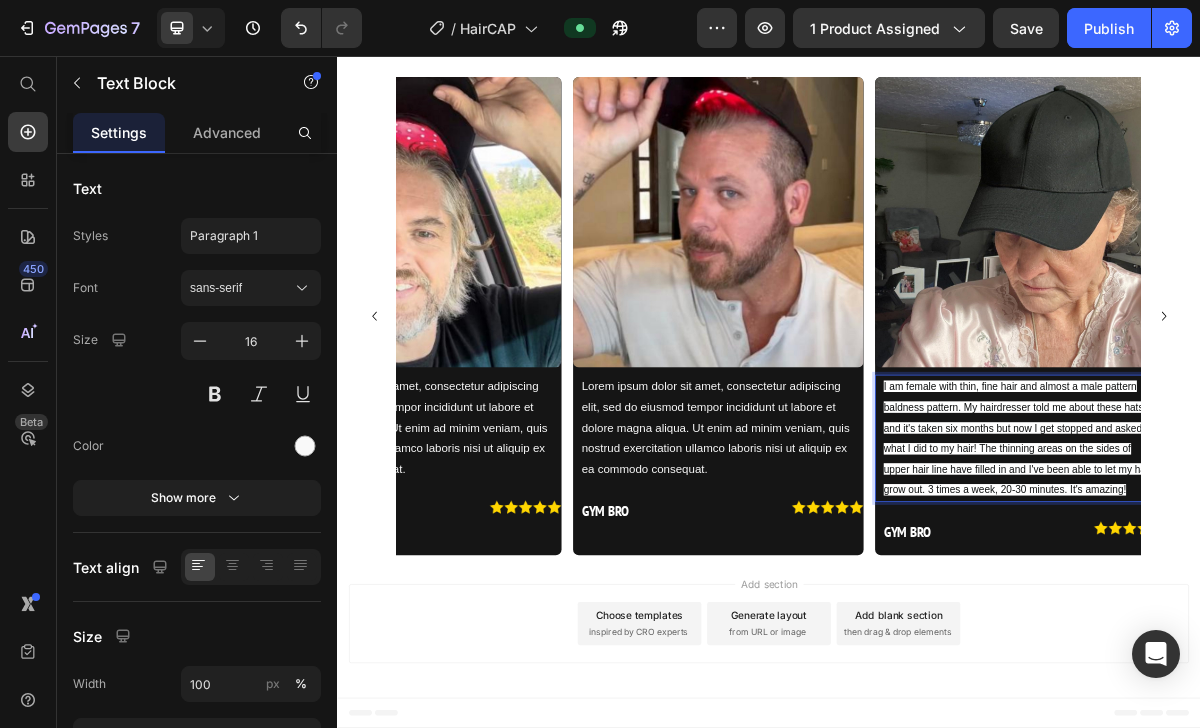 click on "I am female with thin, fine hair and almost a male pattern baldness pattern. My hairdresser told me about these hats and it's taken six months but now I get stopped and asked what I did to my hair! The thinning areas on the sides of upper hair line have filled in and I've been able to let my hair grow out. 3 times a week, 20-30 minutes. It's amazing!" at bounding box center (1283, 587) 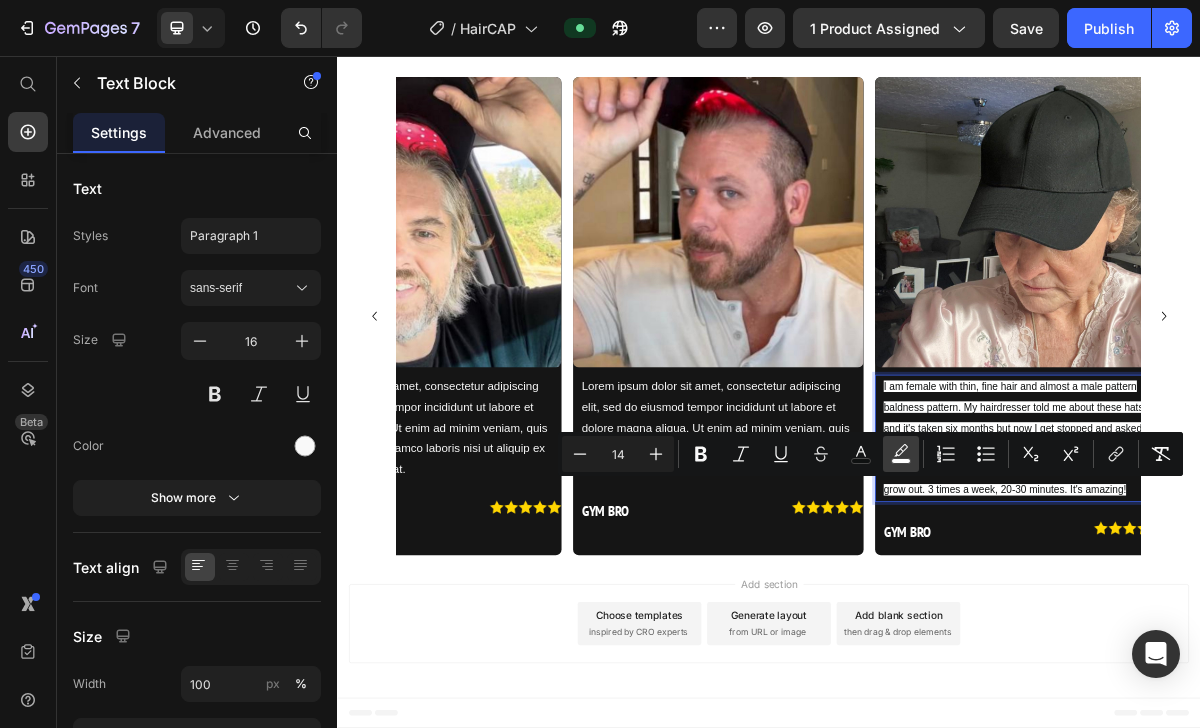 click 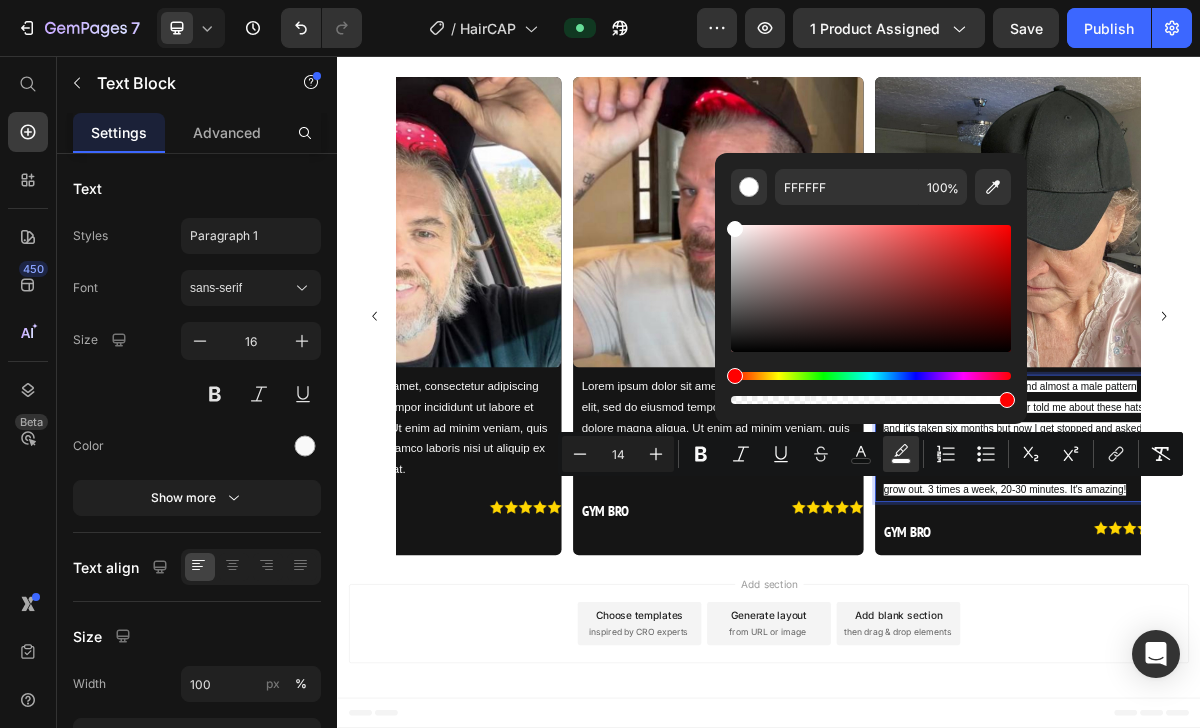 click at bounding box center (871, 400) 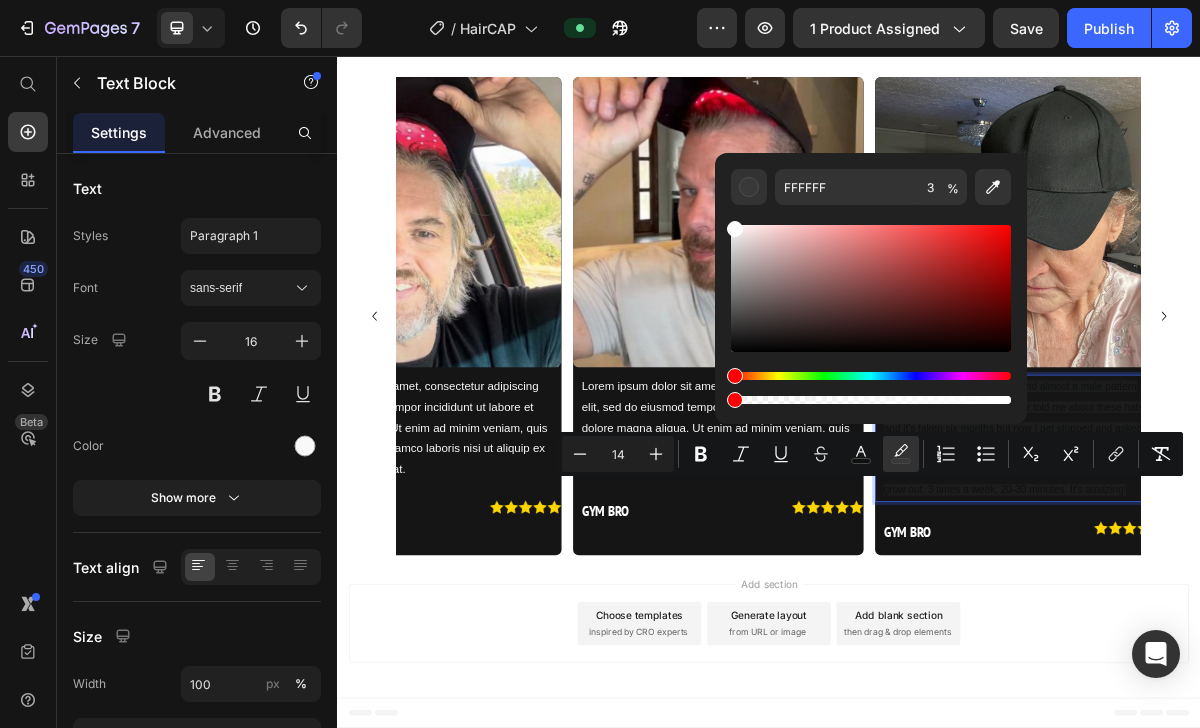 type on "0" 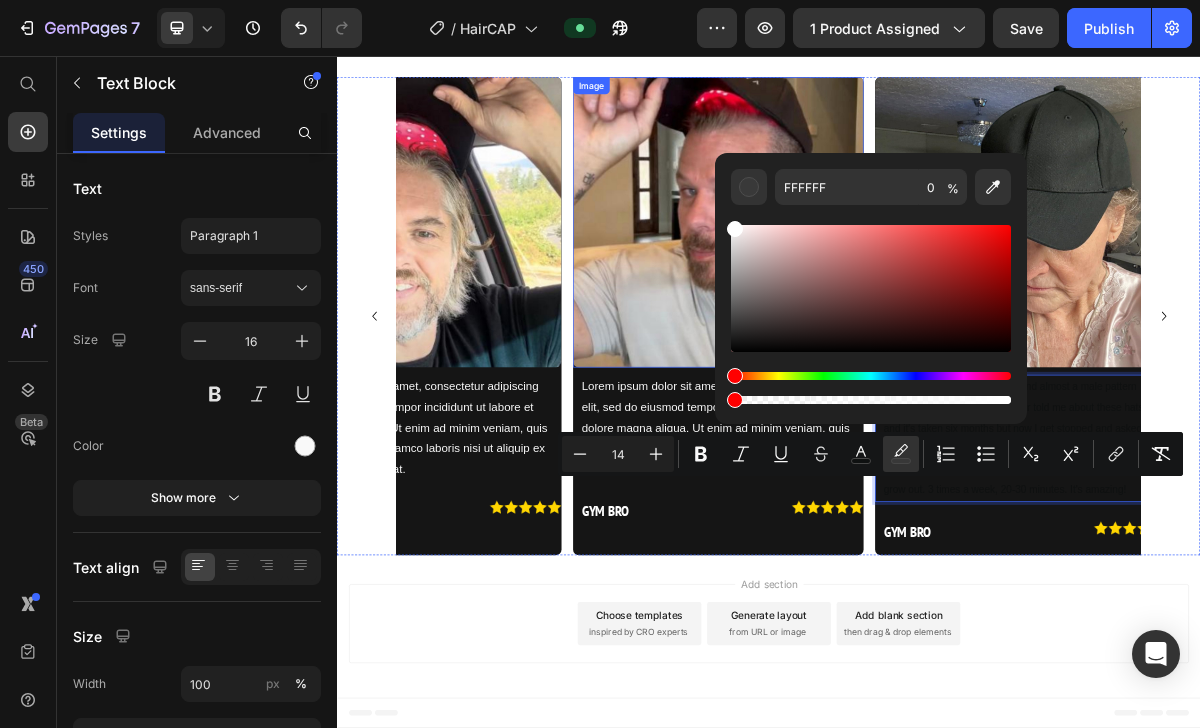 drag, startPoint x: 1075, startPoint y: 457, endPoint x: 845, endPoint y: 536, distance: 243.18922 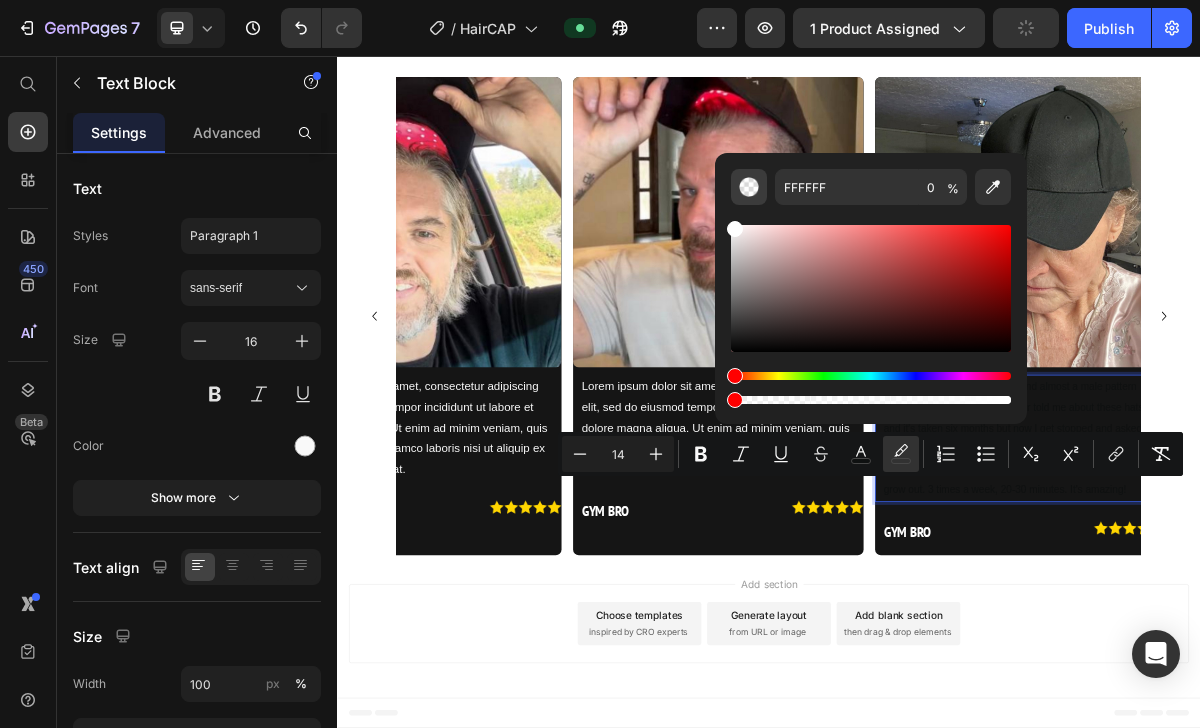 click at bounding box center [749, 187] 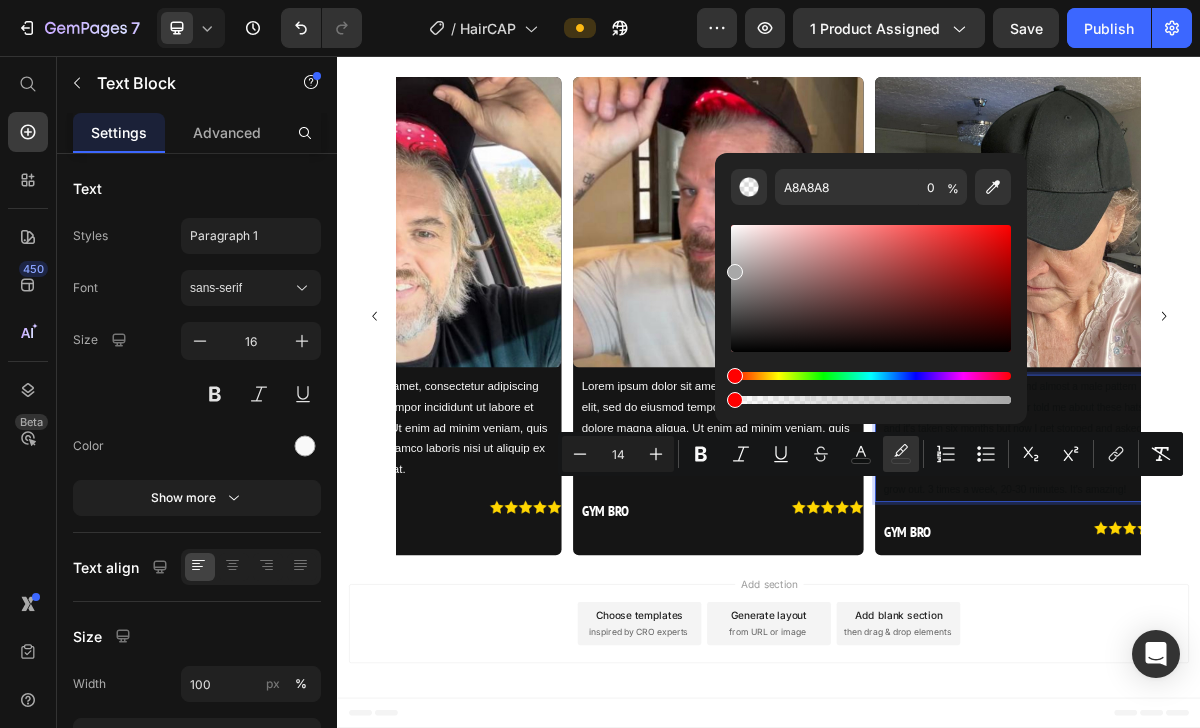 drag, startPoint x: 1071, startPoint y: 286, endPoint x: 813, endPoint y: 117, distance: 308.4234 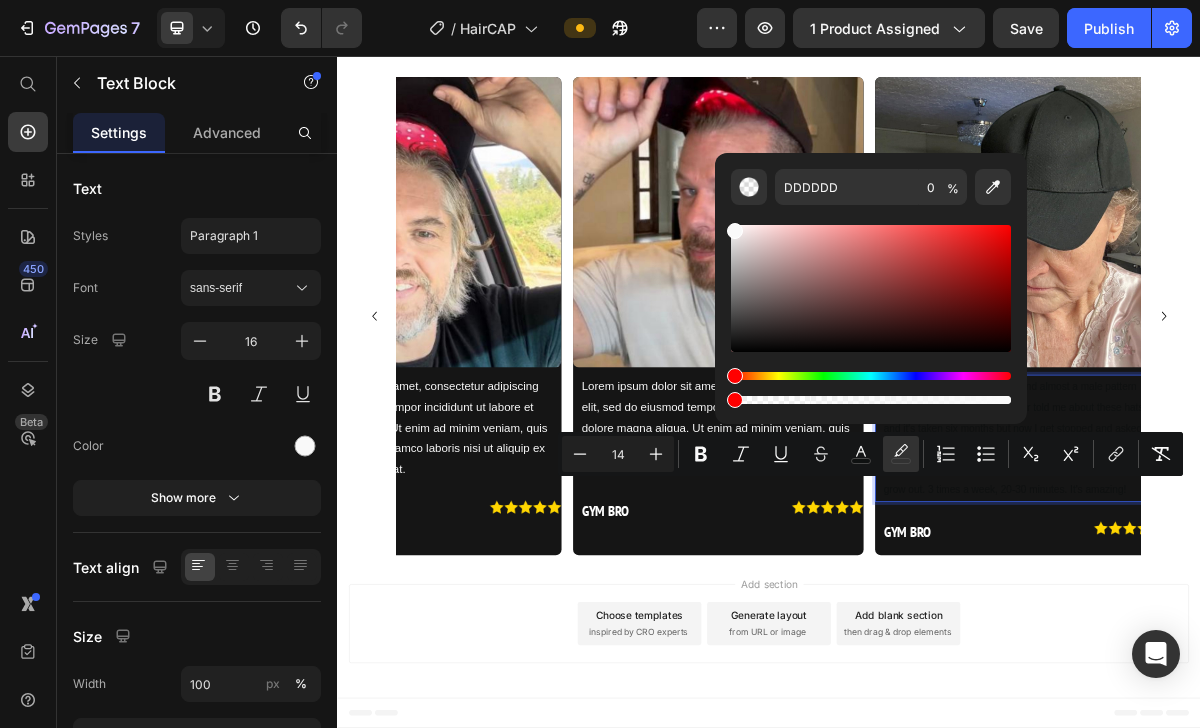 type on "FFFFFF" 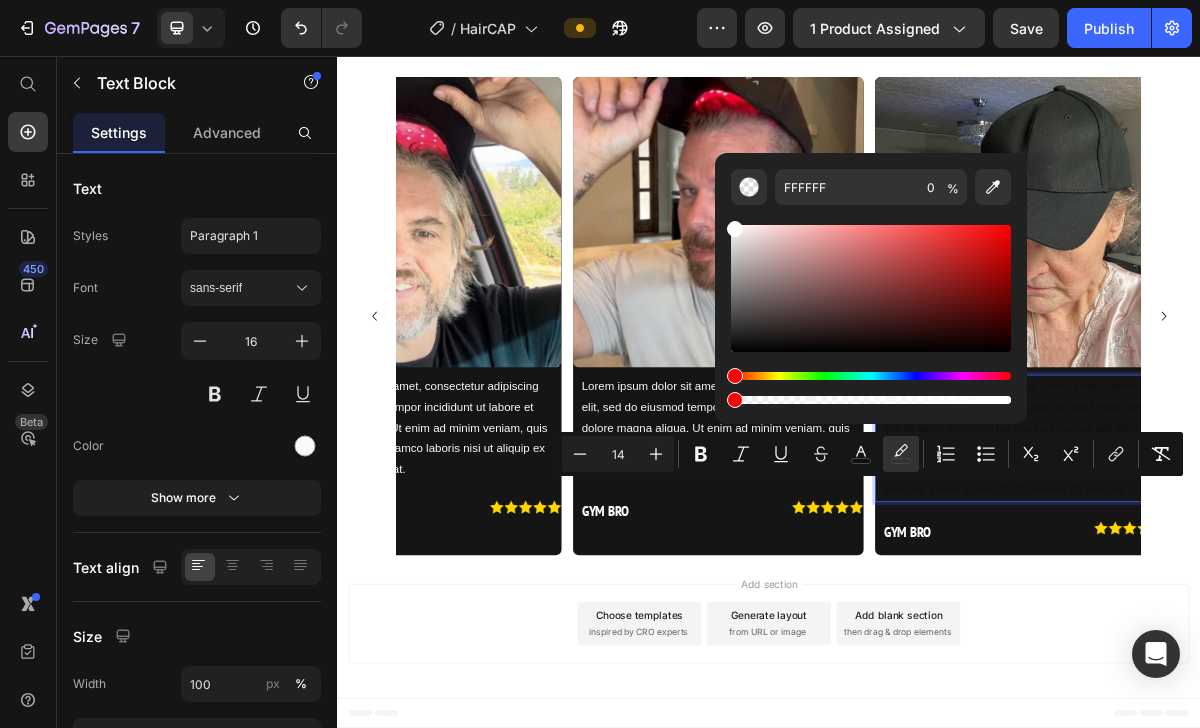 drag, startPoint x: 1074, startPoint y: 328, endPoint x: 849, endPoint y: 146, distance: 289.3942 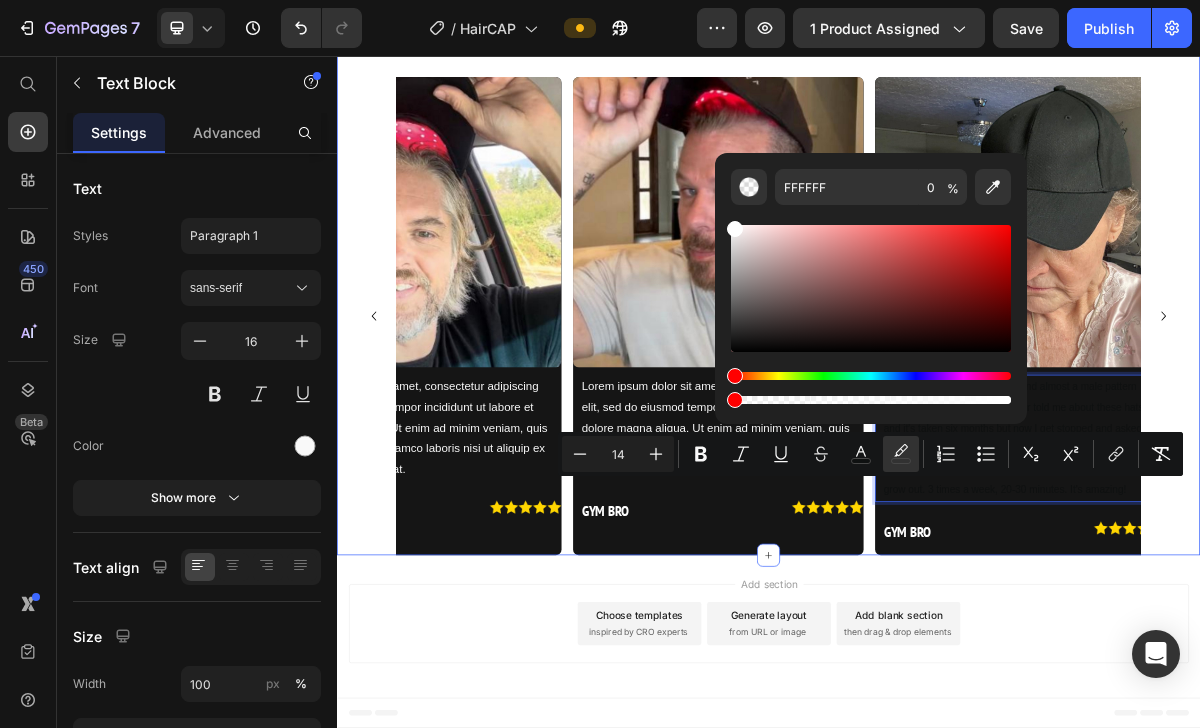 click on "Image 2-Year Warranty Included – Full Coverage, Total Peace of Mind Heading Covered for 2 Full Years. If anything goes wrong, we’ll repair or replace it — no extra cost, no hassle. Total protection, guaranteed. Text Block Row Row Thousands of Customers Are Already Regrowing Fuller,  Healthier Hair  and Seeing Real, Lasting Results. Heading Row
Image Lorem ipsum dolor sit amet, consectetur adipiscing elit, sed do eiusmod tempor incididunt ut labore et dolore magna aliqua. Ut enim ad minim veniam, quis nostrud exercitation ullamco laboris nisi ut aliquip ex ea commodo consequat. Text Block GYM BRO Heading Image Row Row Image Lorem ipsum dolor sit amet, consectetur adipiscing elit, sed do eiusmod tempor incididunt ut labore et dolore magna aliqua. Ut enim ad minim veniam, quis nostrud exercitation ullamco laboris nisi ut aliquip ex ea commodo consequat. Text Block GYM BRO Heading Image Row Image Text Block   0 GYM BRO Heading Image Row Image Text Block Row" at bounding box center (937, 215) 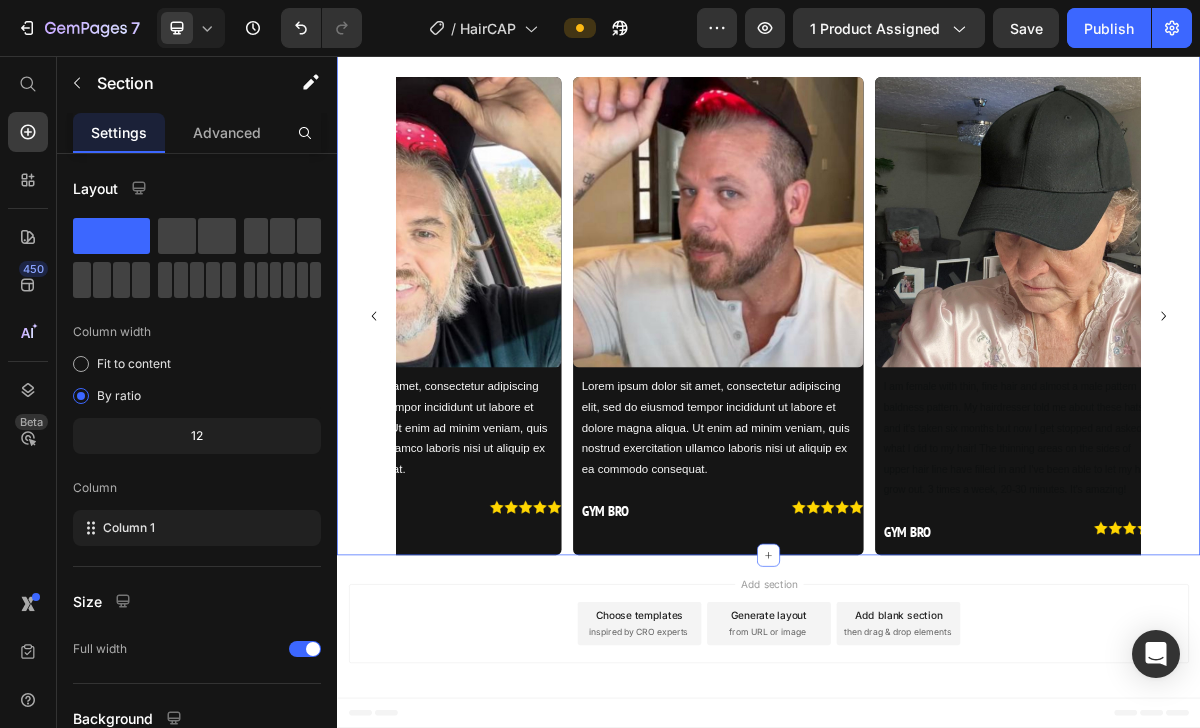 scroll, scrollTop: 0, scrollLeft: 0, axis: both 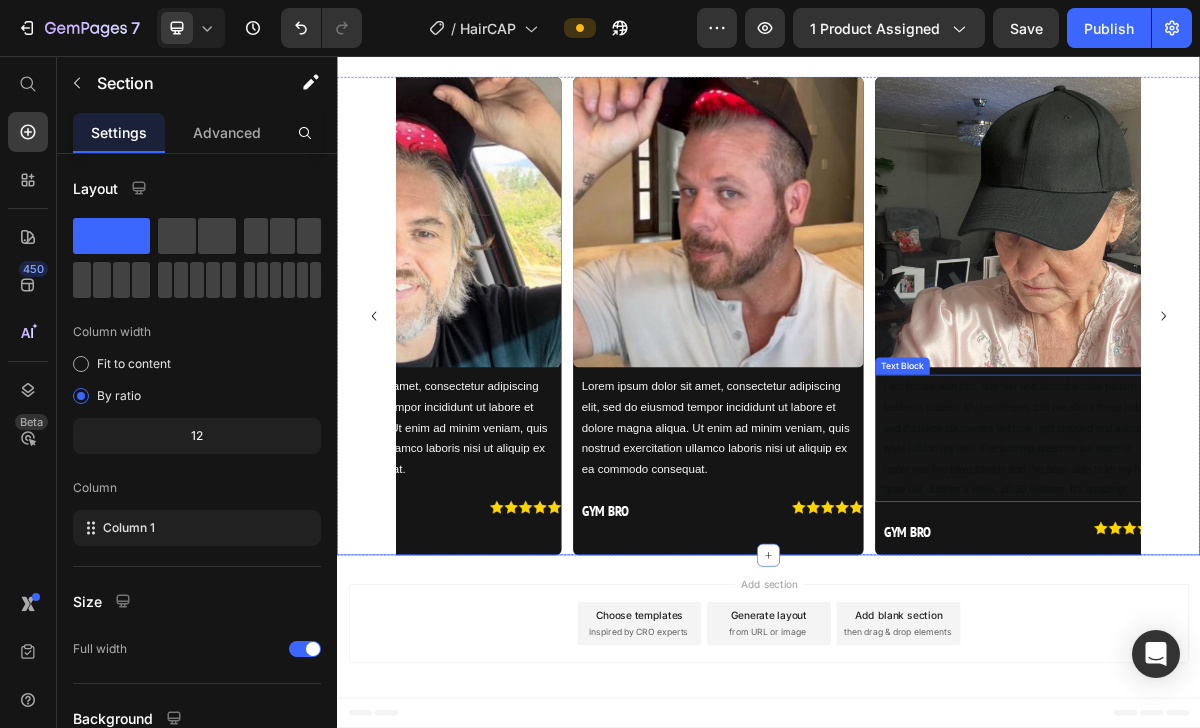 click on "I am female with thin, fine hair and almost a male pattern baldness pattern. My hairdresser told me about these hats and it's taken six months but now I get stopped and asked what I did to my hair! The thinning areas on the sides of upper hair line have filled in and I've been able to let my hair grow out. 3 times a week, 20-30 minutes. It's amazing!" at bounding box center (1287, 587) 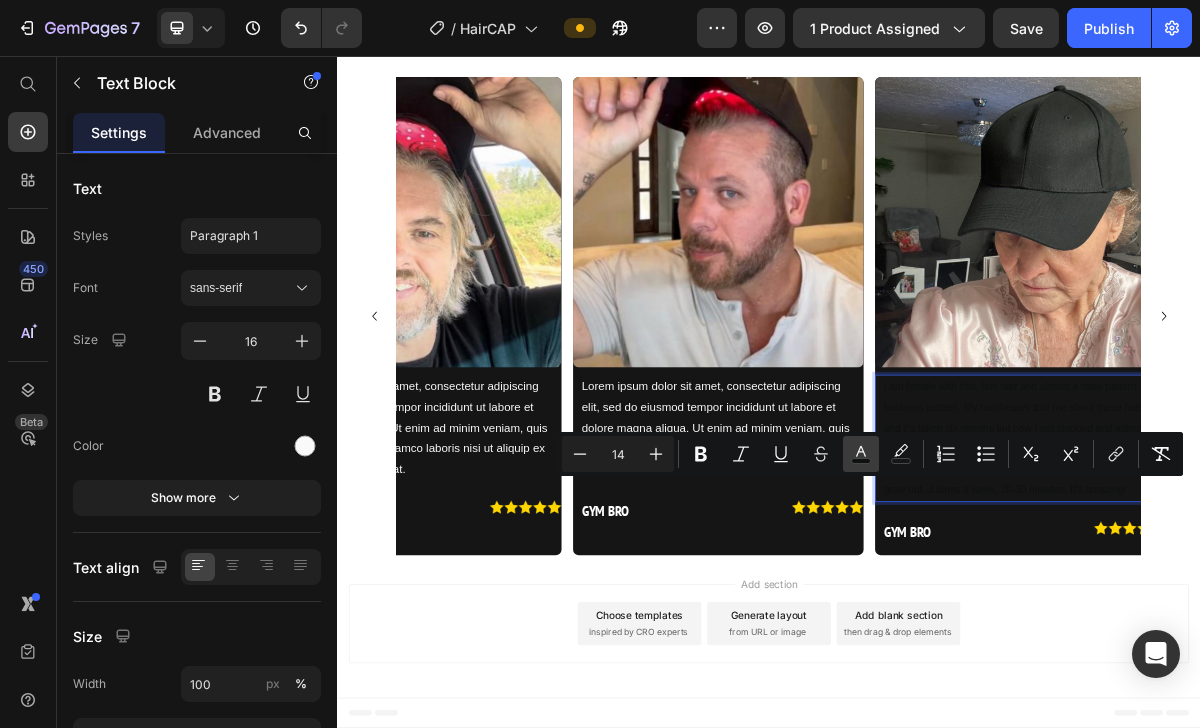 click 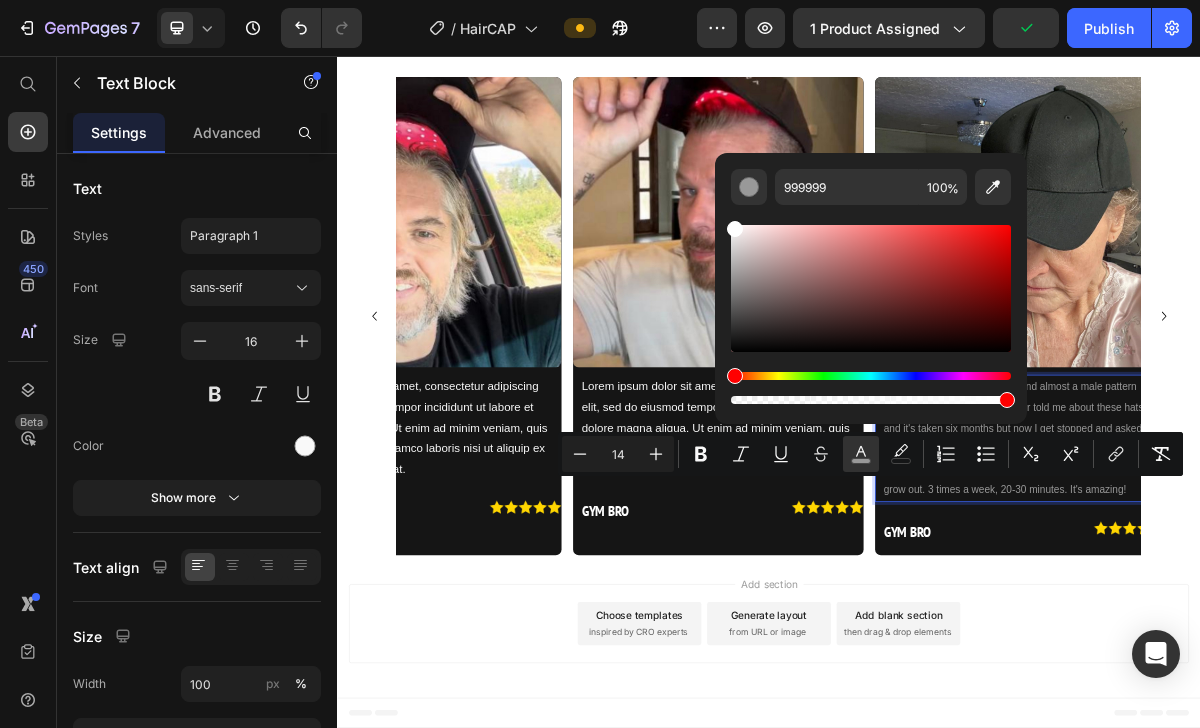 type on "FFFFFF" 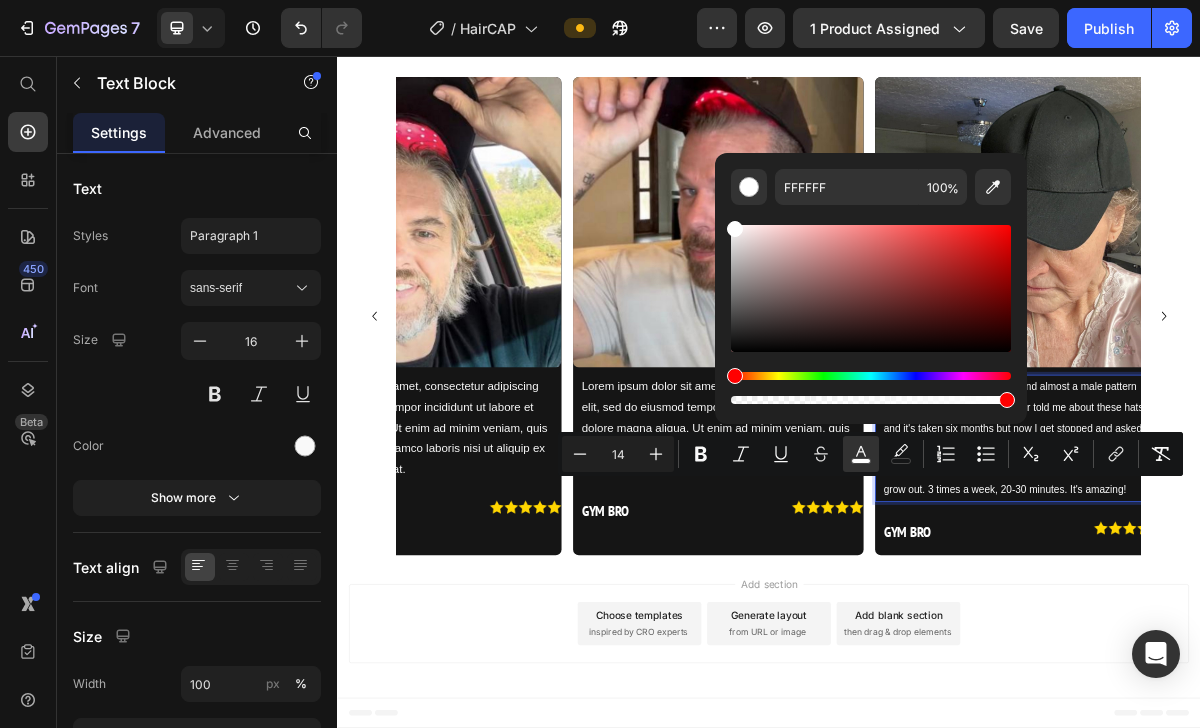 drag, startPoint x: 766, startPoint y: 345, endPoint x: 714, endPoint y: 200, distance: 154.0422 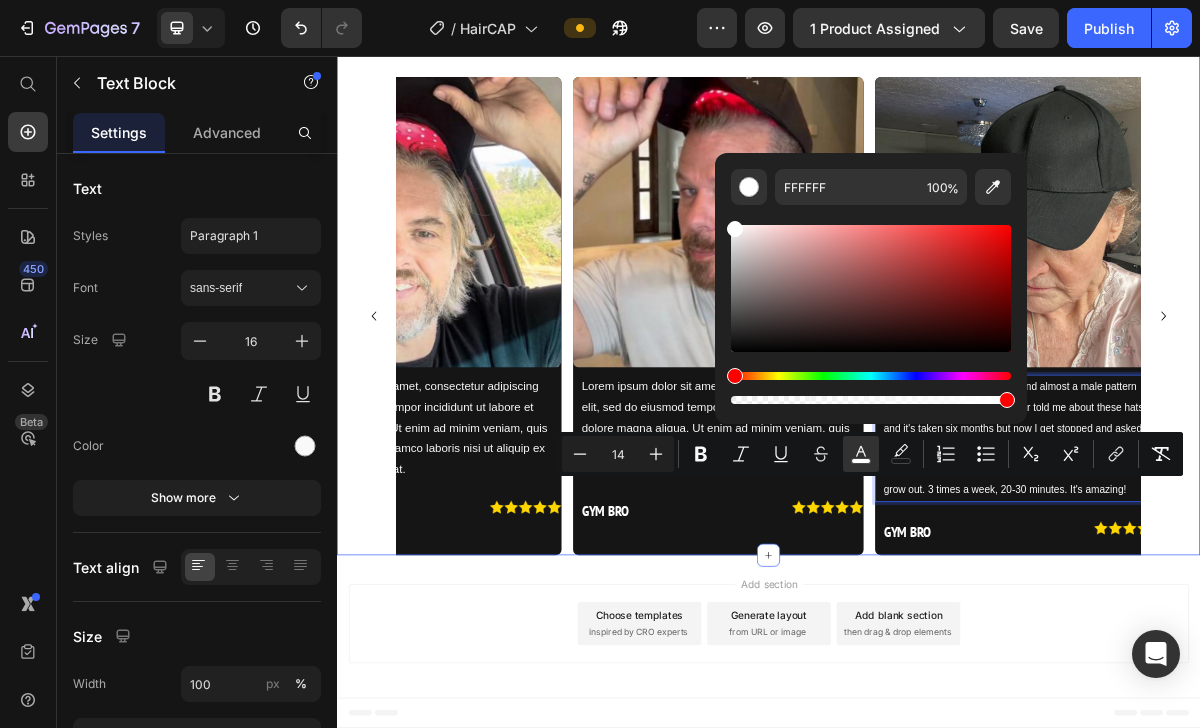 click on "Image 2-Year Warranty Included – Full Coverage, Total Peace of Mind Heading Covered for 2 Full Years. If anything goes wrong, we’ll repair or replace it — no extra cost, no hassle. Total protection, guaranteed. Text Block Row Row Thousands of Customers Are Already Regrowing Fuller,  Healthier Hair  and Seeing Real, Lasting Results. Heading Row
Image Lorem ipsum dolor sit amet, consectetur adipiscing elit, sed do eiusmod tempor incididunt ut labore et dolore magna aliqua. Ut enim ad minim veniam, quis nostrud exercitation ullamco laboris nisi ut aliquip ex ea commodo consequat. Text Block GYM BRO Heading Image Row Row Image Lorem ipsum dolor sit amet, consectetur adipiscing elit, sed do eiusmod tempor incididunt ut labore et dolore magna aliqua. Ut enim ad minim veniam, quis nostrud exercitation ullamco laboris nisi ut aliquip ex ea commodo consequat. Text Block GYM BRO Heading Image Row Image Text Block   0 GYM BRO Heading Image Row Image Text Block Row" at bounding box center (937, 215) 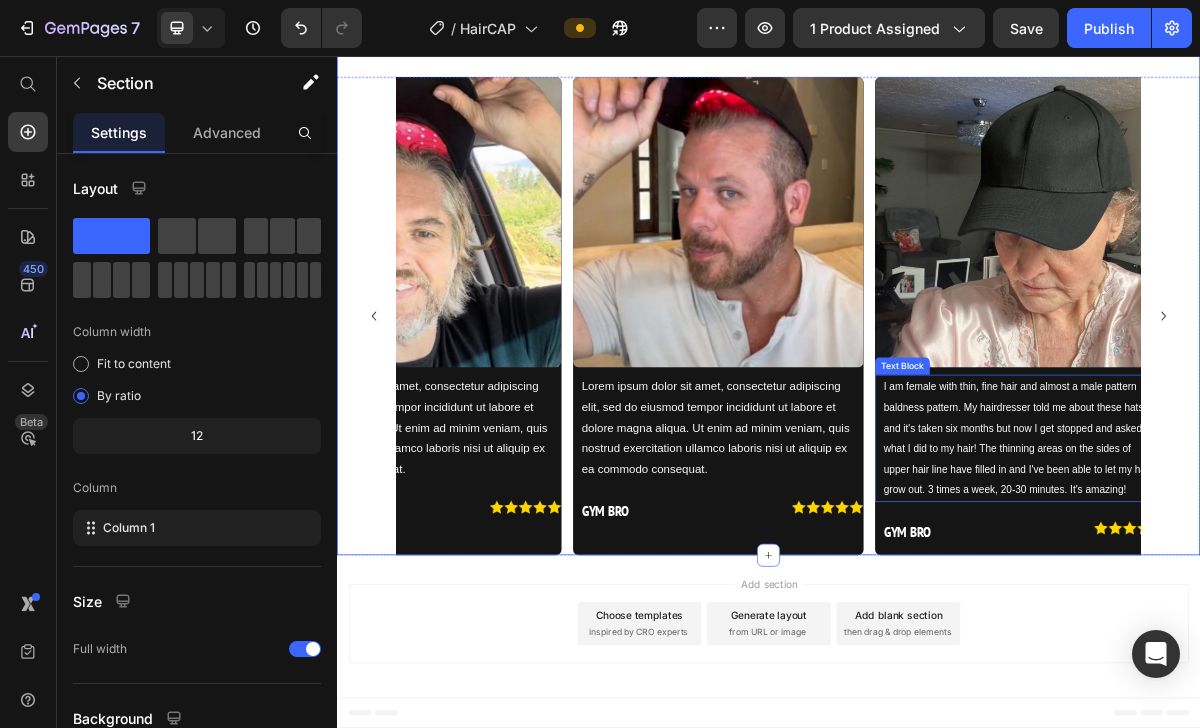 click on "I am female with thin, fine hair and almost a male pattern baldness pattern. My hairdresser told me about these hats and it's taken six months but now I get stopped and asked what I did to my hair! The thinning areas on the sides of upper hair line have filled in and I've been able to let my hair grow out. 3 times a week, 20-30 minutes. It's amazing!" at bounding box center [1287, 587] 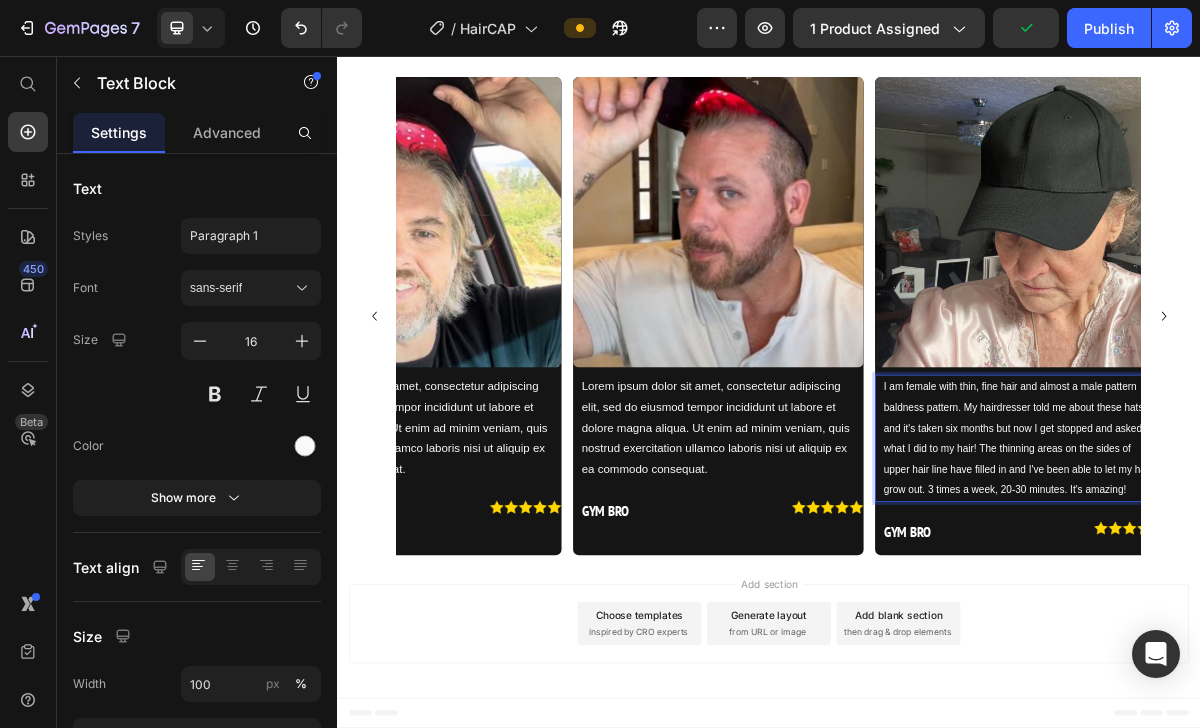 click on "I am female with thin, fine hair and almost a male pattern baldness pattern. My hairdresser told me about these hats and it's taken six months but now I get stopped and asked what I did to my hair! The thinning areas on the sides of upper hair line have filled in and I've been able to let my hair grow out. 3 times a week, 20-30 minutes. It's amazing!" at bounding box center (1287, 587) 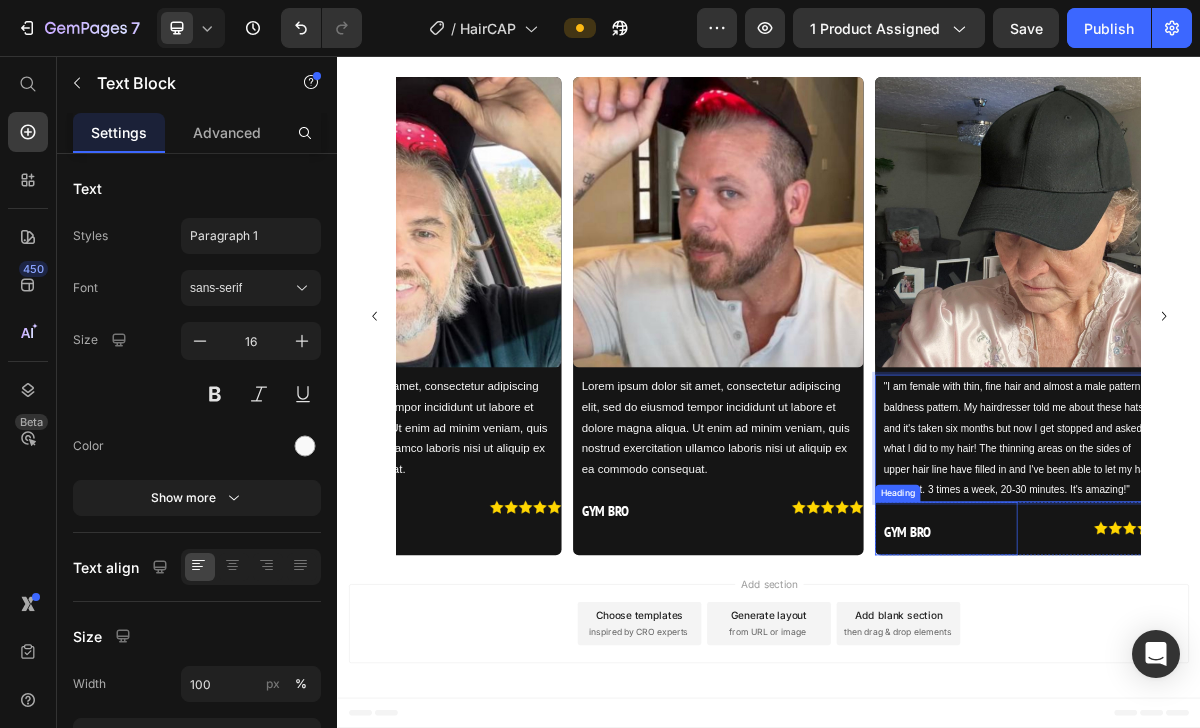 click on "GYM BRO" at bounding box center [1130, 717] 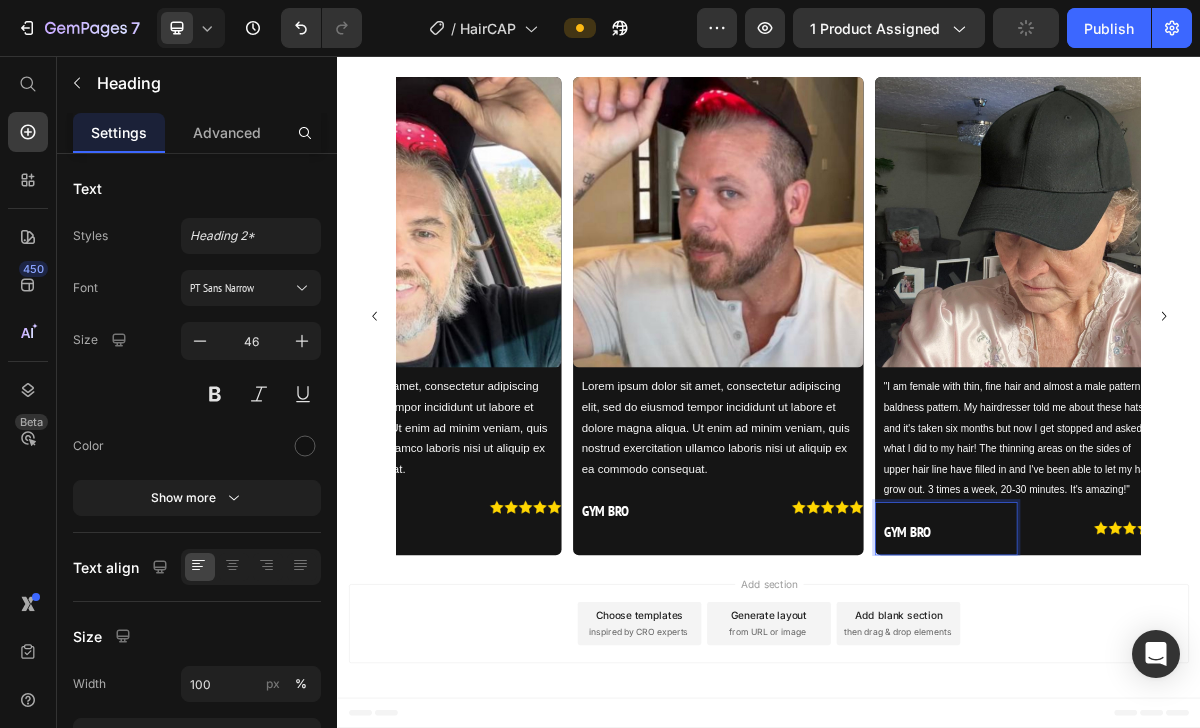 click on "GYM BRO" at bounding box center [1130, 717] 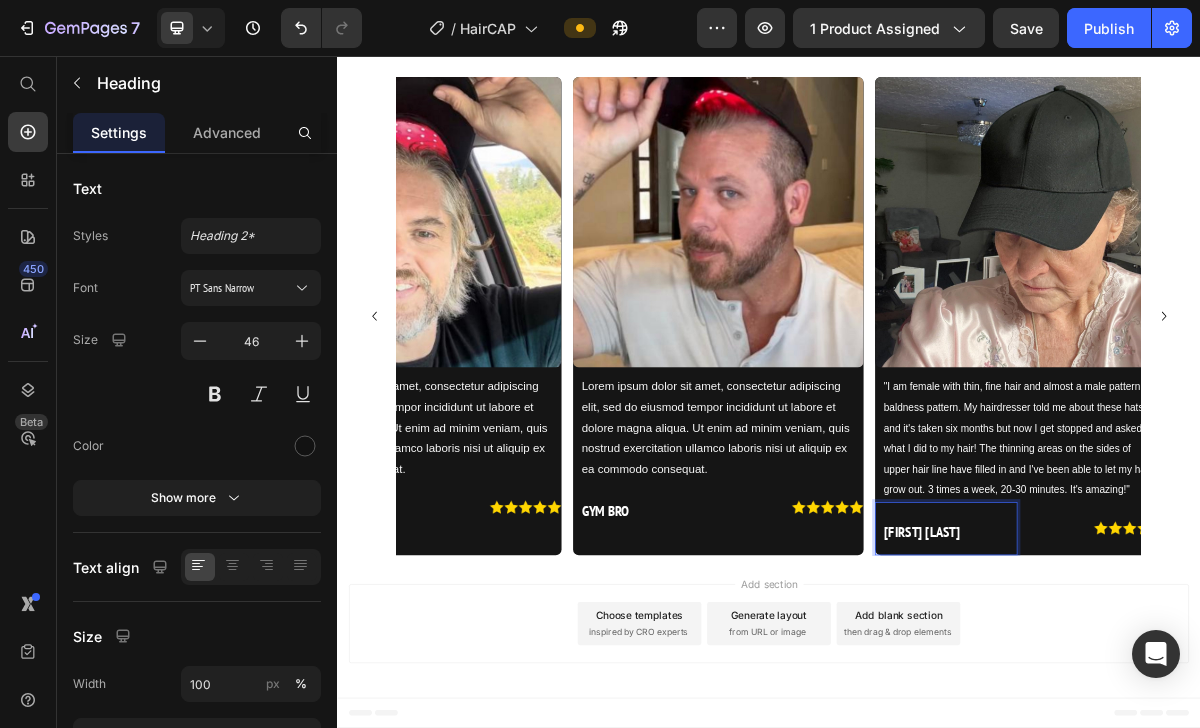 scroll, scrollTop: 50, scrollLeft: 0, axis: vertical 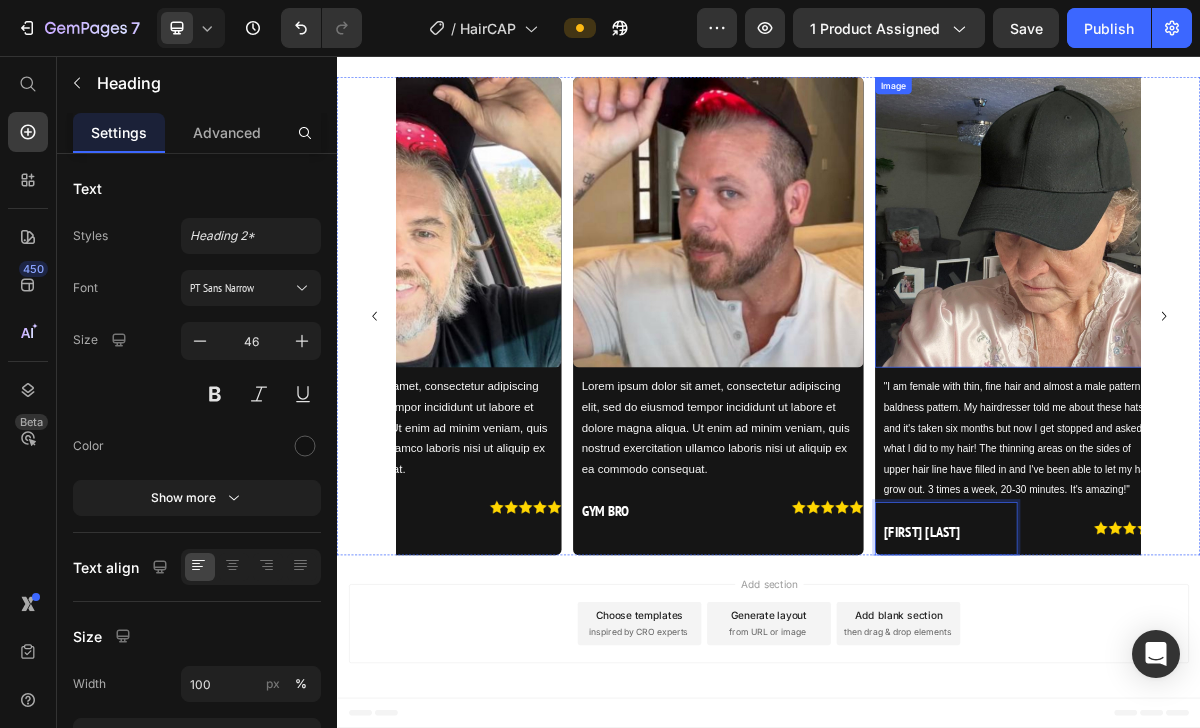 click at bounding box center (1287, 287) 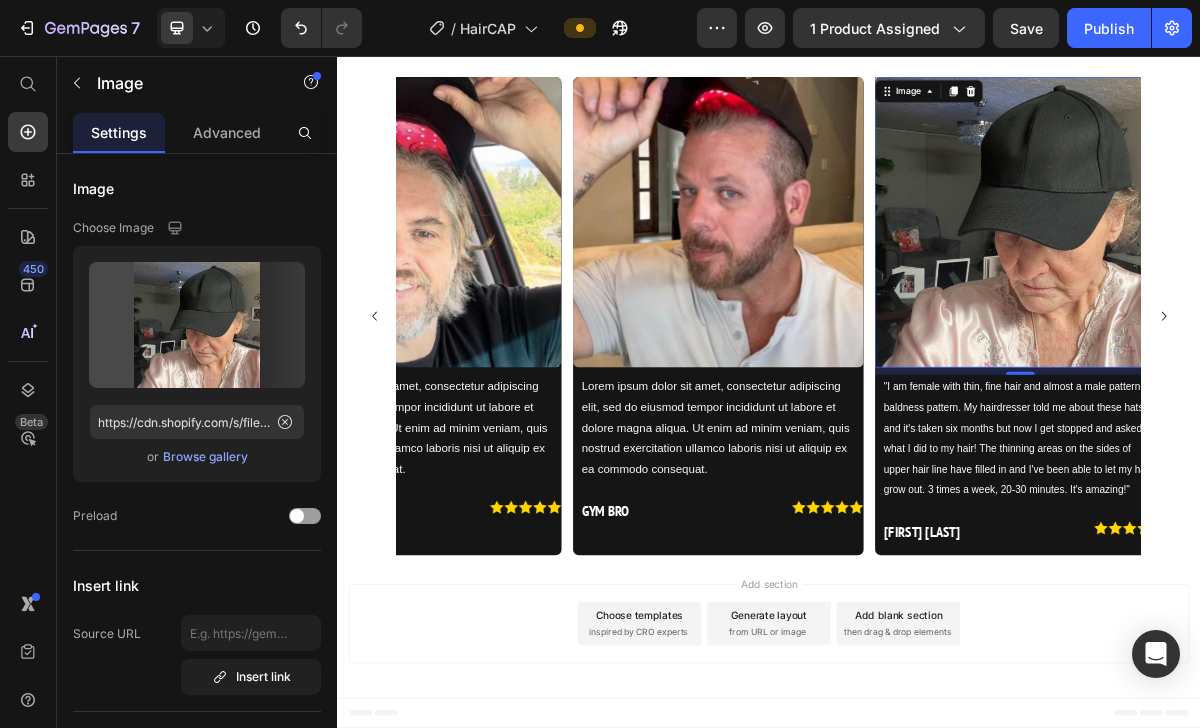 scroll, scrollTop: 0, scrollLeft: 0, axis: both 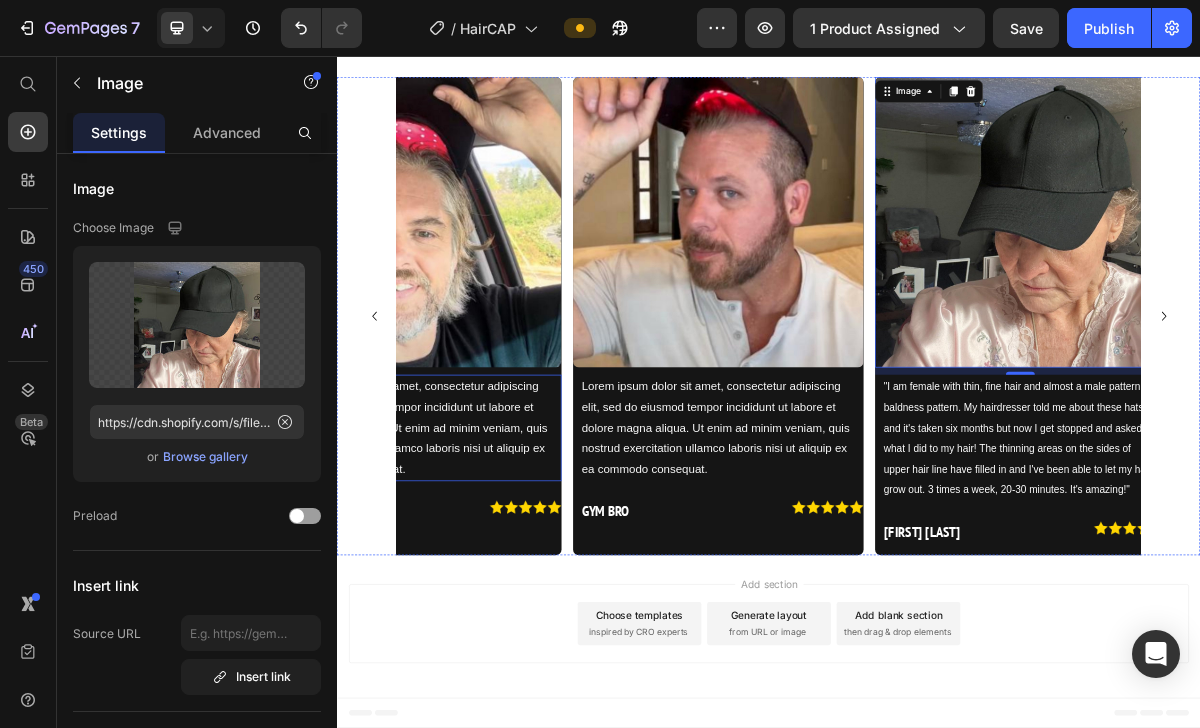 click on "Lorem ipsum dolor sit amet, consectetur adipiscing elit, sed do eiusmod tempor incididunt ut labore et dolore magna aliqua. Ut enim ad minim veniam, quis nostrud exercitation ullamco laboris nisi ut aliquip ex ea commodo consequat." at bounding box center (447, 573) 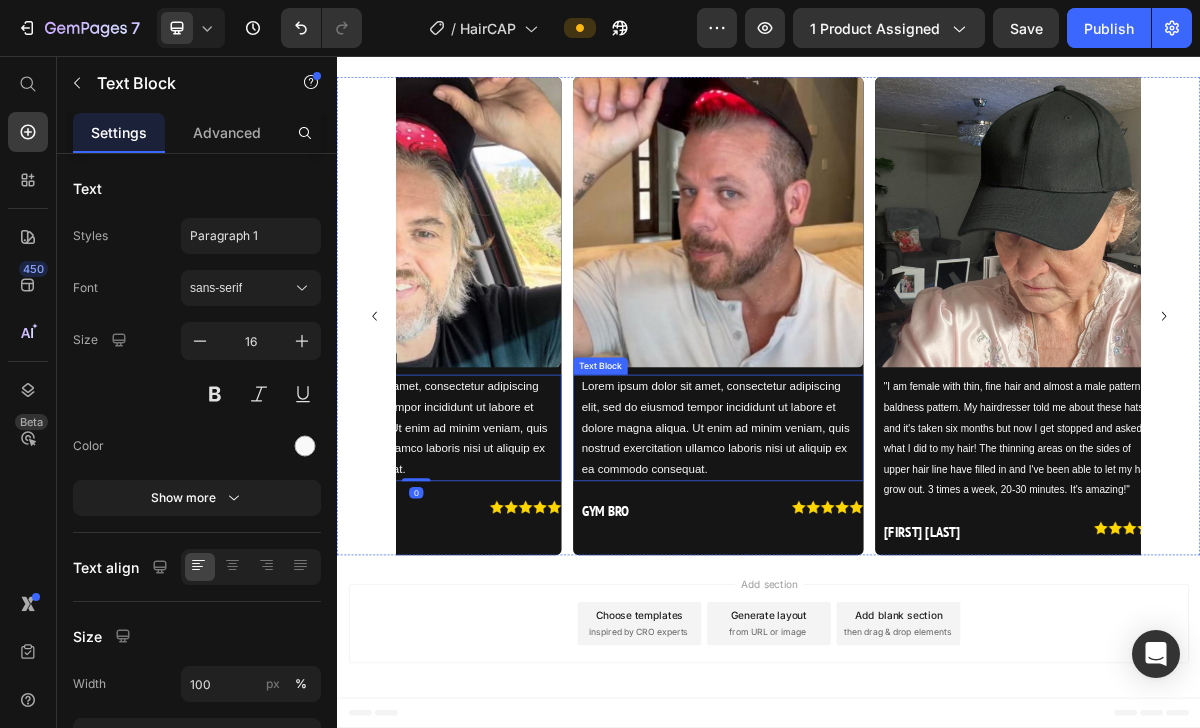 click on "Lorem ipsum dolor sit amet, consectetur adipiscing elit, sed do eiusmod tempor incididunt ut labore et dolore magna aliqua. Ut enim ad minim veniam, quis nostrud exercitation ullamco laboris nisi ut aliquip ex ea commodo consequat." at bounding box center (867, 573) 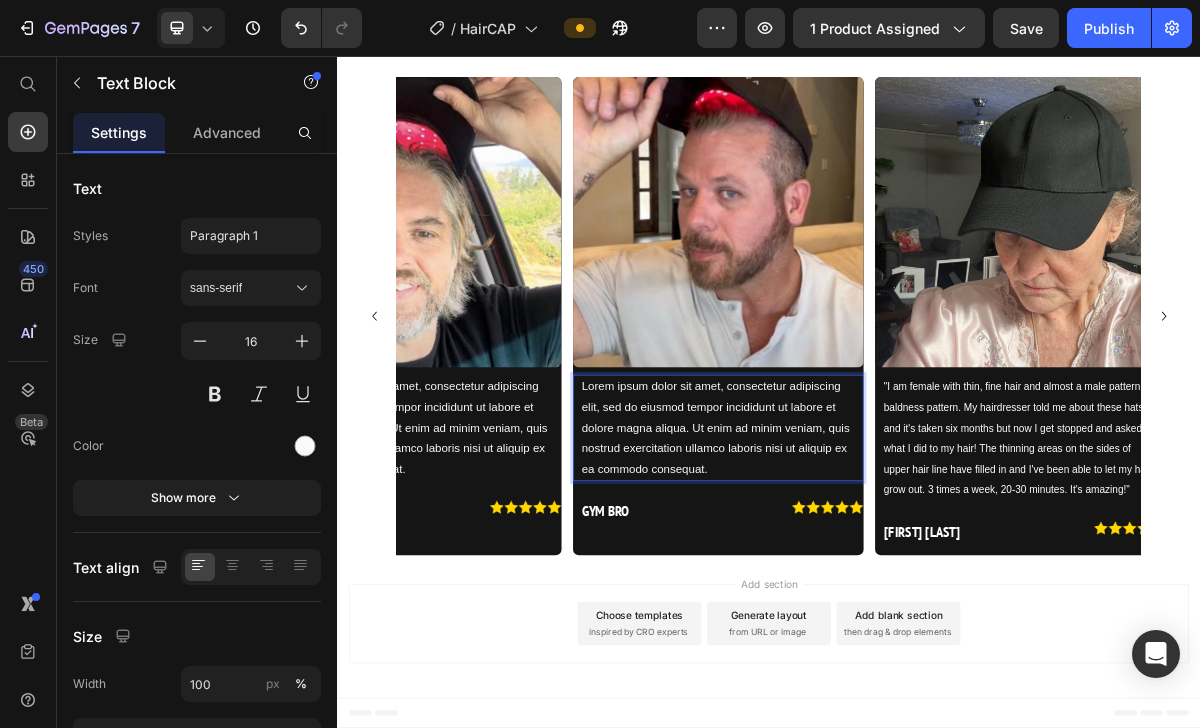 click on "Lorem ipsum dolor sit amet, consectetur adipiscing elit, sed do eiusmod tempor incididunt ut labore et dolore magna aliqua. Ut enim ad minim veniam, quis nostrud exercitation ullamco laboris nisi ut aliquip ex ea commodo consequat." at bounding box center [867, 573] 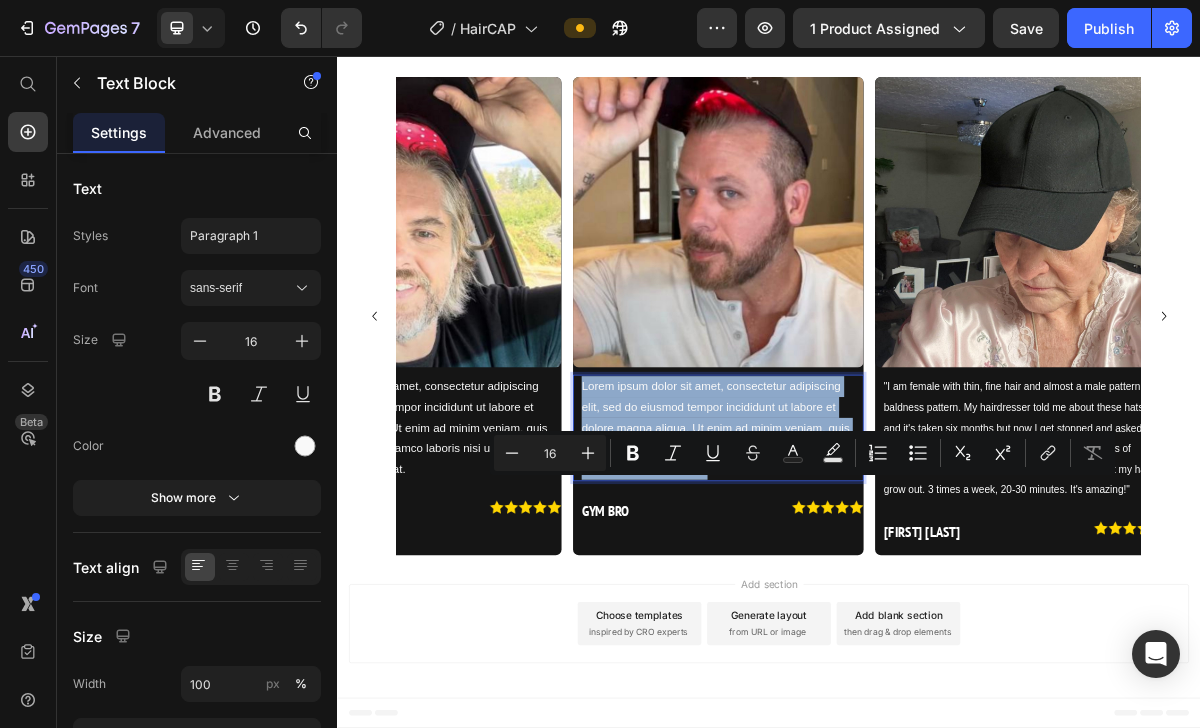 type on "14" 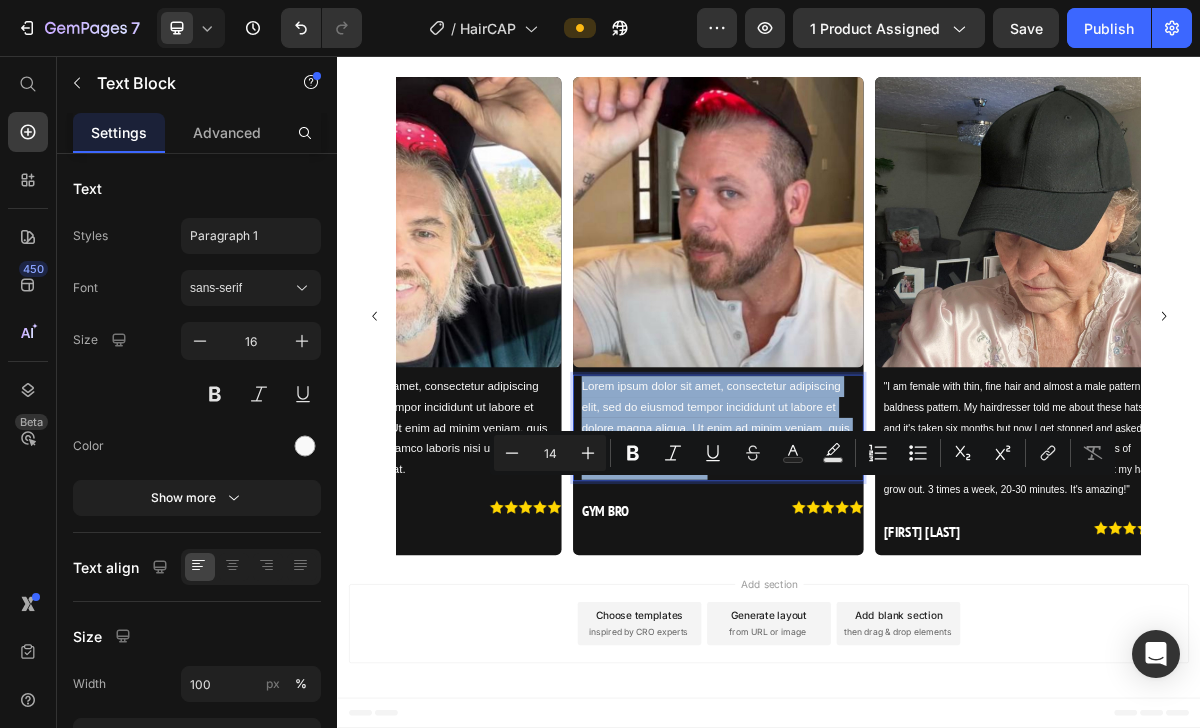 scroll, scrollTop: 50, scrollLeft: 0, axis: vertical 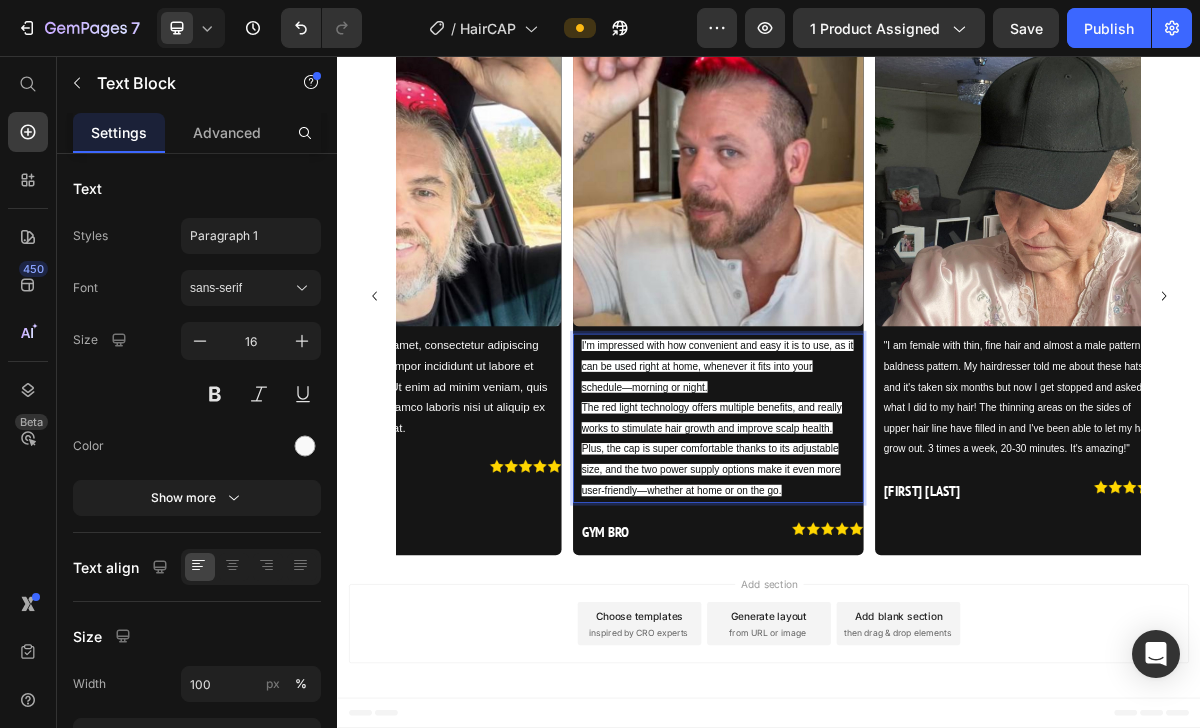 click on "I'm impressed with how convenient and easy it is to use, as it can be used right at home, whenever it fits into your schedule—morning or night. The red light technology offers multiple benefits, and really works to stimulate hair growth and improve scalp health. Plus, the cap is super comfortable thanks to its adjustable size, and the two power supply options make it even more user-friendly—whether at home or on the go."" at bounding box center [867, 559] 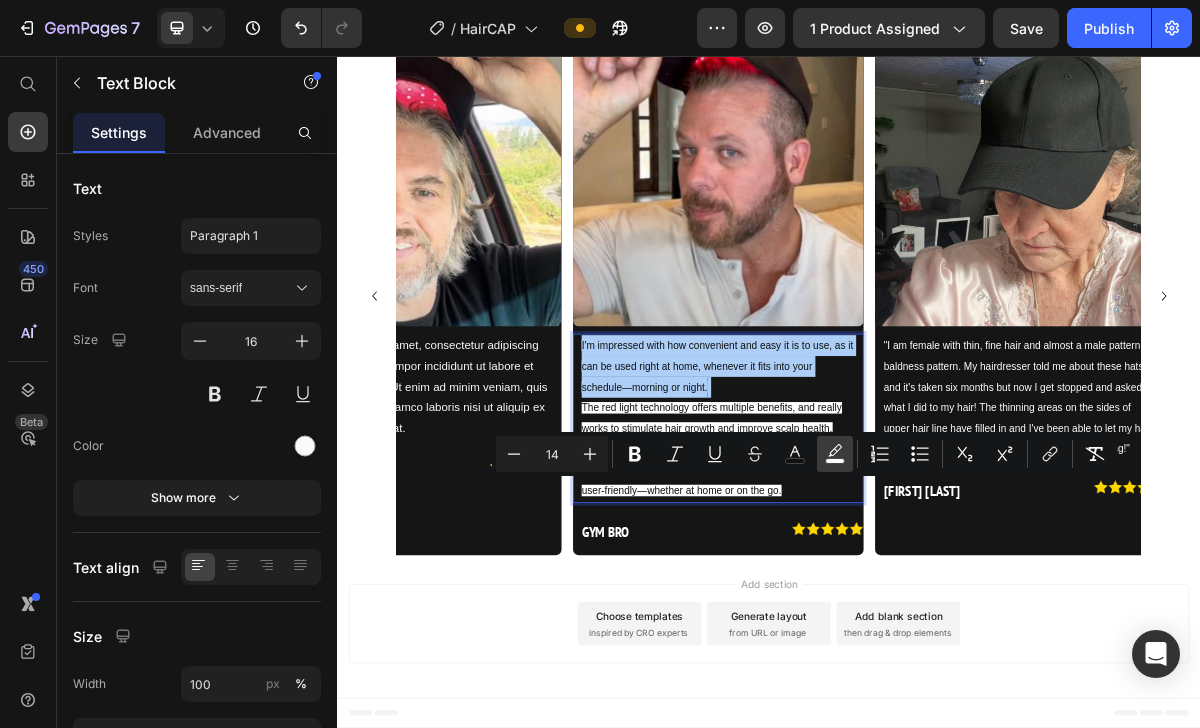 click 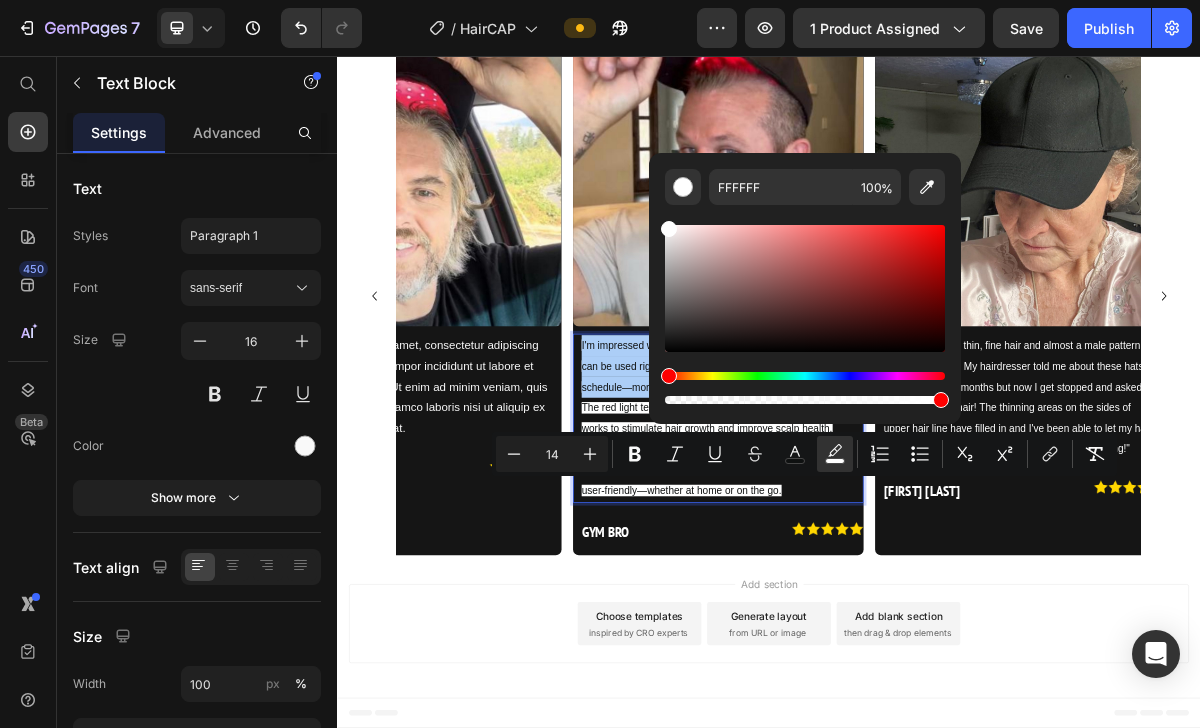 click at bounding box center [805, 400] 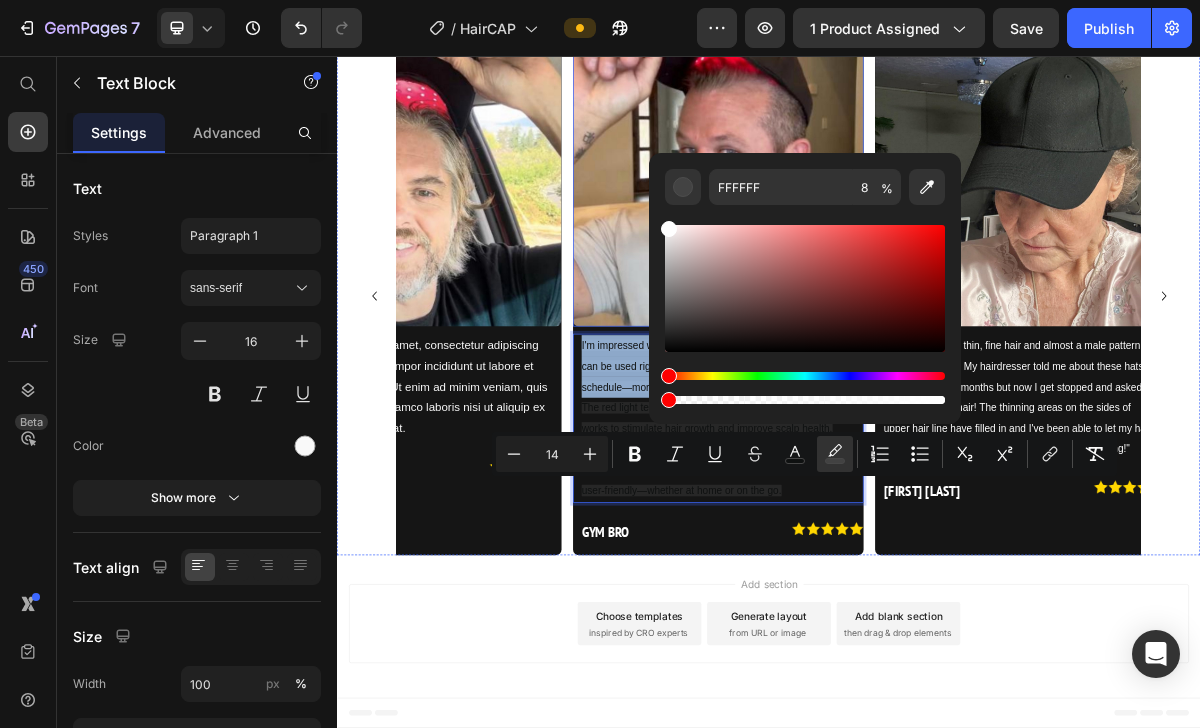 type on "0" 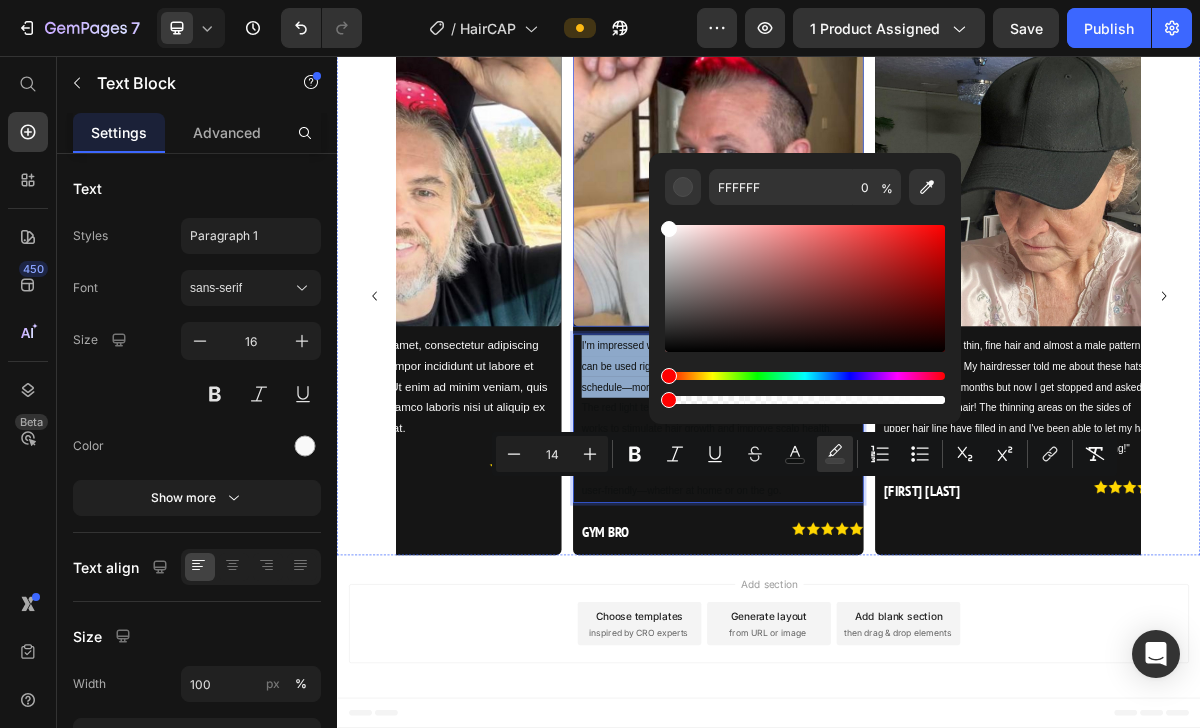 drag, startPoint x: 1024, startPoint y: 454, endPoint x: 757, endPoint y: 532, distance: 278.16003 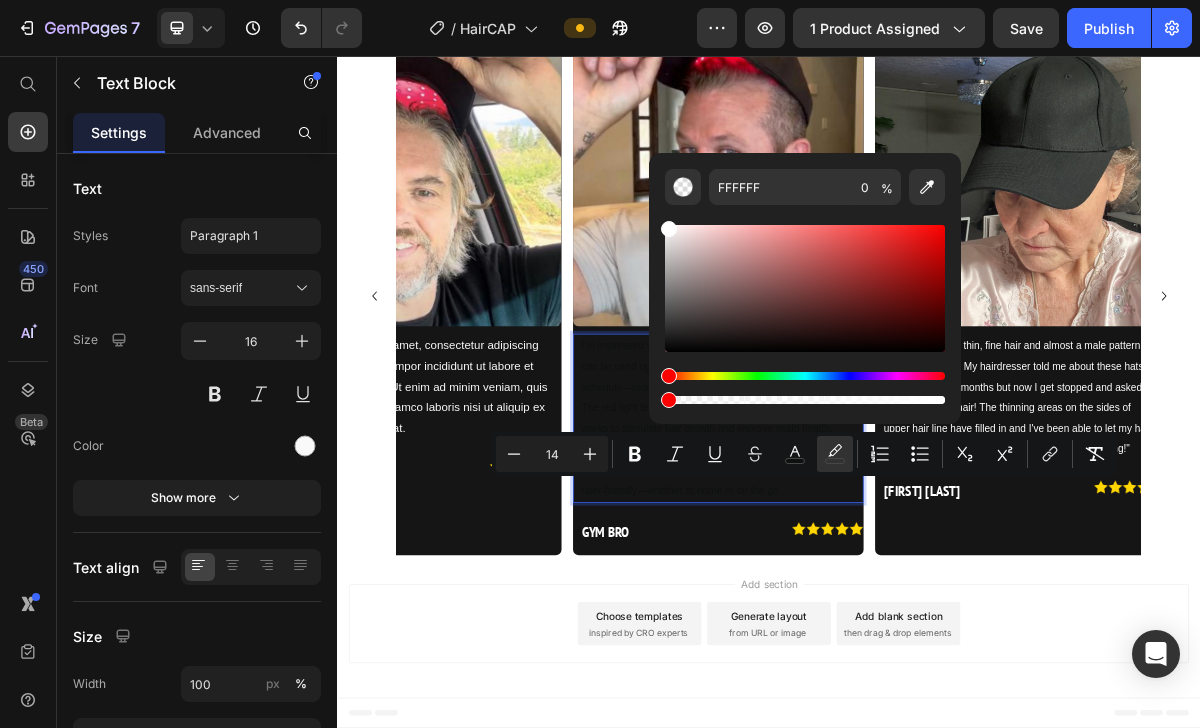 click on "I'm impressed with how convenient and easy it is to use, as it can be used right at home, whenever it fits into your schedule—morning or night." at bounding box center [866, 487] 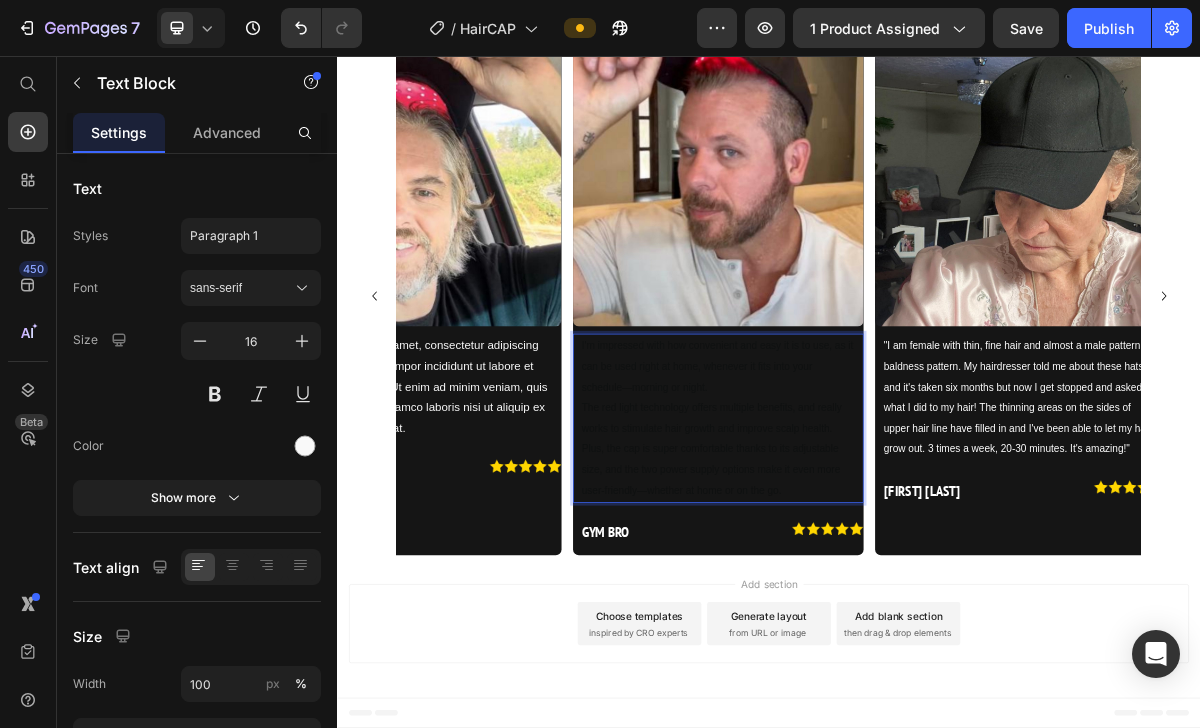 click on "I'm impressed with how convenient and easy it is to use, as it can be used right at home, whenever it fits into your schedule—morning or night." at bounding box center (866, 487) 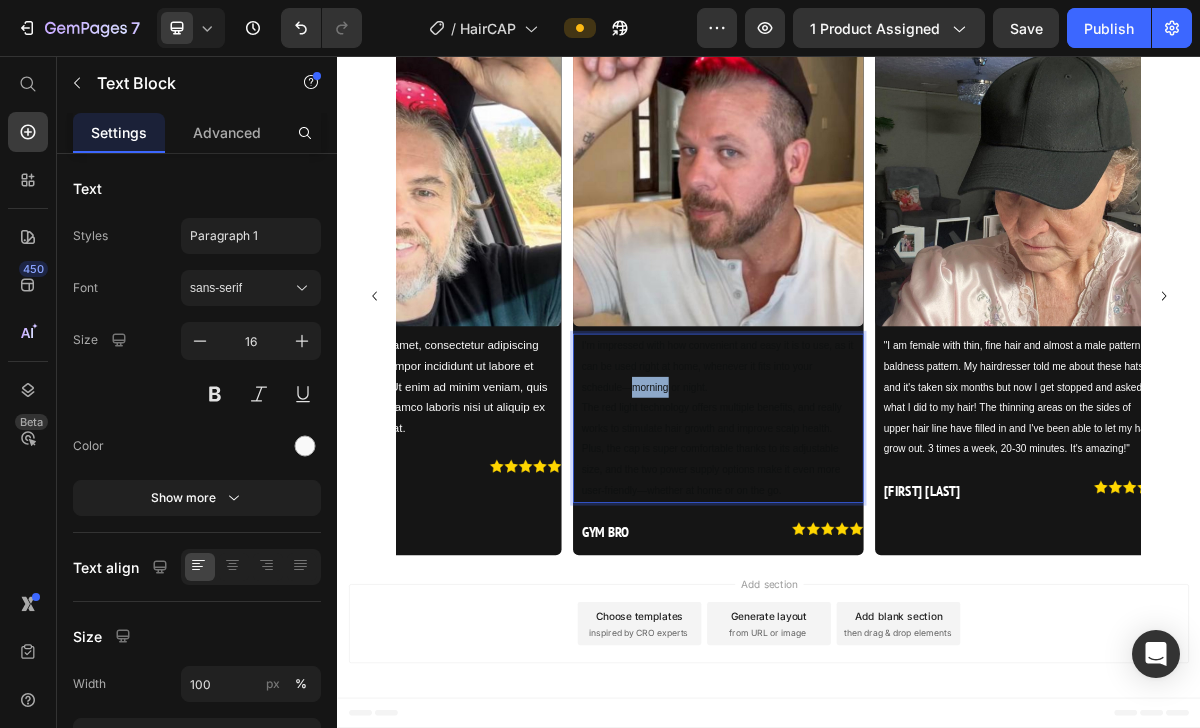 click on "I'm impressed with how convenient and easy it is to use, as it can be used right at home, whenever it fits into your schedule—morning or night." at bounding box center (866, 487) 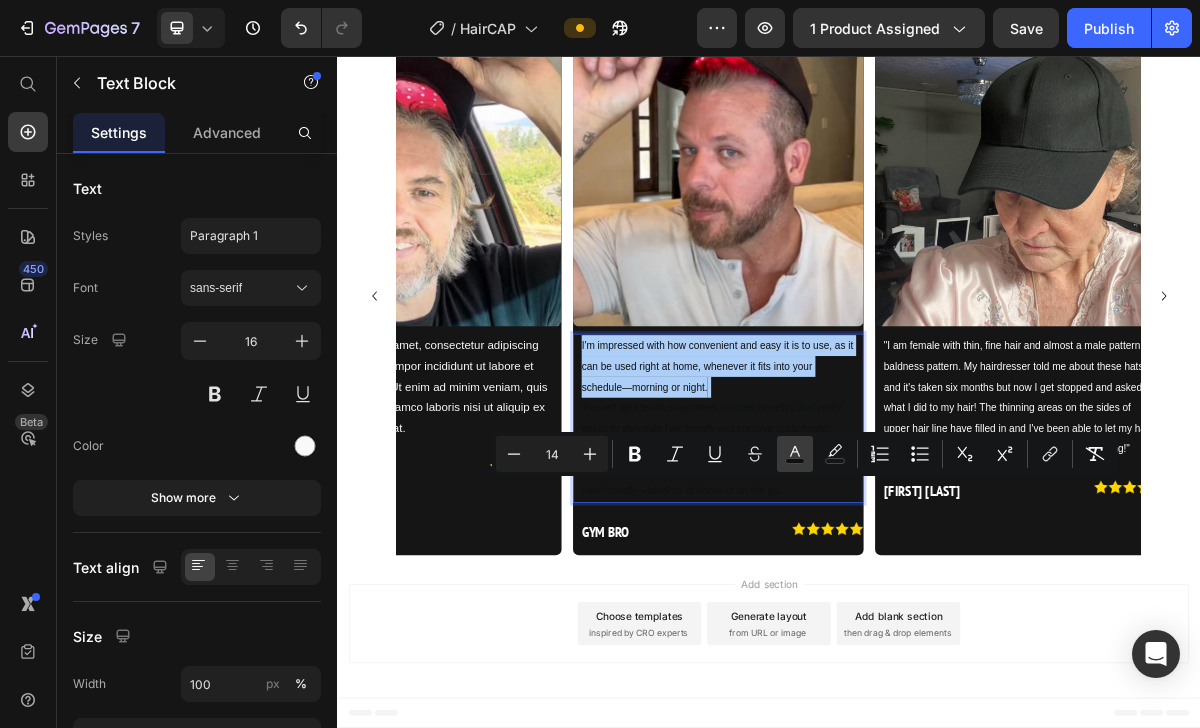 click 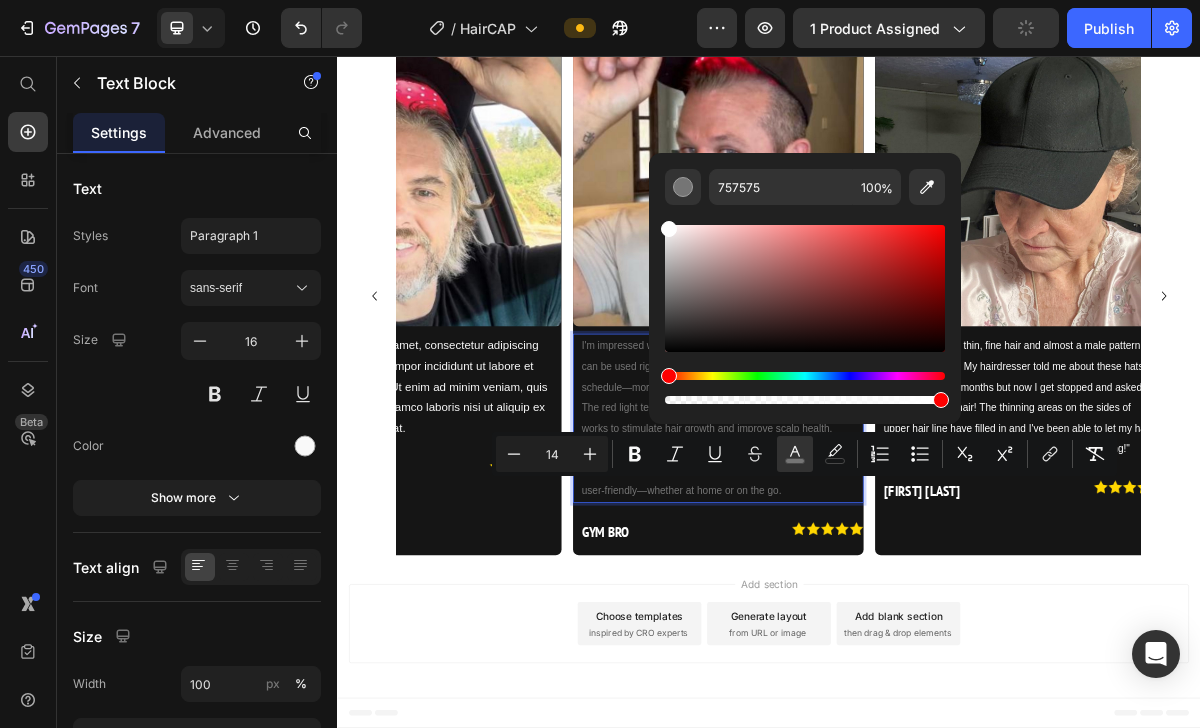type on "FFFFFF" 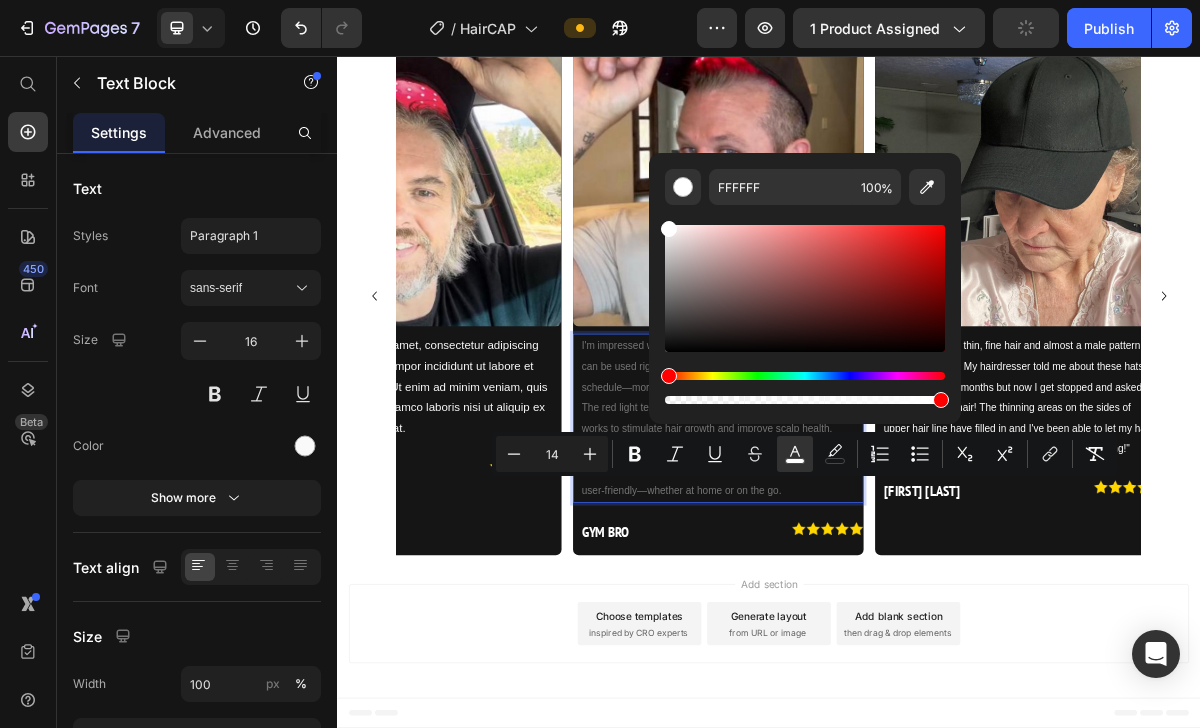 drag, startPoint x: 697, startPoint y: 340, endPoint x: 648, endPoint y: 173, distance: 174.04022 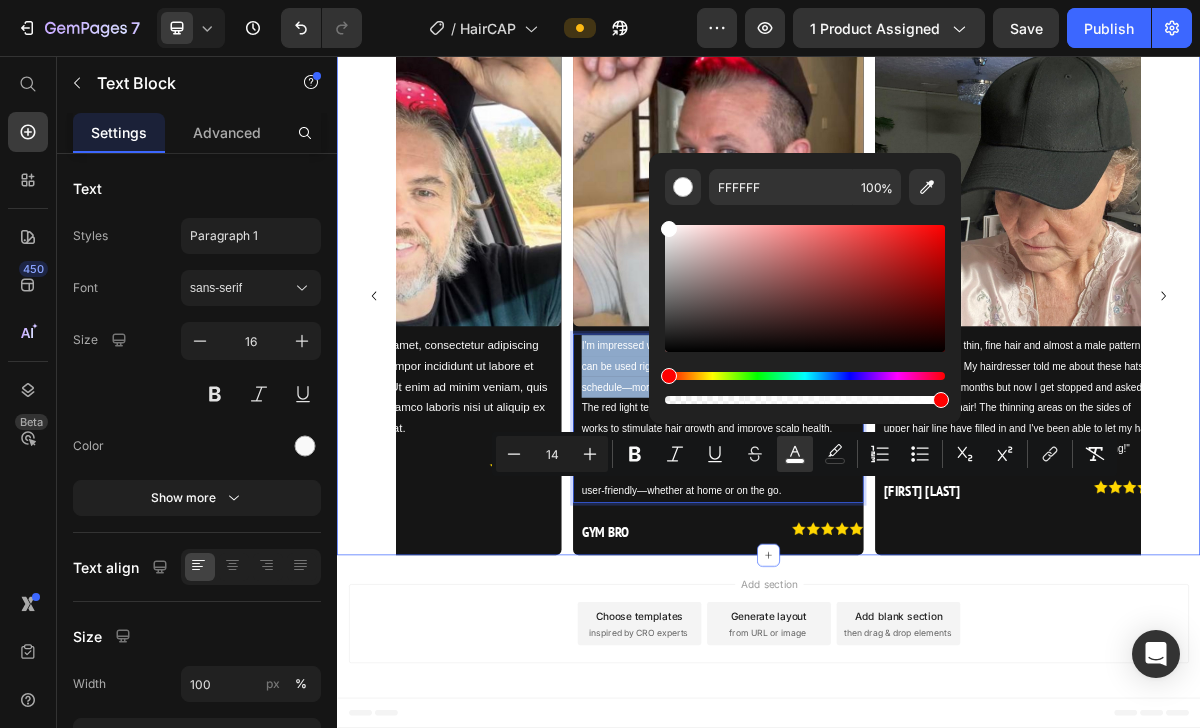 click on "2-Year Warranty Included – Full Coverage, Total Peace of Mind Heading Covered for 2 Full Years. If anything goes wrong, we’ll repair or replace it — no extra cost, no hassle. Total protection, guaranteed. Text Block Row Row Thousands of Customers Are Already Regrowing Fuller,  Healthier Hair  and Seeing Real, Lasting Results. Heading Row
Image Lorem ipsum dolor sit amet, consectetur adipiscing elit, sed do eiusmod tempor incididunt ut labore et dolore magna aliqua. Ut enim ad minim veniam, quis nostrud exercitation ullamco laboris nisi ut aliquip ex ea commodo consequat. Text Block GYM BRO Heading Image Row Row Image I'm impressed with how convenient and easy it is to use, as it can be used right at home, whenever it fits into your schedule—morning or night. Text Block   0 GYM BRO Heading Image Row Image Text Block ⁠⁠⁠⁠⁠⁠⁠ Jane Brewer Heading Image Row Image Text Block GYM BRO Heading Image Row Image Text Block GYM BRO Heading" at bounding box center [937, 187] 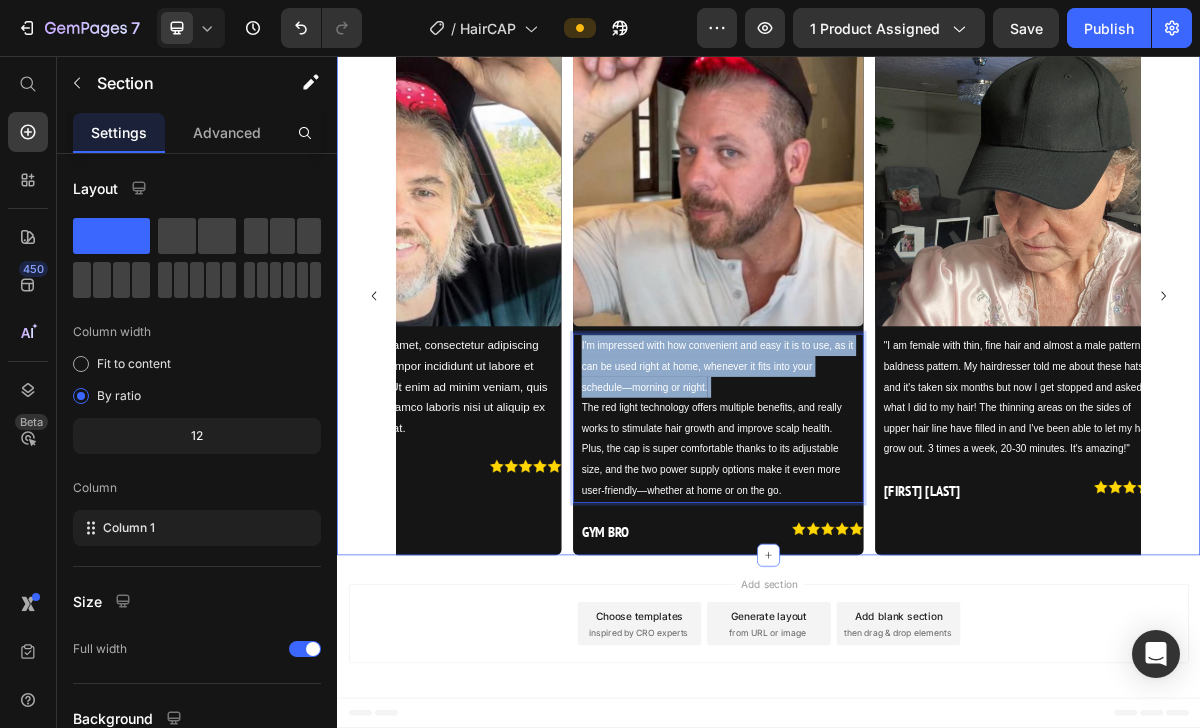 scroll, scrollTop: 0, scrollLeft: 0, axis: both 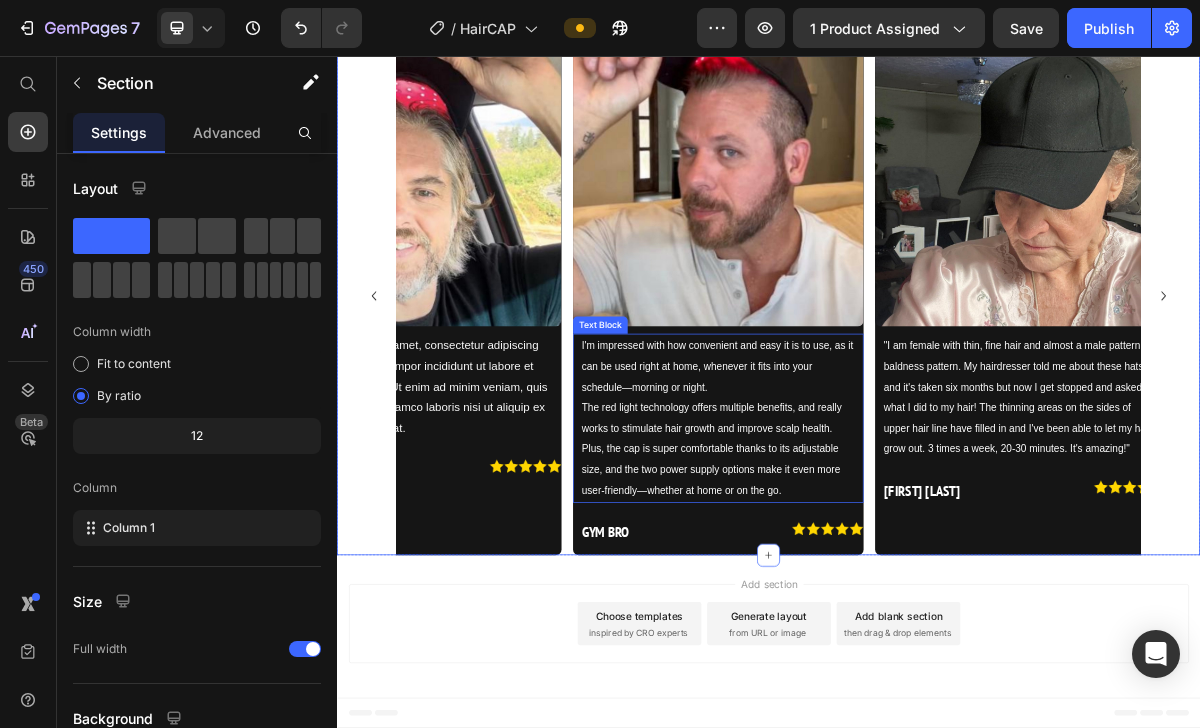 click on "I'm impressed with how convenient and easy it is to use, as it can be used right at home, whenever it fits into your schedule—morning or night. The red light technology offers multiple benefits, and really works to stimulate hair growth and improve scalp health. Plus, the cap is super comfortable thanks to its adjustable size, and the two power supply options make it even more user-friendly—whether at home or on the go."" at bounding box center [867, 559] 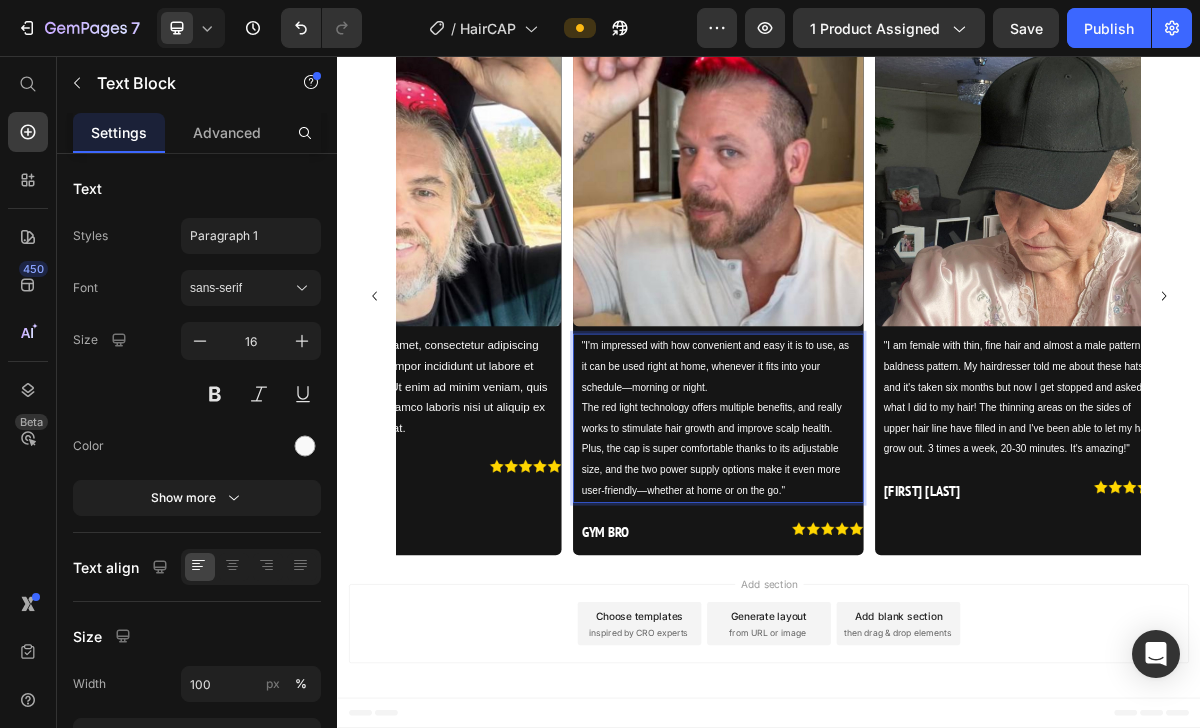 scroll, scrollTop: 10681, scrollLeft: 0, axis: vertical 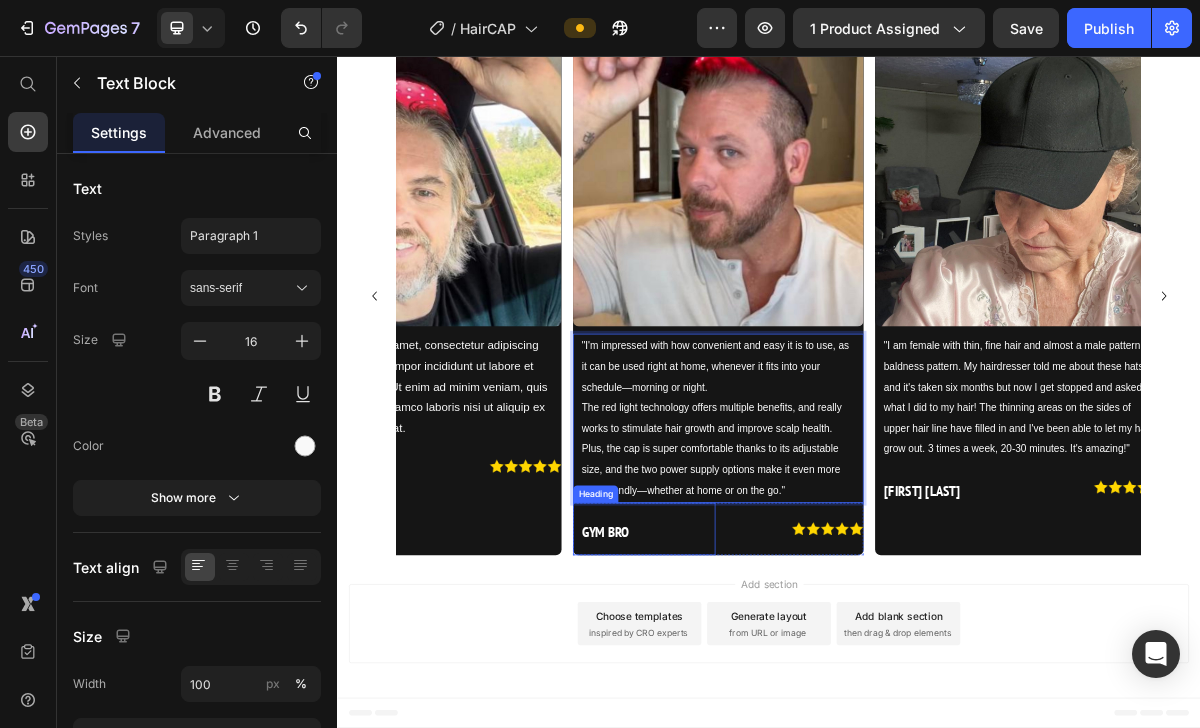 click on "GYM BRO" at bounding box center [710, 718] 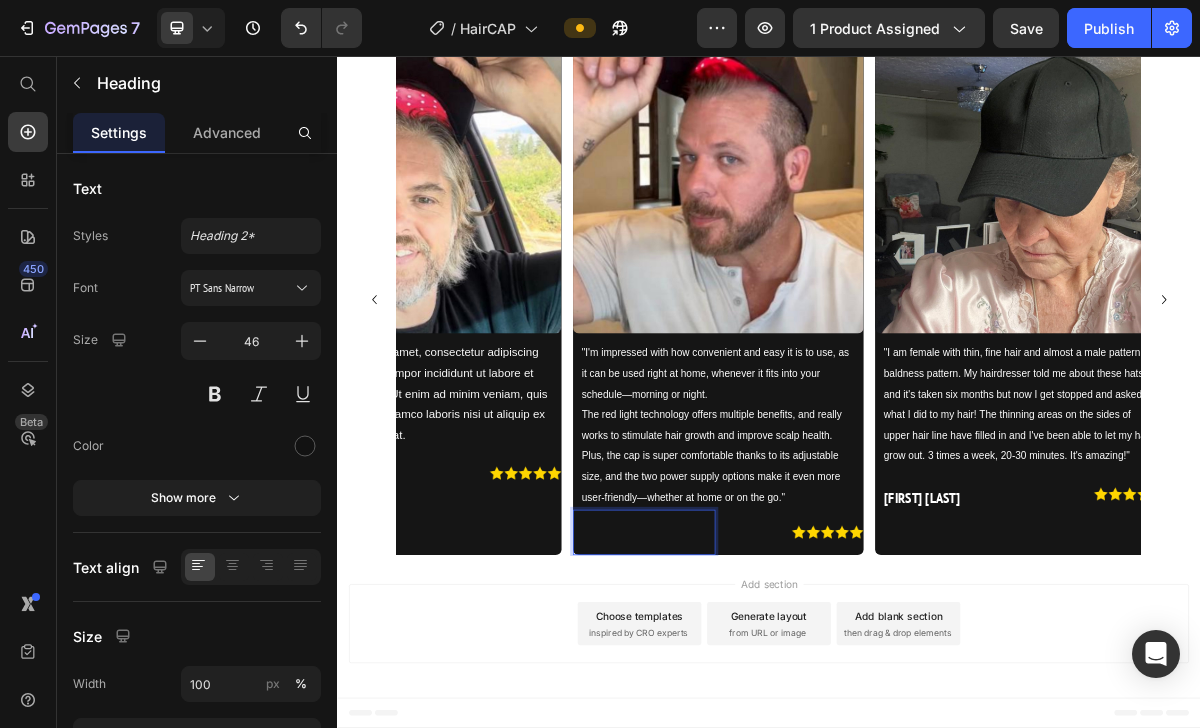 scroll, scrollTop: 10673, scrollLeft: 0, axis: vertical 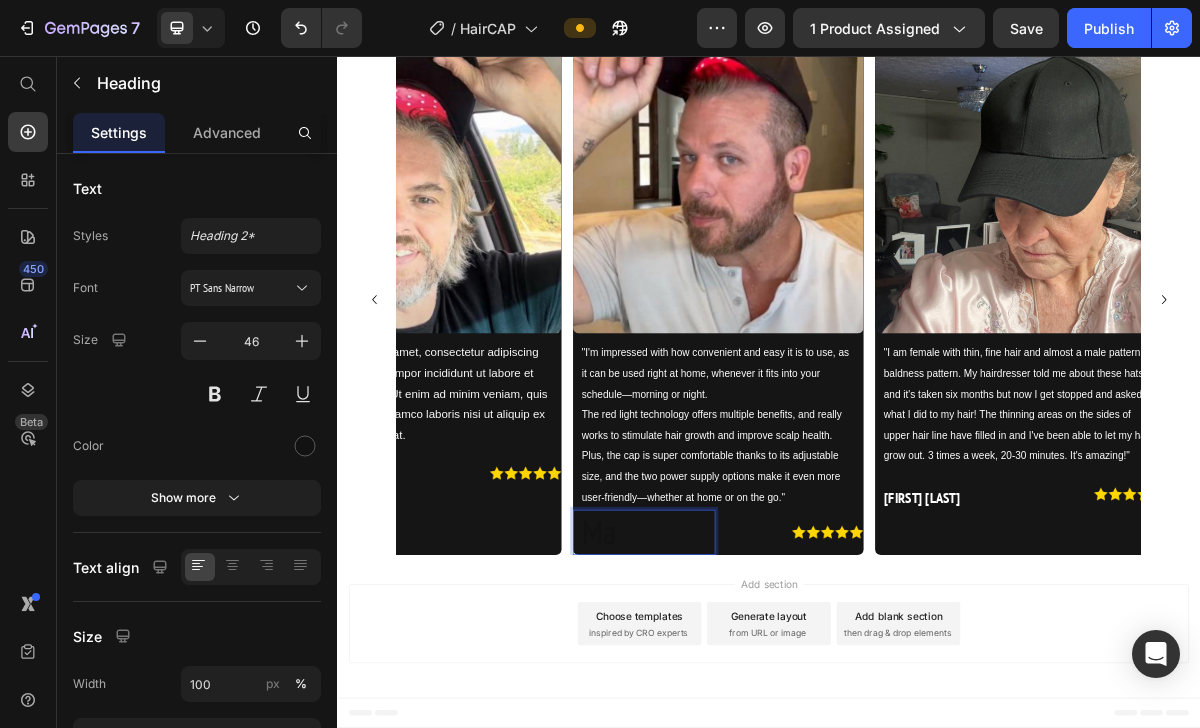 click on "Ma" at bounding box center [769, 719] 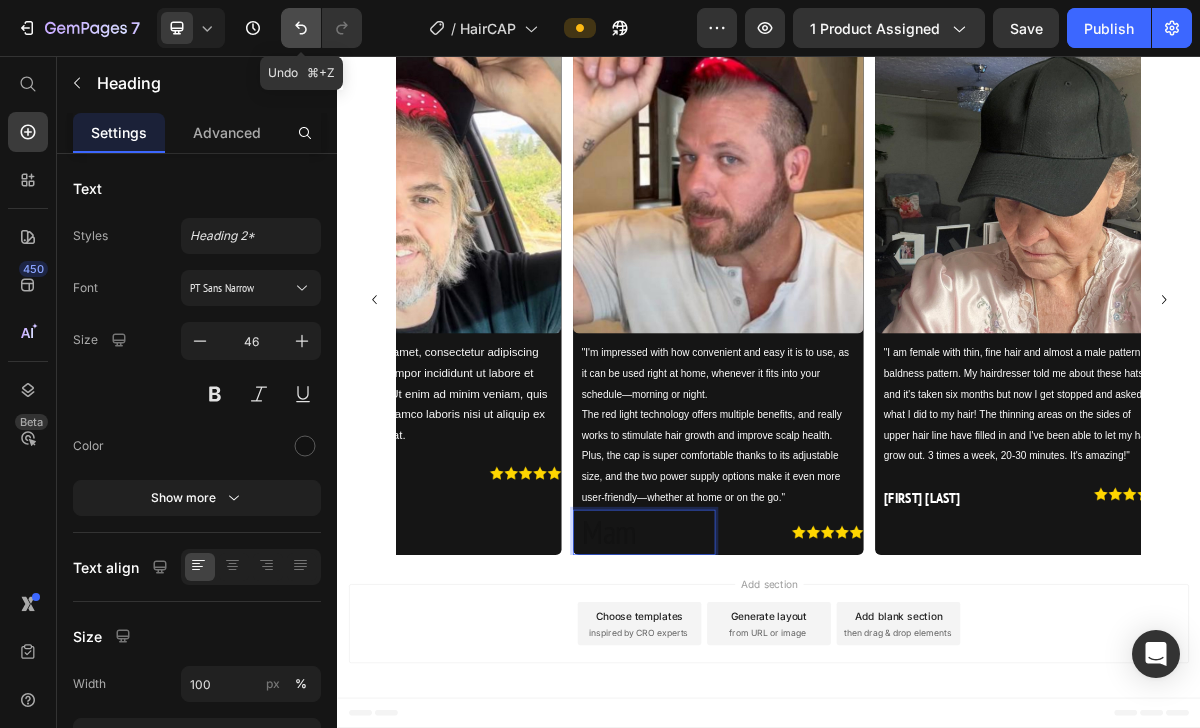 click 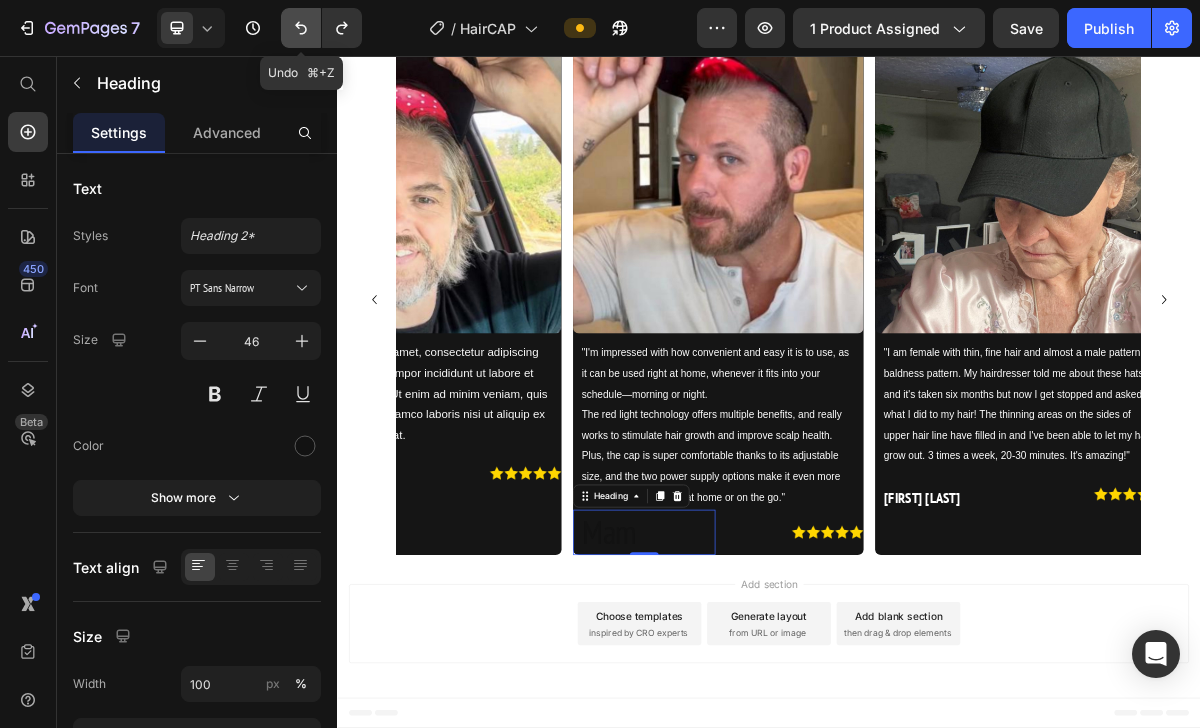click 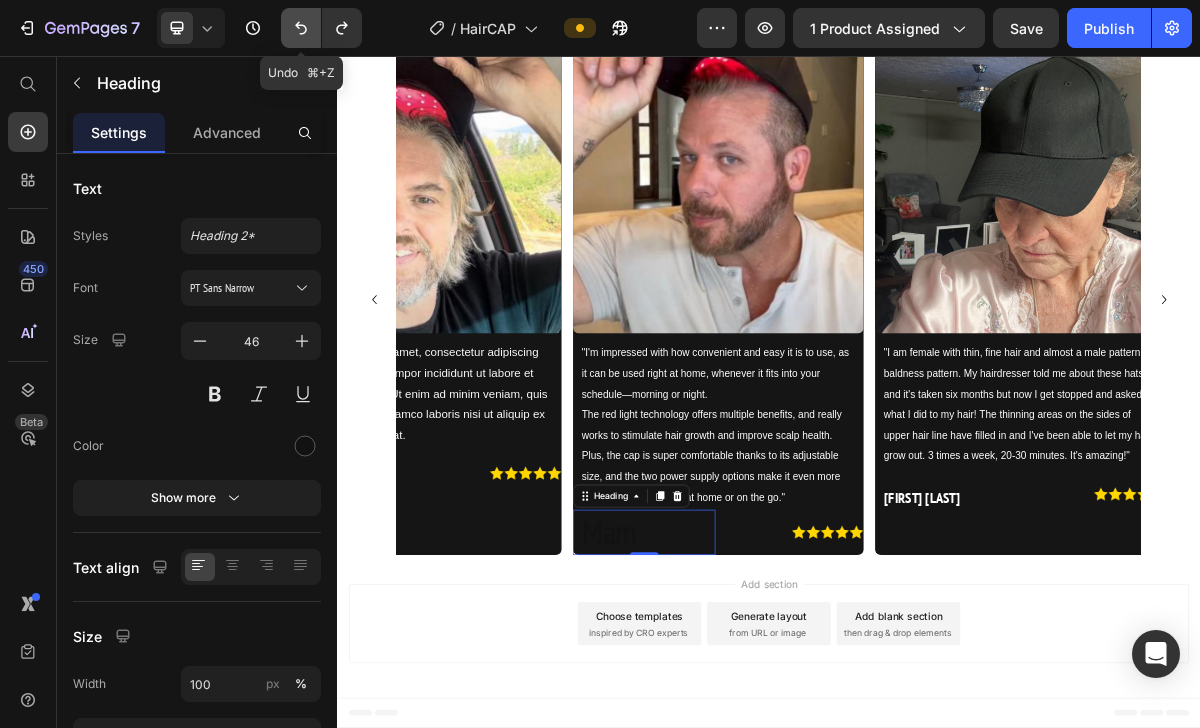 click 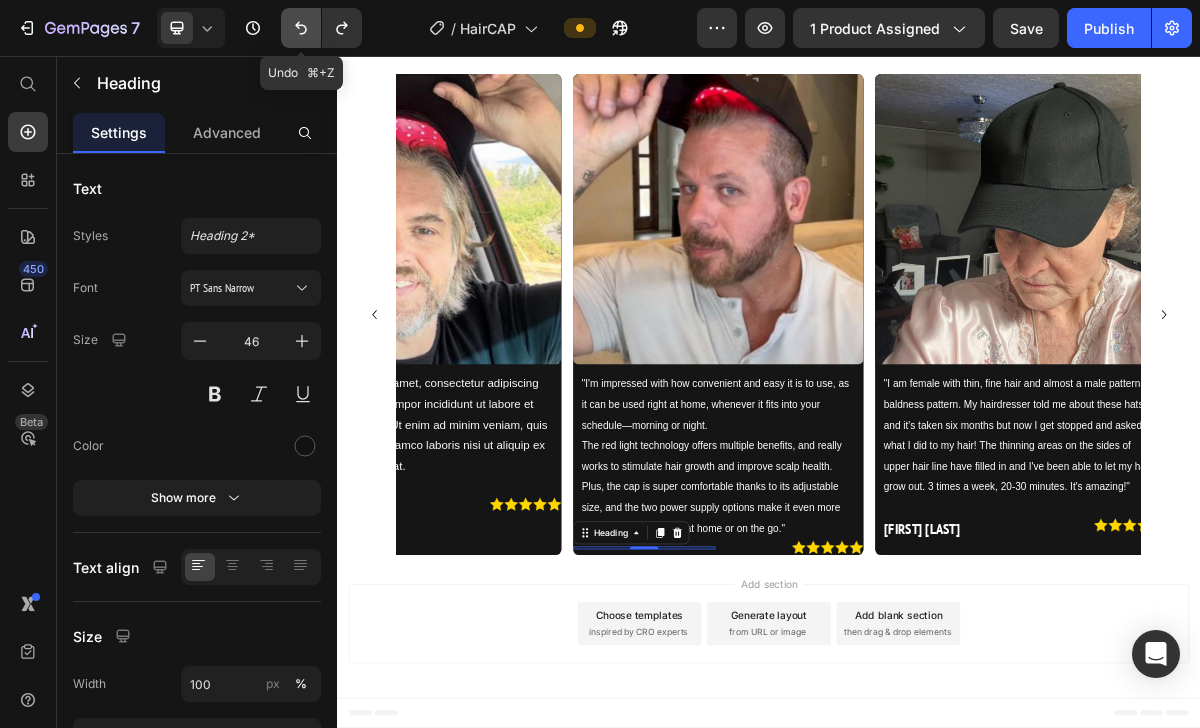 click 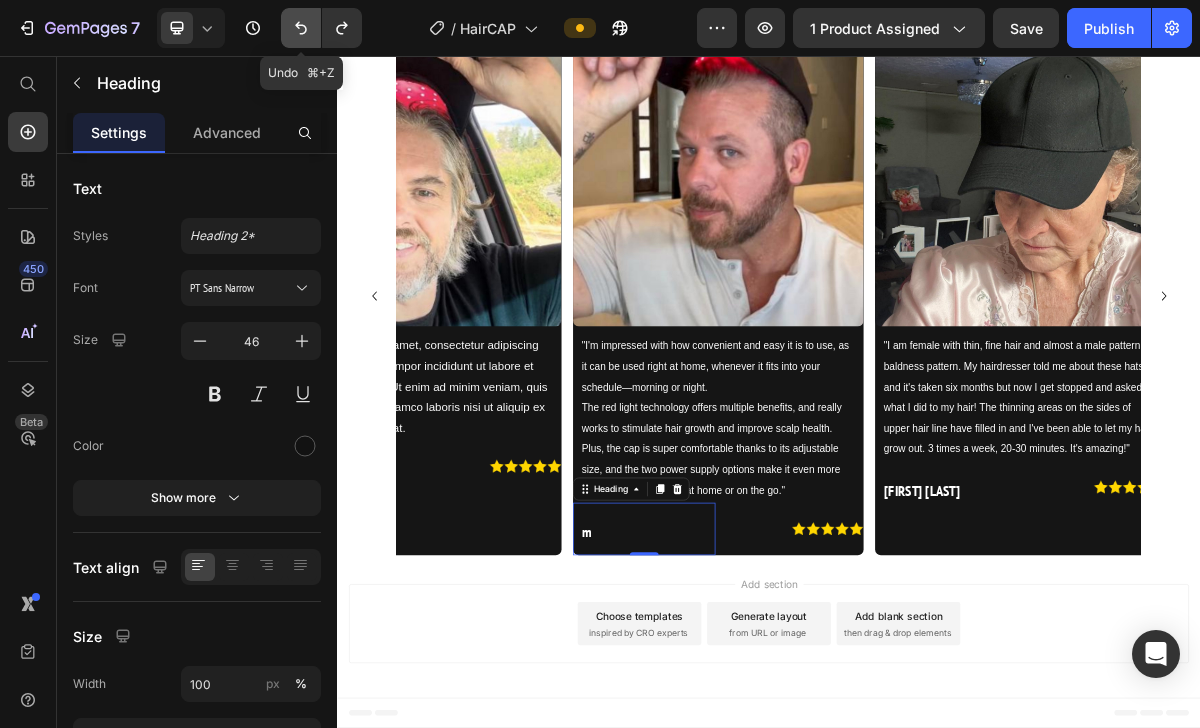 drag, startPoint x: 300, startPoint y: 33, endPoint x: 20, endPoint y: 83, distance: 284.42926 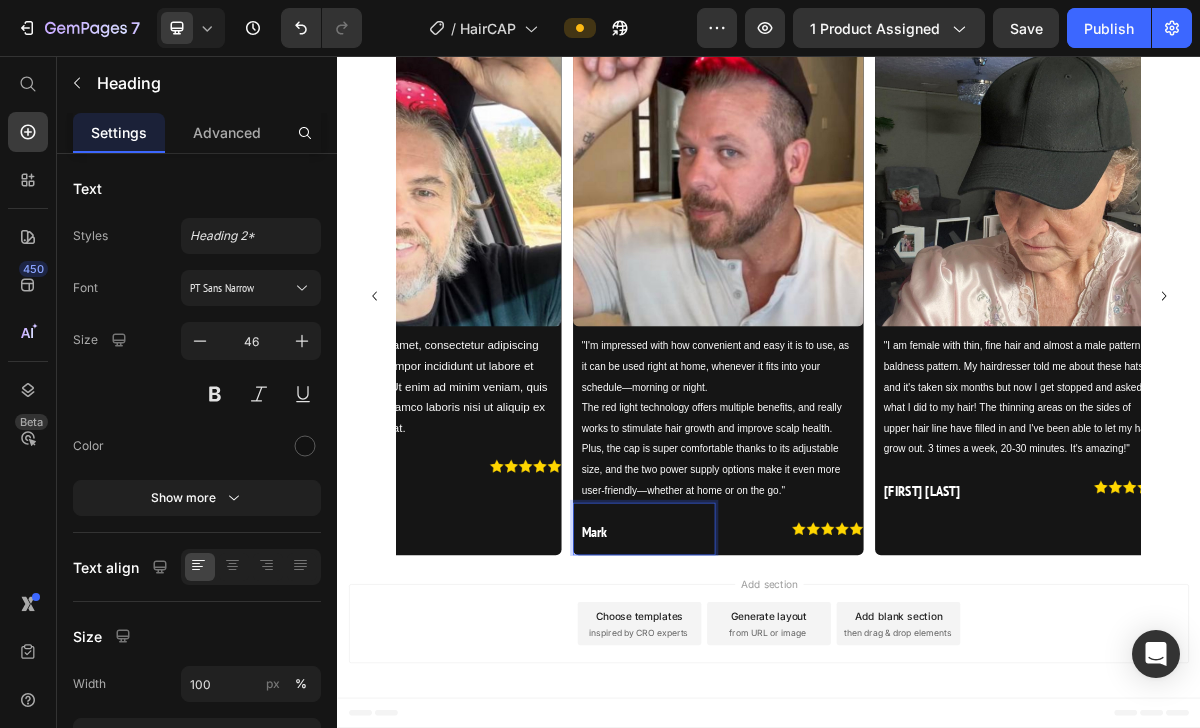 scroll, scrollTop: 450, scrollLeft: 0, axis: vertical 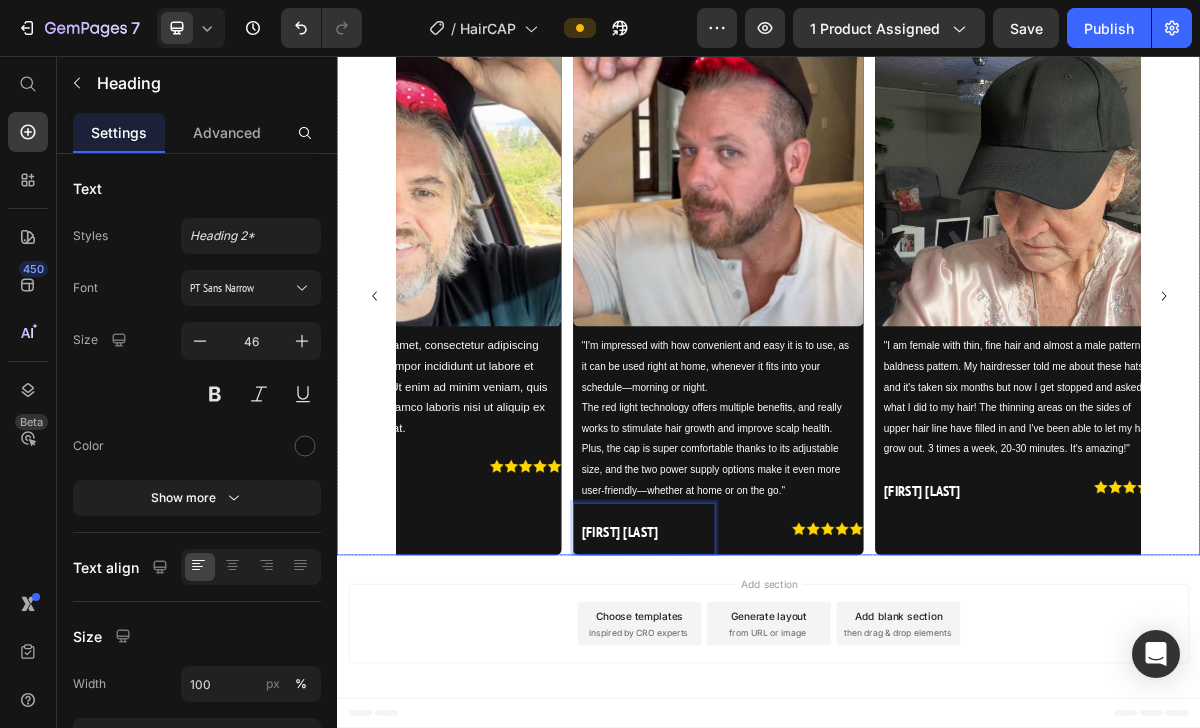 click on "Image Lorem ipsum dolor sit amet, consectetur adipiscing elit, sed do eiusmod tempor incididunt ut labore et dolore magna aliqua. Ut enim ad minim veniam, quis nostrud exercitation ullamco laboris nisi ut aliquip ex ea commodo consequat. Text Block GYM BRO Heading Image Row Row" at bounding box center (447, 389) 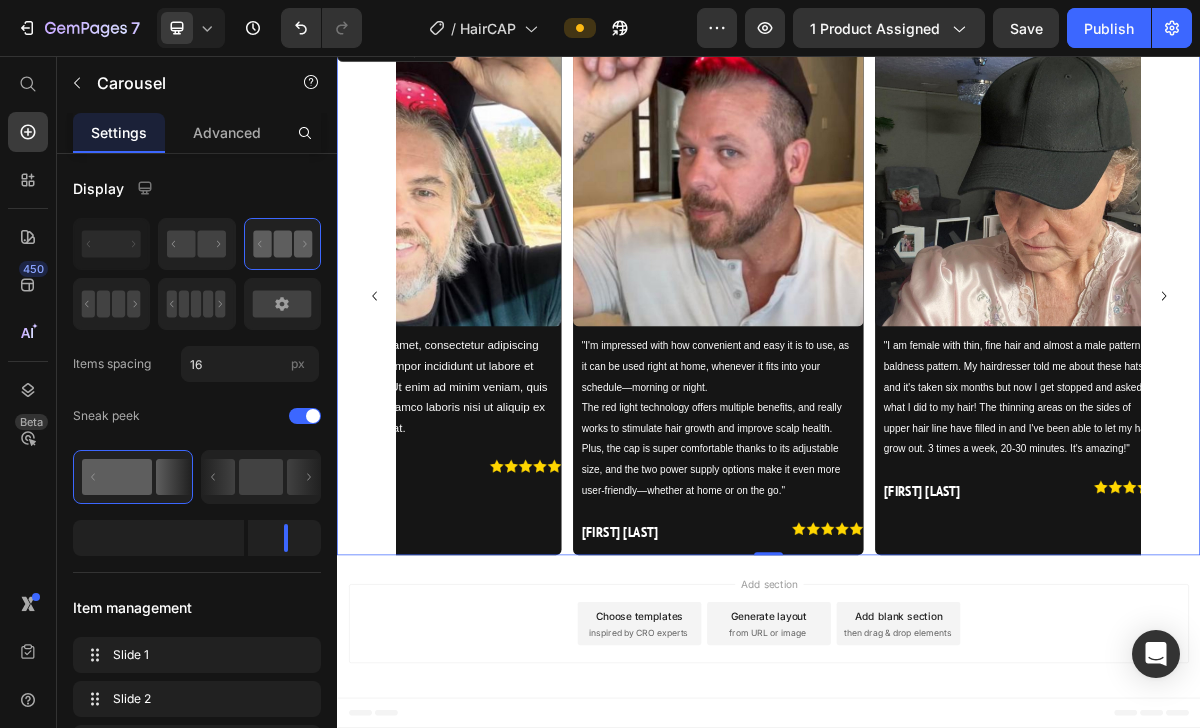 scroll, scrollTop: 0, scrollLeft: 0, axis: both 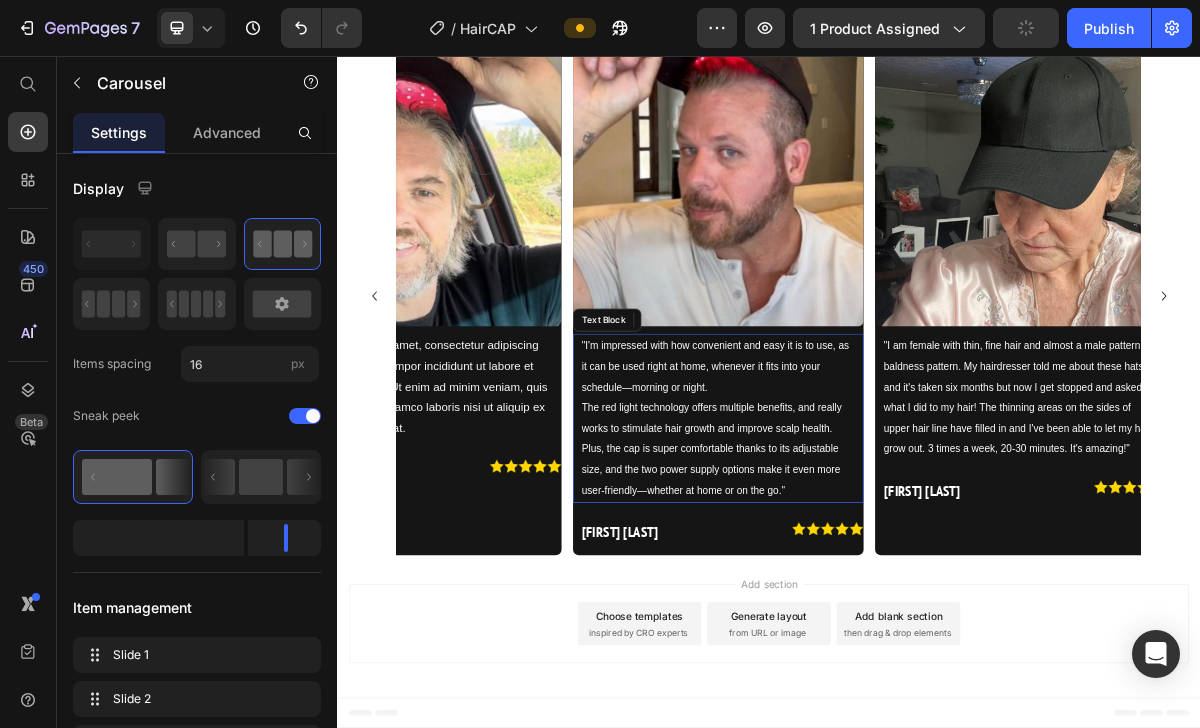 click on "The red light technology offers multiple benefits, and really works to stimulate hair growth and improve scalp health. Plus, the cap is super comfortable thanks to its adjustable size, and the two power supply options make it even more user-friendly—whether at home or on the go."" at bounding box center [858, 602] 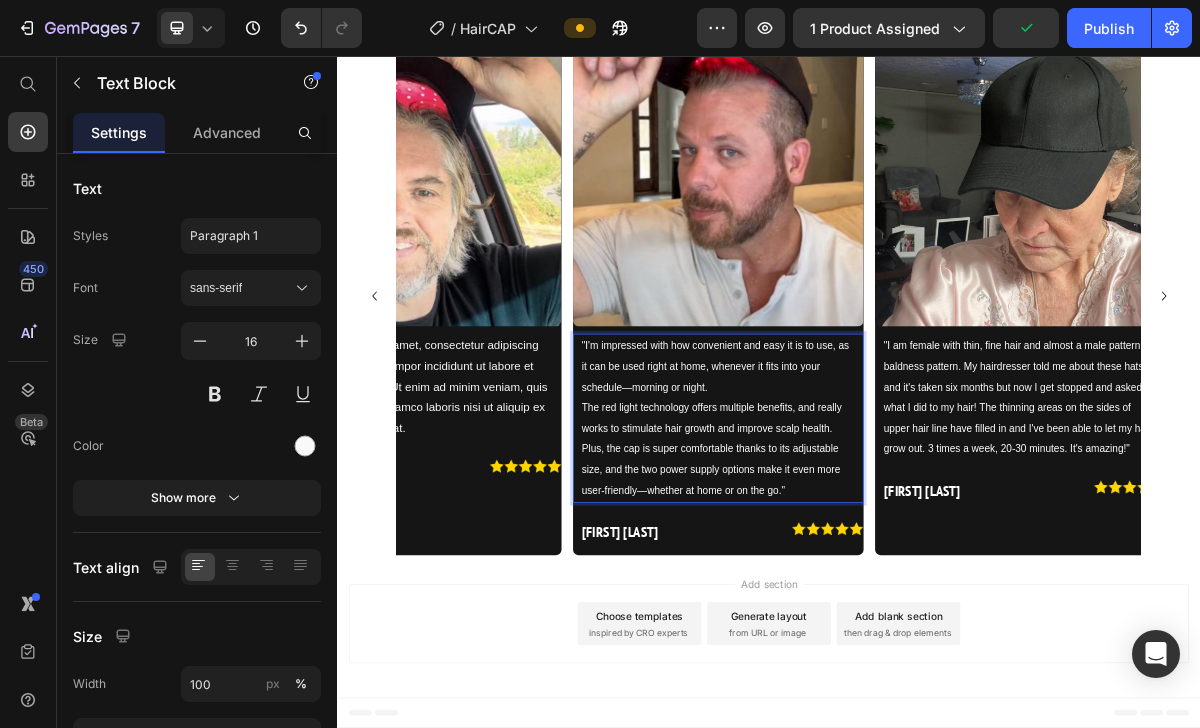 click on ""I'm impressed with how convenient and easy it is to use, as it can be used right at home, whenever it fits into your schedule—morning or night. The red light technology offers multiple benefits, and really works to stimulate hair growth and improve scalp health. Plus, the cap is super comfortable thanks to its adjustable size, and the two power supply options make it even more user-friendly—whether at home or on the go."" at bounding box center [867, 559] 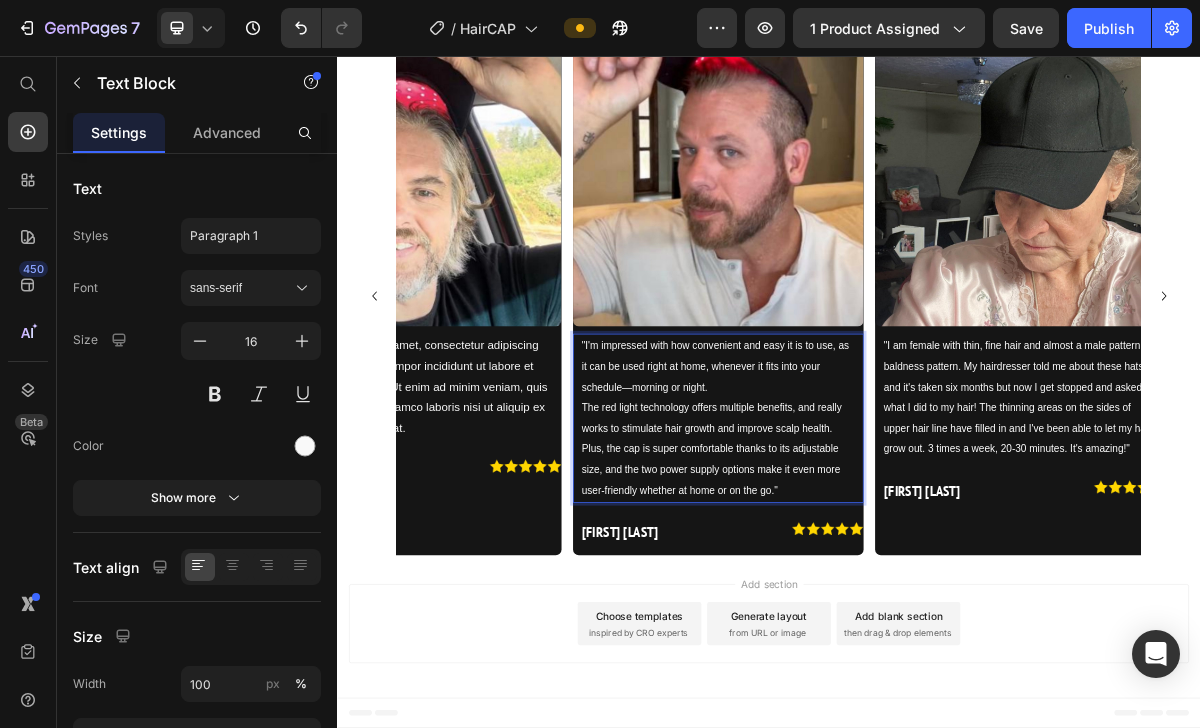 click on ""I'm impressed with how convenient and easy it is to use, as it can be used right at home, whenever it fits into your schedule—morning or night. The red light technology offers multiple benefits, and really works to stimulate hair growth and improve scalp health. Plus, the cap is super comfortable thanks to its adjustable size, and the two power supply options make it even more user-friendly whether at home or on the go."" at bounding box center (867, 559) 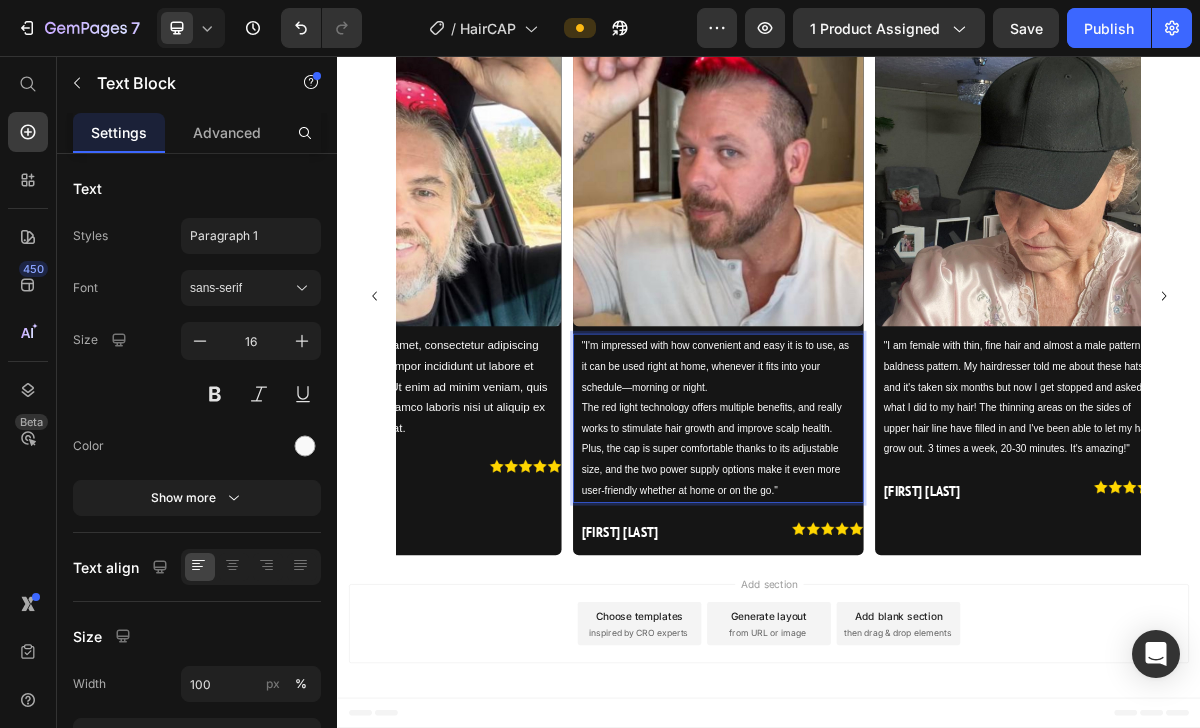 click on ""I'm impressed with how convenient and easy it is to use, as it can be used right at home, whenever it fits into your schedule—morning or night." at bounding box center (863, 487) 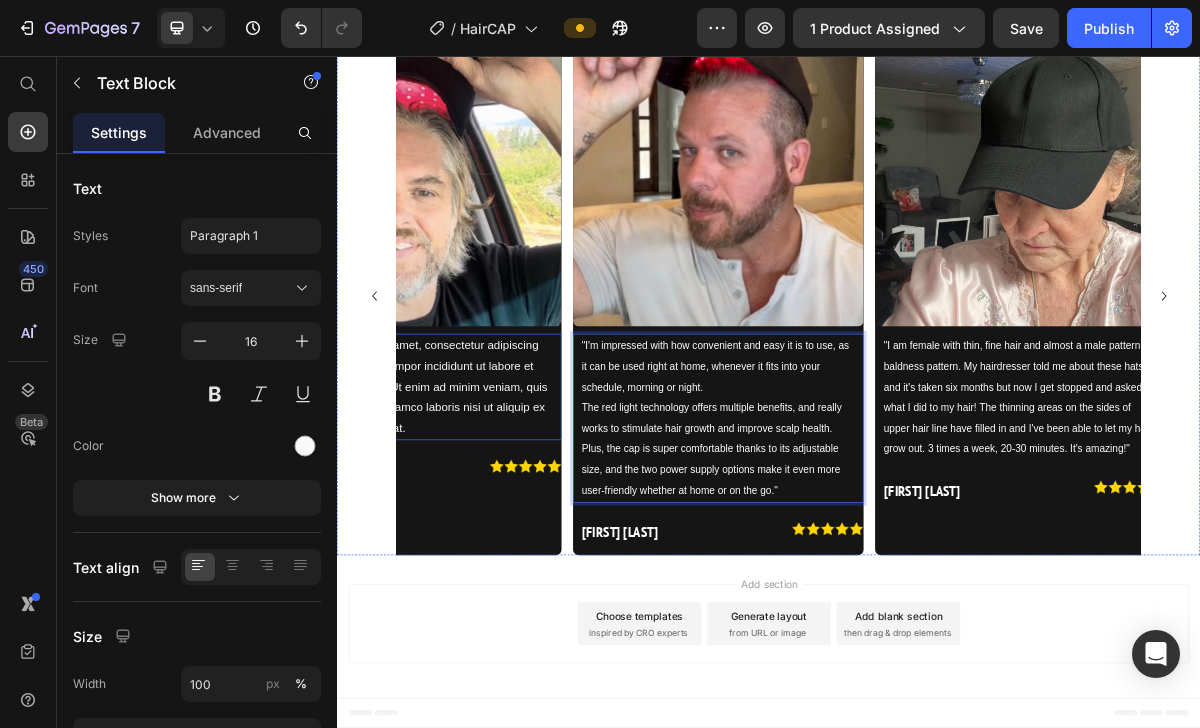 click on "Lorem ipsum dolor sit amet, consectetur adipiscing elit, sed do eiusmod tempor incididunt ut labore et dolore magna aliqua. Ut enim ad minim veniam, quis nostrud exercitation ullamco laboris nisi ut aliquip ex ea commodo consequat." at bounding box center (447, 516) 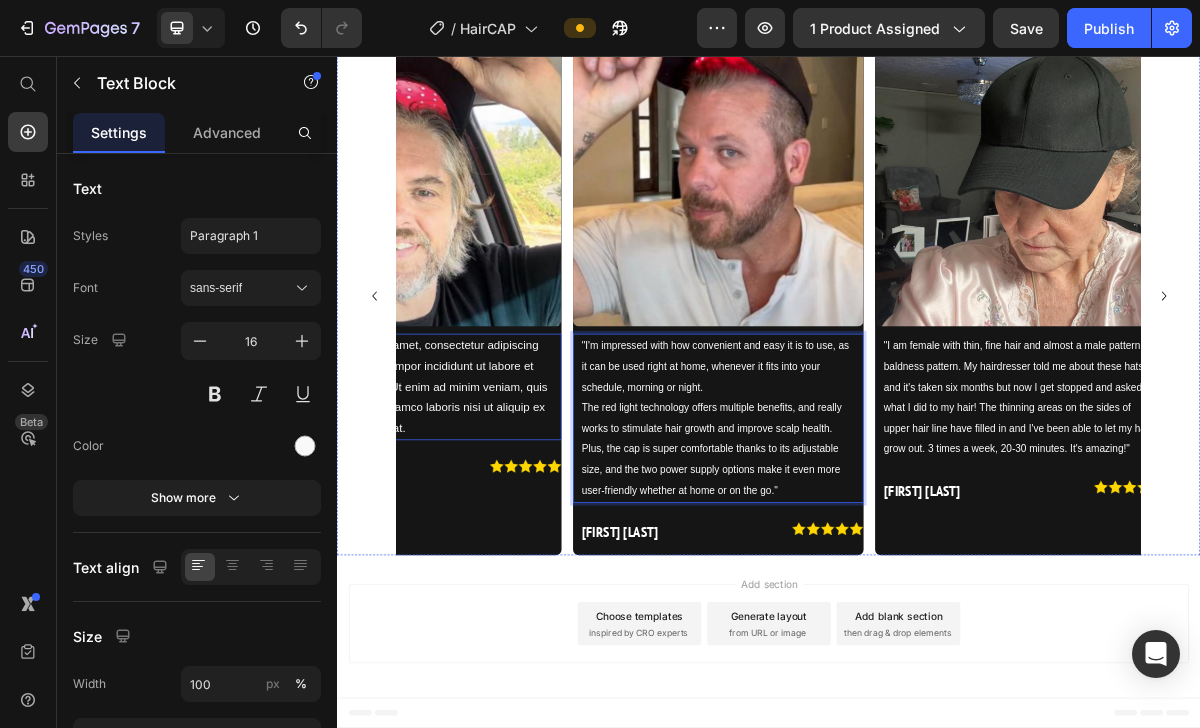 click on "Lorem ipsum dolor sit amet, consectetur adipiscing elit, sed do eiusmod tempor incididunt ut labore et dolore magna aliqua. Ut enim ad minim veniam, quis nostrud exercitation ullamco laboris nisi ut aliquip ex ea commodo consequat." at bounding box center (447, 516) 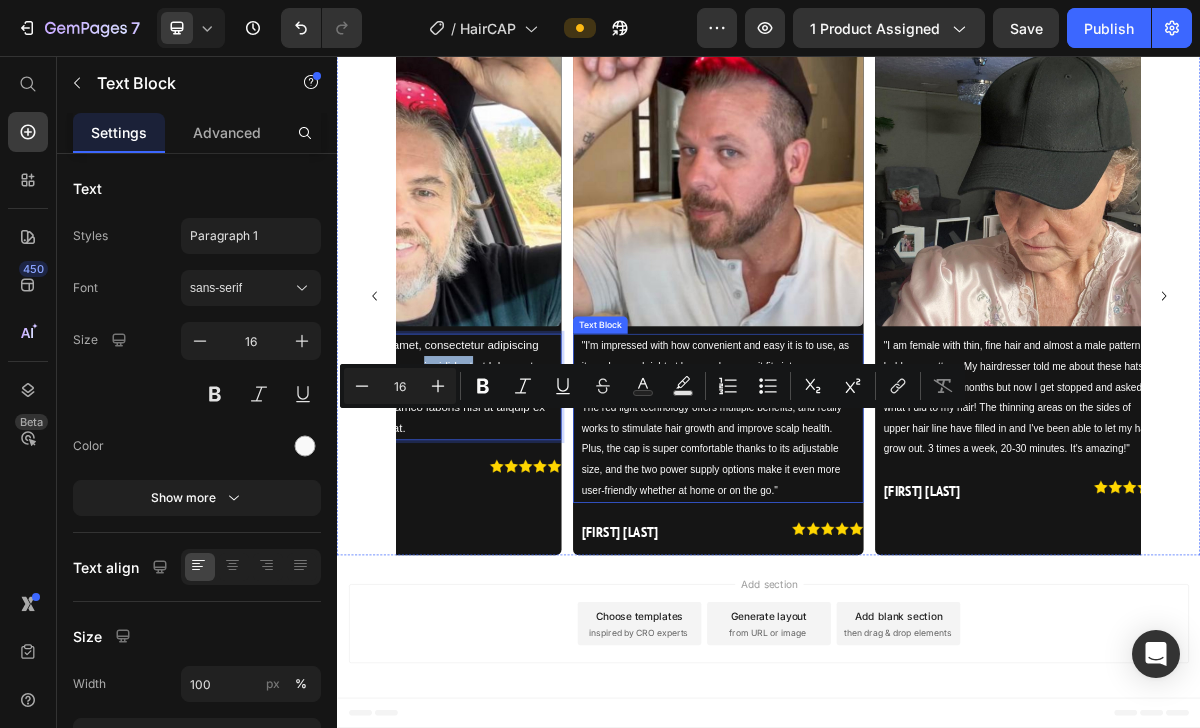 scroll, scrollTop: 10682, scrollLeft: 0, axis: vertical 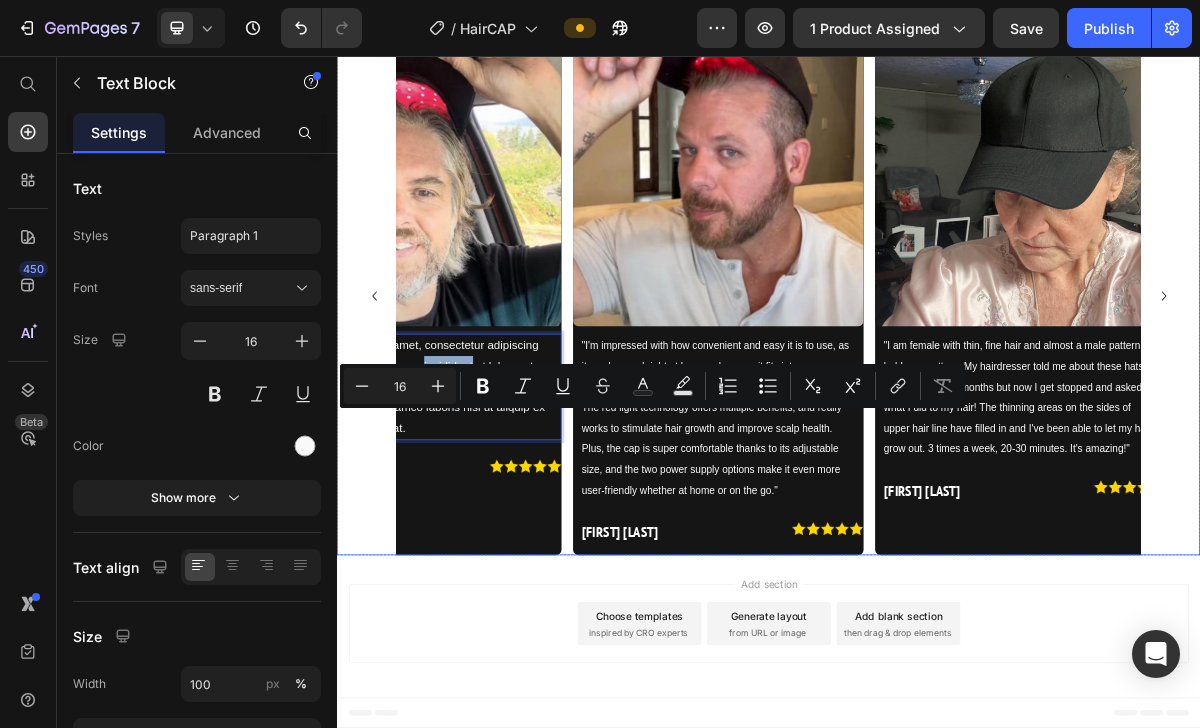 click 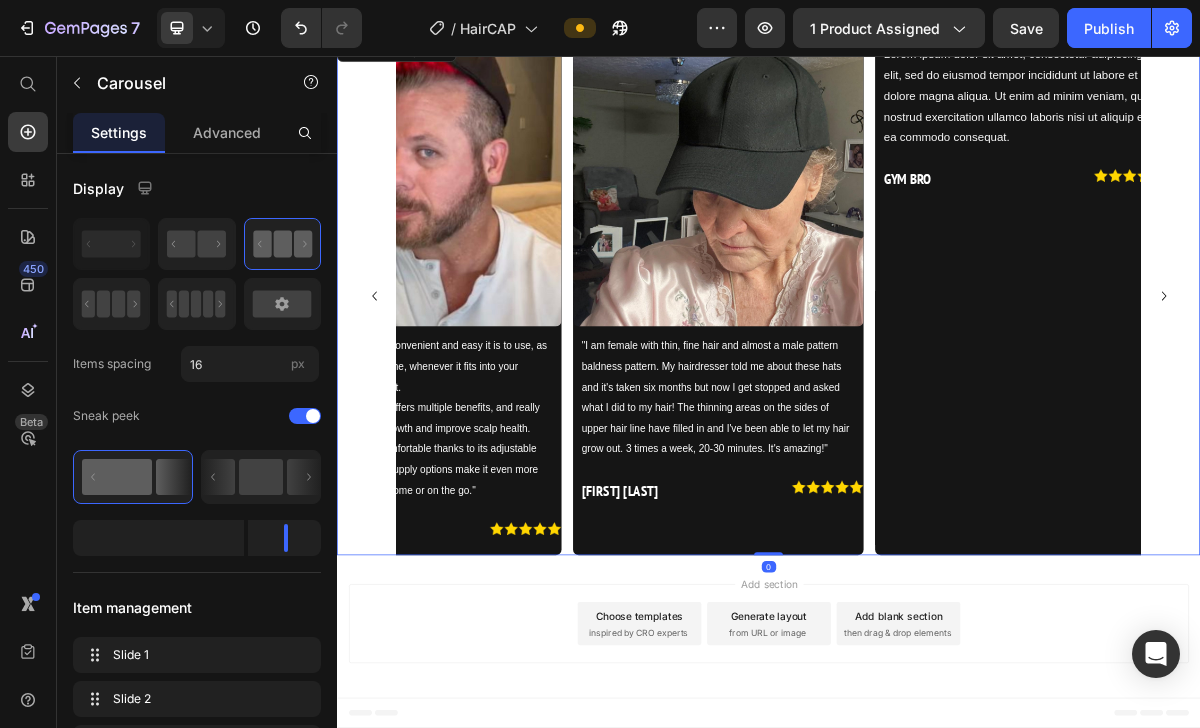click 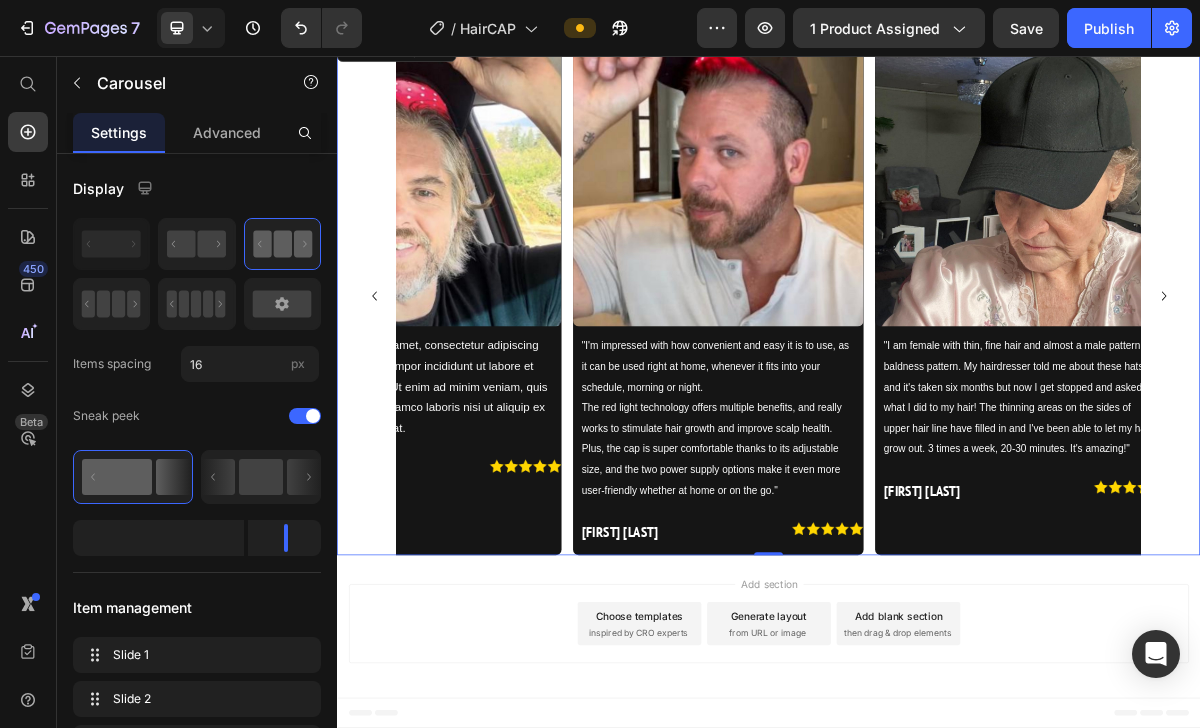 click 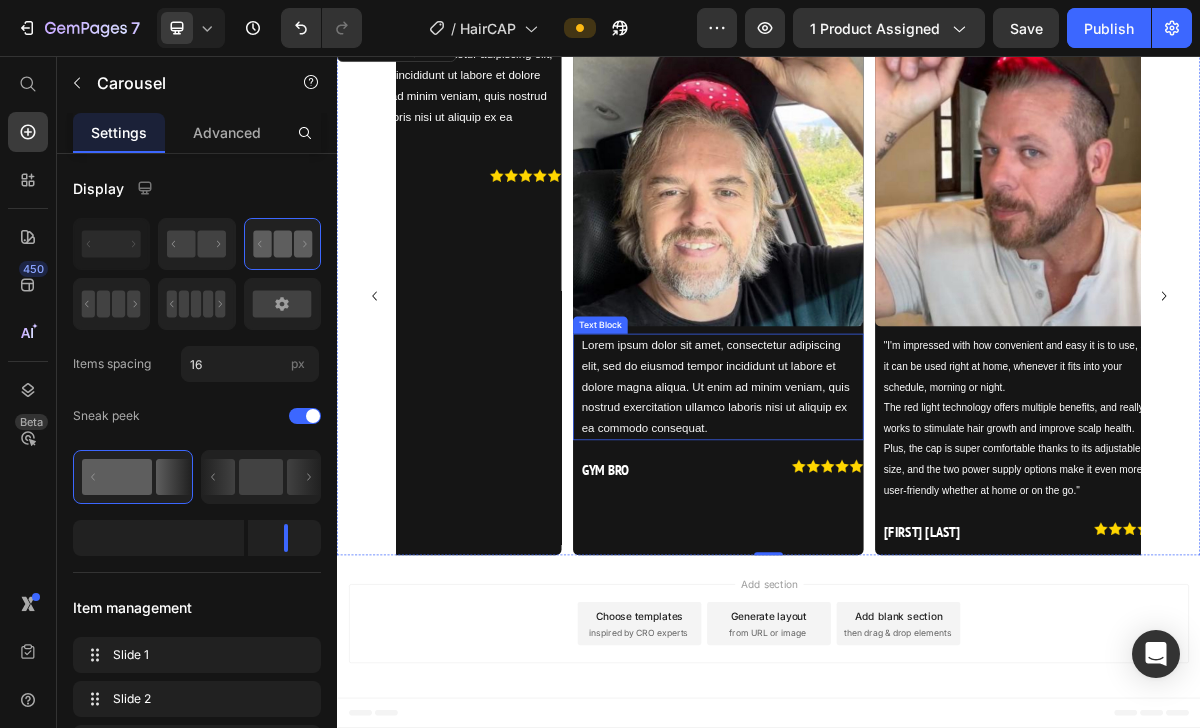 click on "Lorem ipsum dolor sit amet, consectetur adipiscing elit, sed do eiusmod tempor incididunt ut labore et dolore magna aliqua. Ut enim ad minim veniam, quis nostrud exercitation ullamco laboris nisi ut aliquip ex ea commodo consequat." at bounding box center [867, 516] 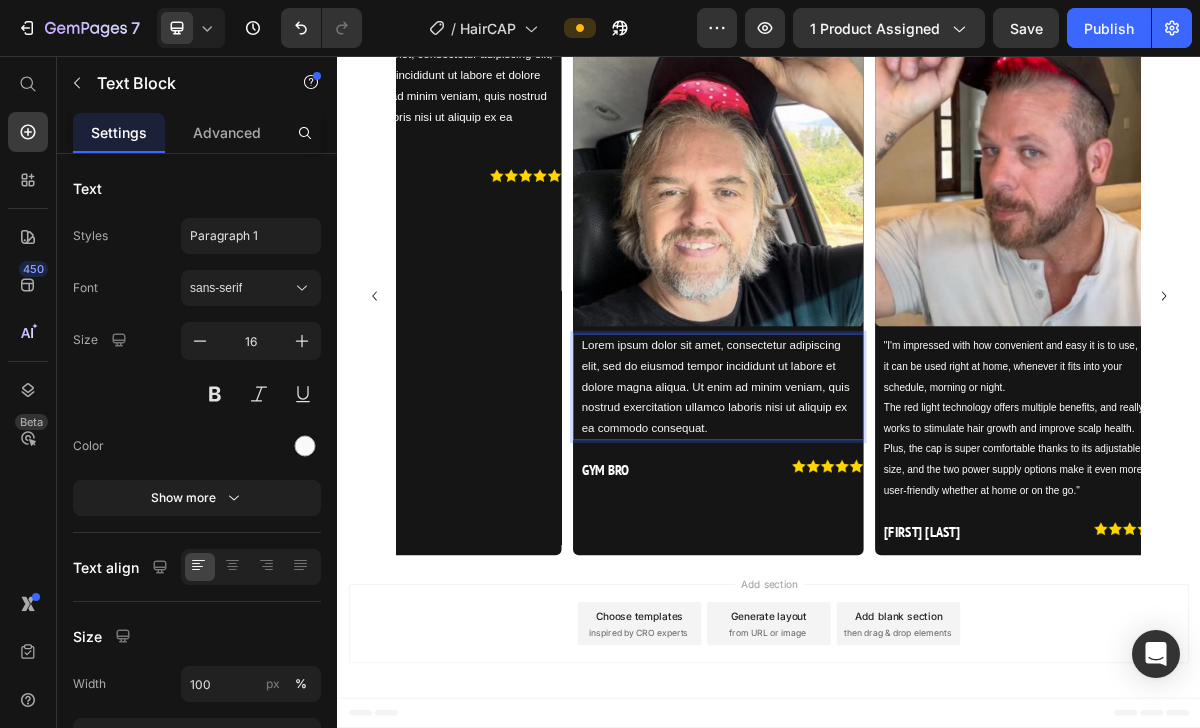 click on "Lorem ipsum dolor sit amet, consectetur adipiscing elit, sed do eiusmod tempor incididunt ut labore et dolore magna aliqua. Ut enim ad minim veniam, quis nostrud exercitation ullamco laboris nisi ut aliquip ex ea commodo consequat." at bounding box center (867, 516) 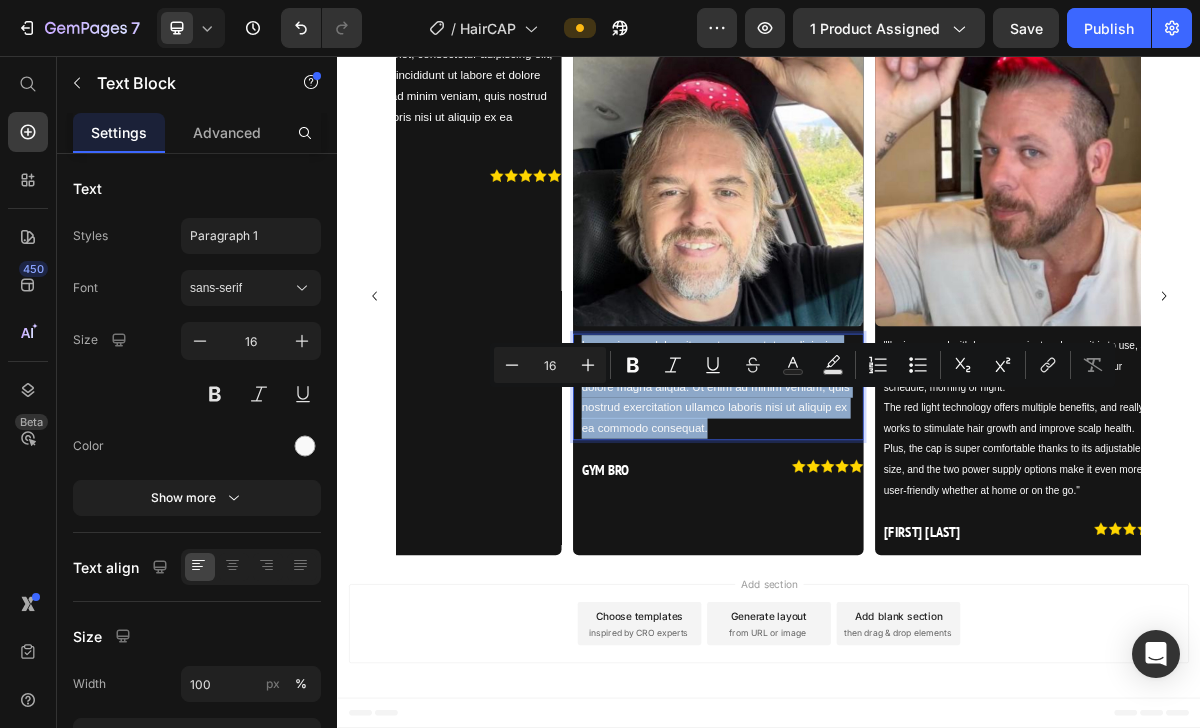 scroll, scrollTop: 50, scrollLeft: 0, axis: vertical 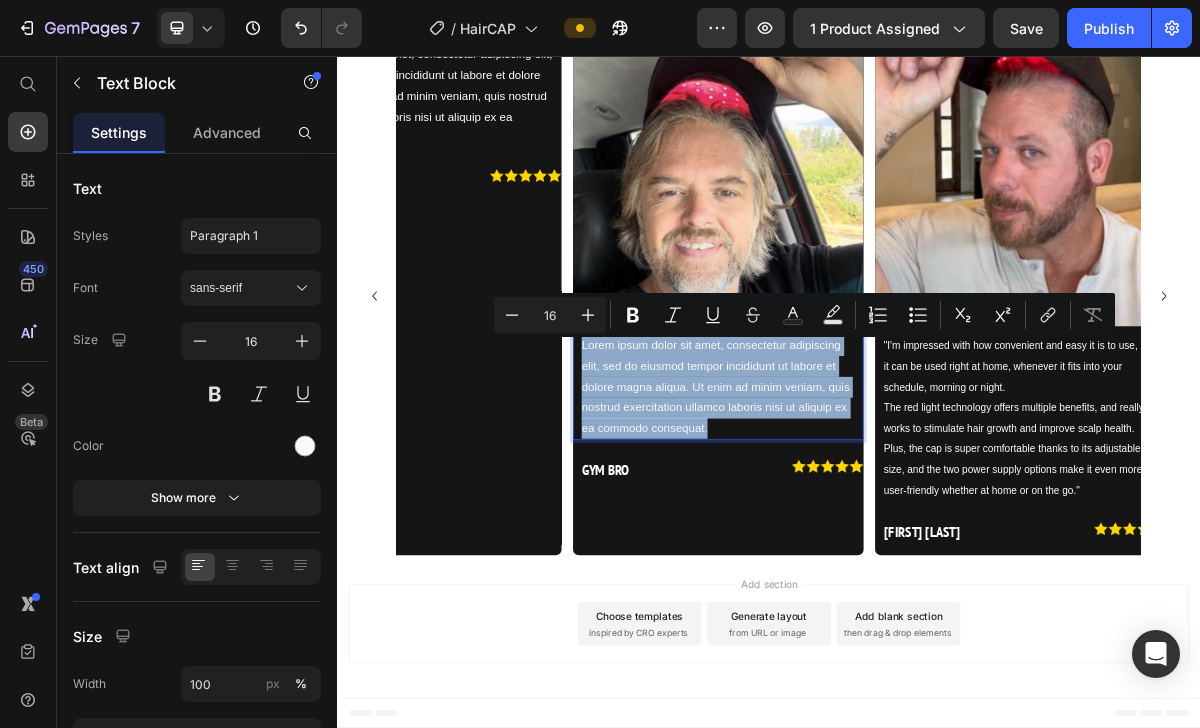 type on "14" 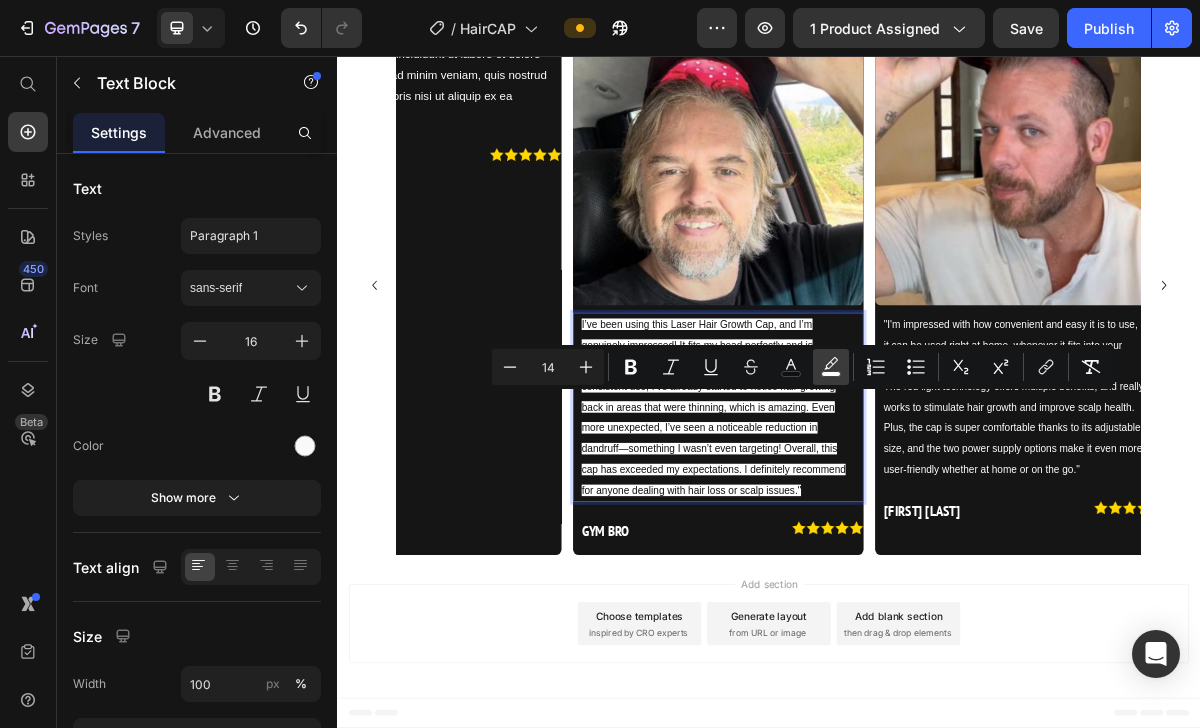 click 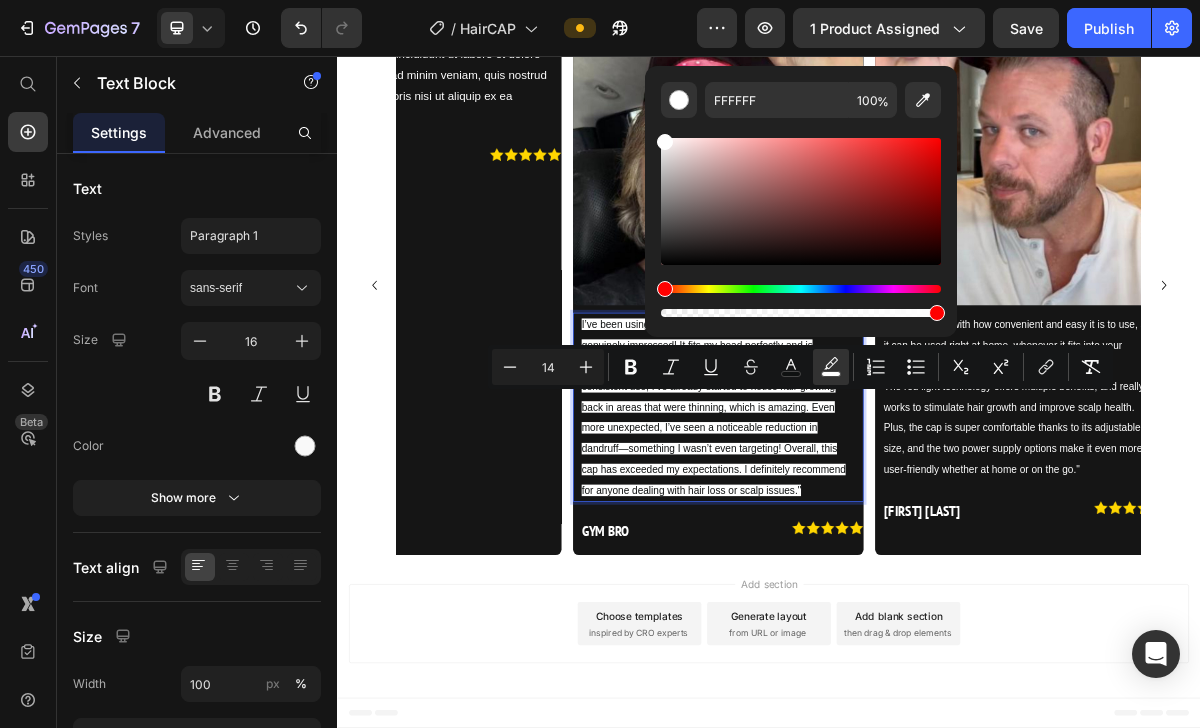 click at bounding box center (801, 301) 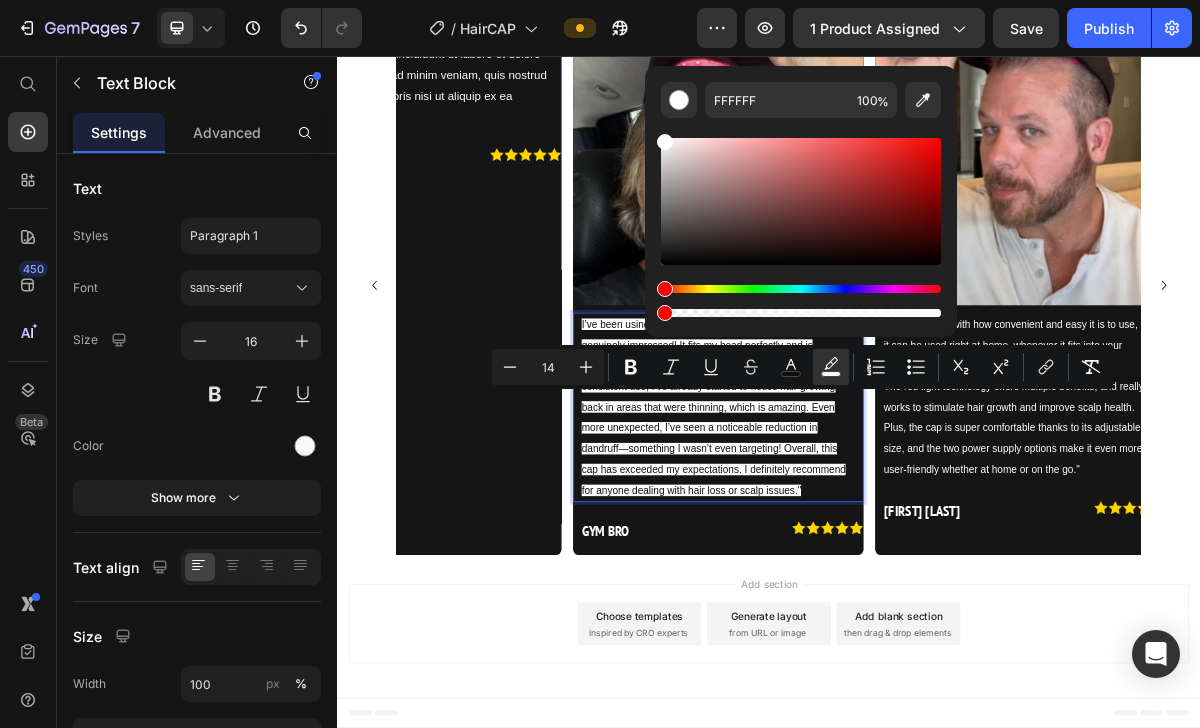 drag, startPoint x: 939, startPoint y: 314, endPoint x: 652, endPoint y: 315, distance: 287.00174 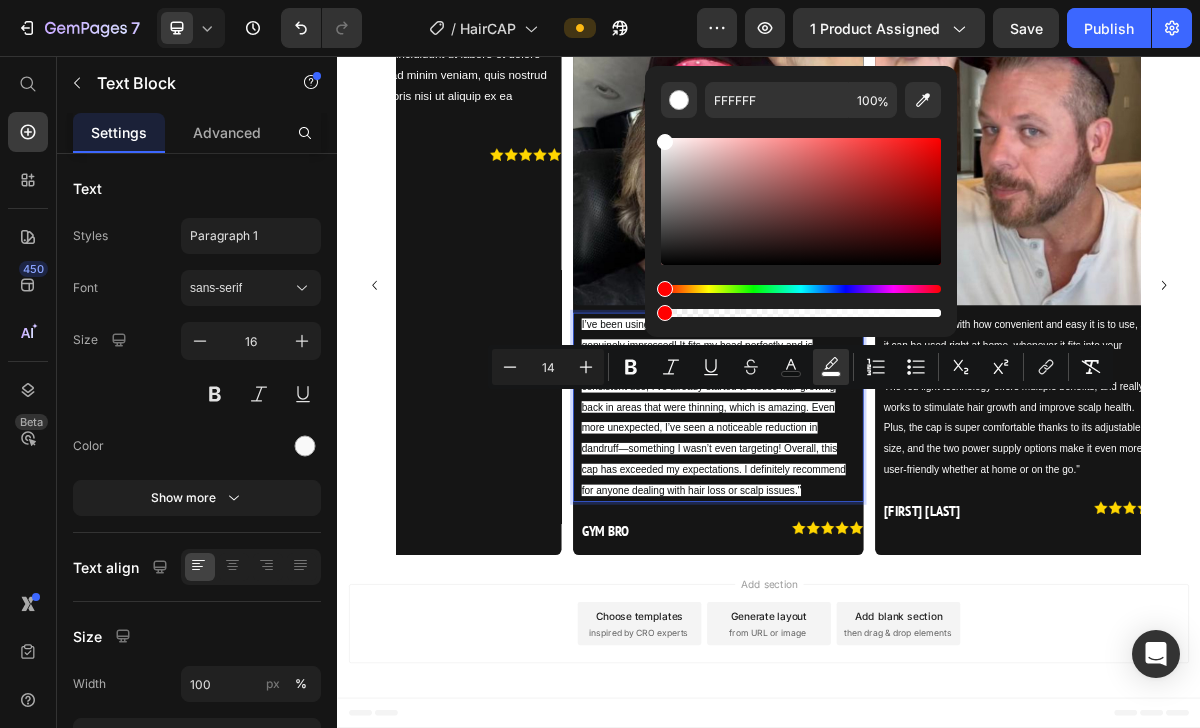 type on "0" 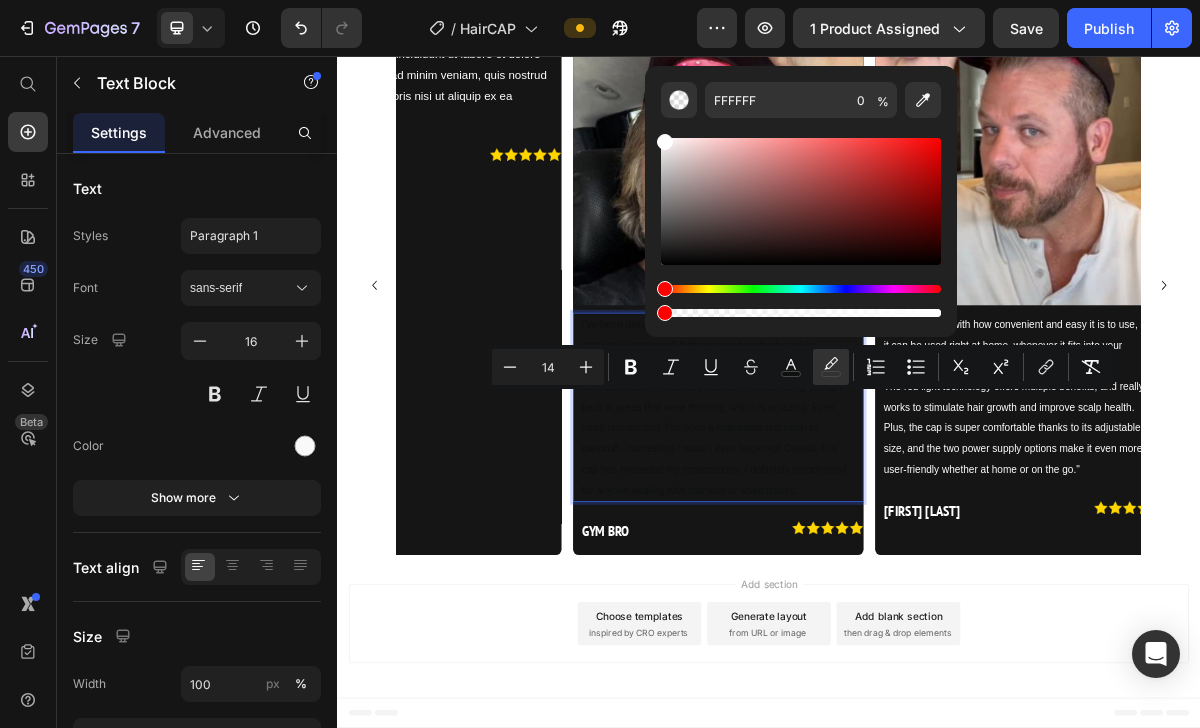 click on "I’ve been using this Laser Hair Growth Cap, and I’m genuinely impressed! It fits my head perfectly and is surprisingly comfortable to wear—not too warm at all. After consistent use, I’ve already started to notice hair growing back in areas that were thinning, which is amazing. Even more unexpected, I’ve seen a noticeable reduction in dandruff—something I wasn’t even targeting! Overall, this cap has exceeded my expectations. I definitely recommend for anyone dealing with hair loss or scalp issues."" at bounding box center [860, 544] 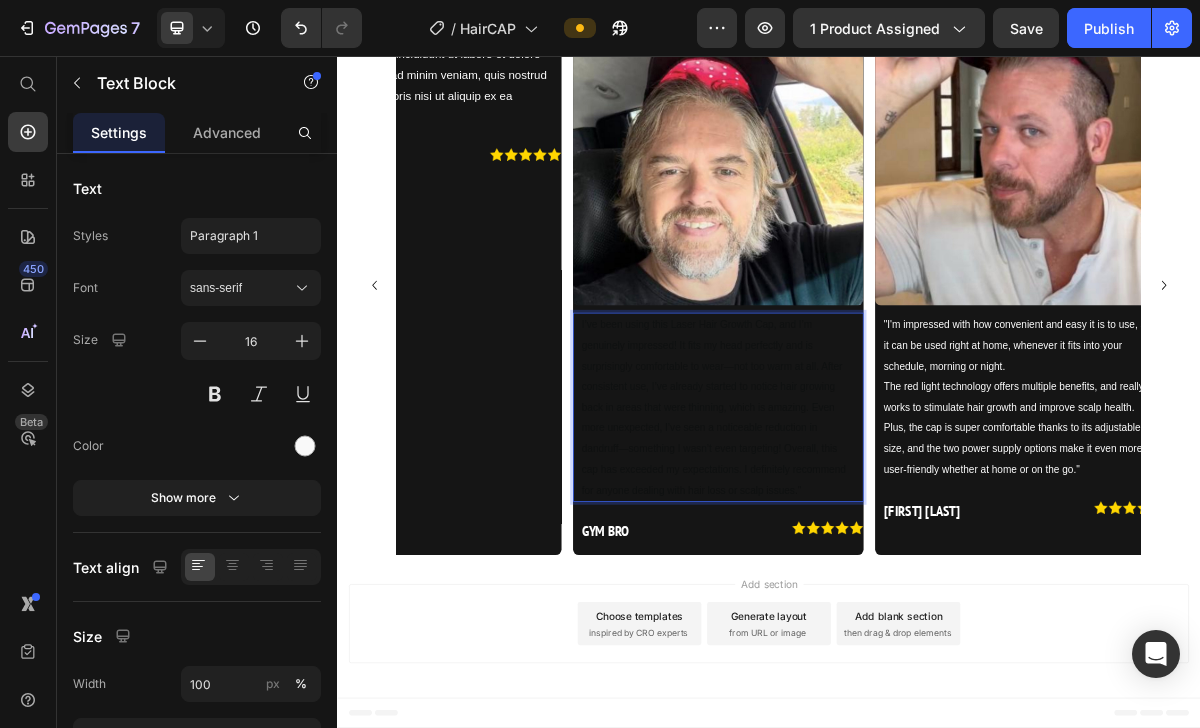 click on "I’ve been using this Laser Hair Growth Cap, and I’m genuinely impressed! It fits my head perfectly and is surprisingly comfortable to wear—not too warm at all. After consistent use, I’ve already started to notice hair growing back in areas that were thinning, which is amazing. Even more unexpected, I’ve seen a noticeable reduction in dandruff—something I wasn’t even targeting! Overall, this cap has exceeded my expectations. I definitely recommend for anyone dealing with hair loss or scalp issues."" at bounding box center (860, 544) 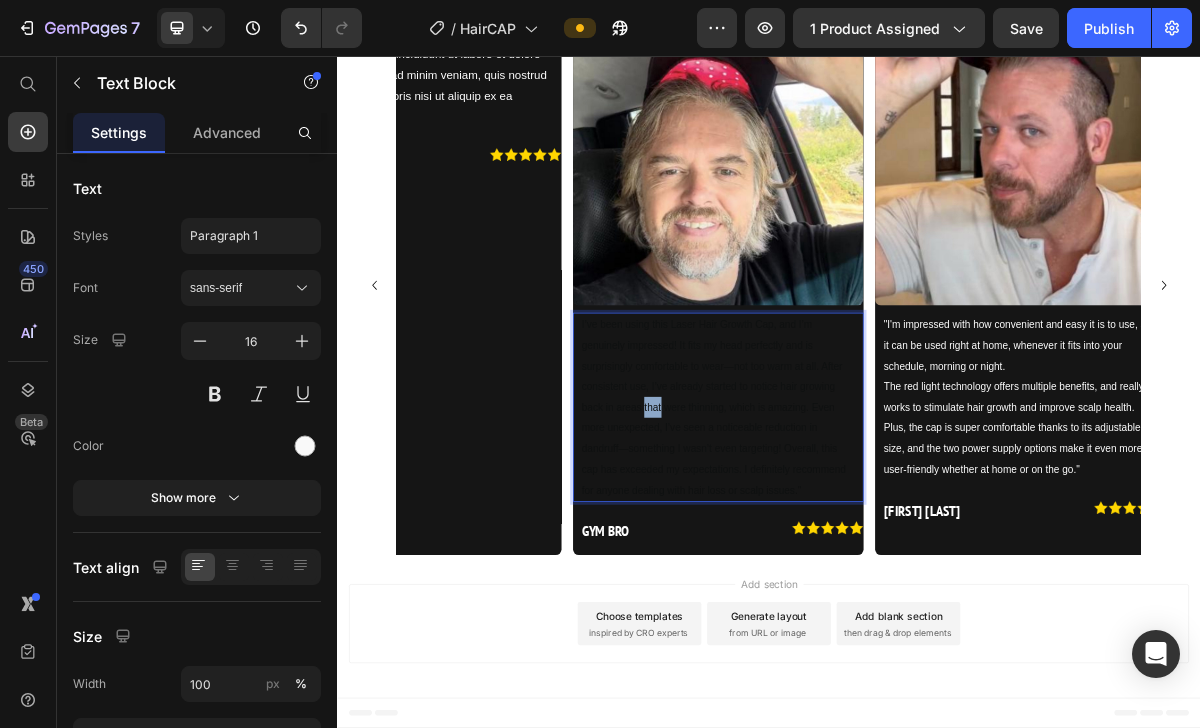 click on "I’ve been using this Laser Hair Growth Cap, and I’m genuinely impressed! It fits my head perfectly and is surprisingly comfortable to wear—not too warm at all. After consistent use, I’ve already started to notice hair growing back in areas that were thinning, which is amazing. Even more unexpected, I’ve seen a noticeable reduction in dandruff—something I wasn’t even targeting! Overall, this cap has exceeded my expectations. I definitely recommend for anyone dealing with hair loss or scalp issues."" at bounding box center [860, 544] 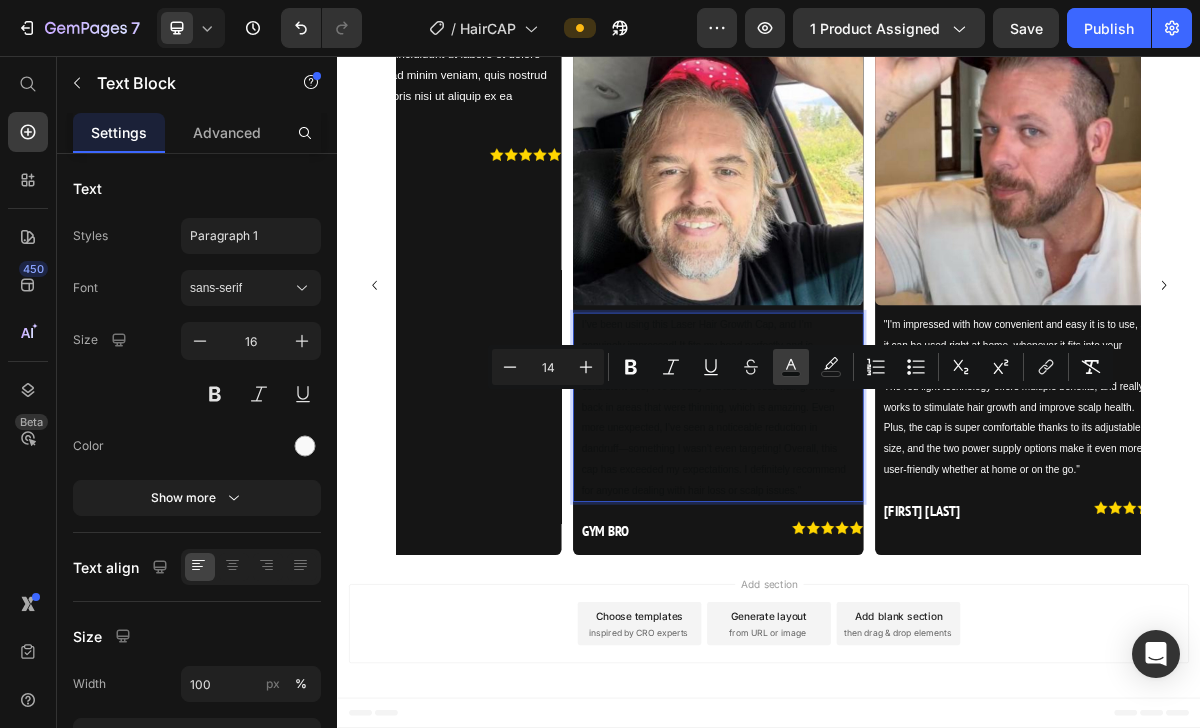 click 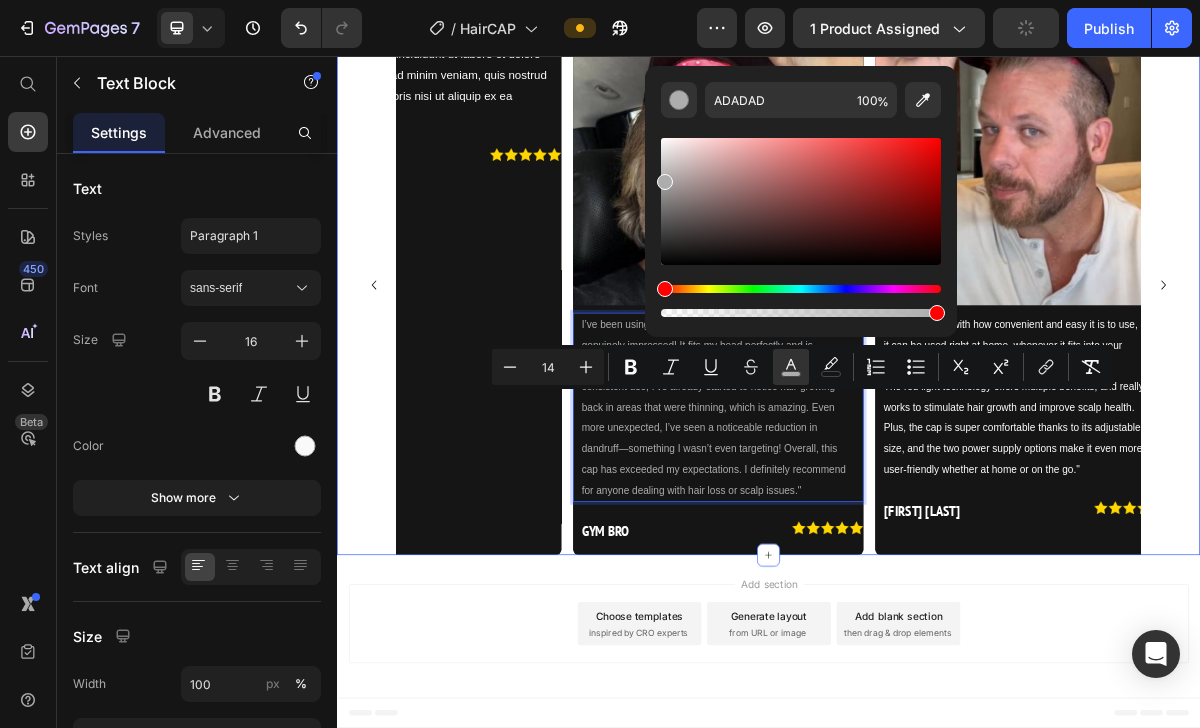 drag, startPoint x: 1036, startPoint y: 311, endPoint x: 751, endPoint y: 95, distance: 357.60452 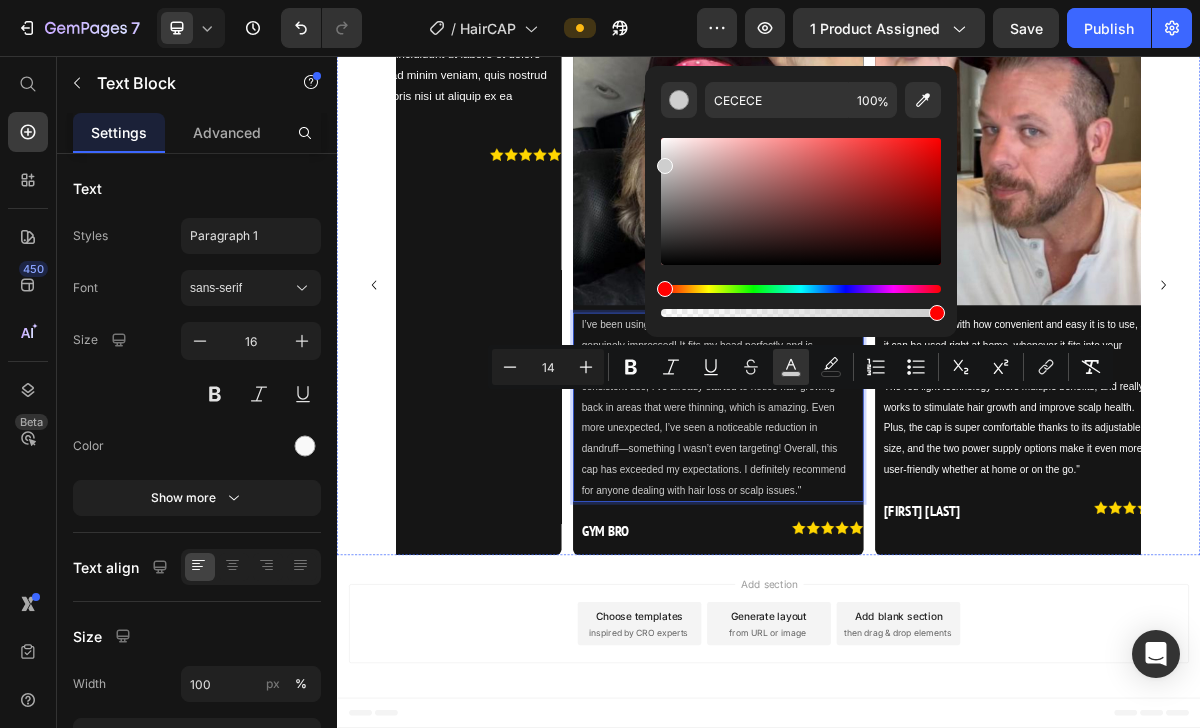 drag, startPoint x: 1002, startPoint y: 235, endPoint x: 765, endPoint y: 59, distance: 295.2033 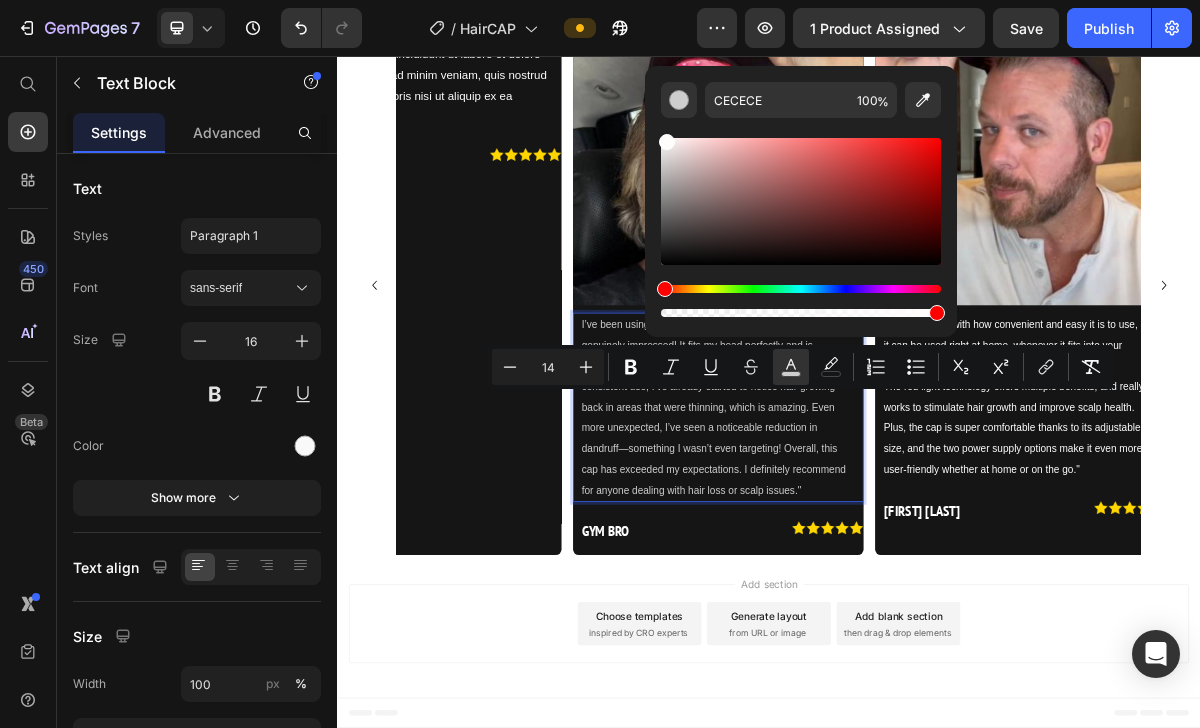 drag, startPoint x: 666, startPoint y: 160, endPoint x: 665, endPoint y: 76, distance: 84.00595 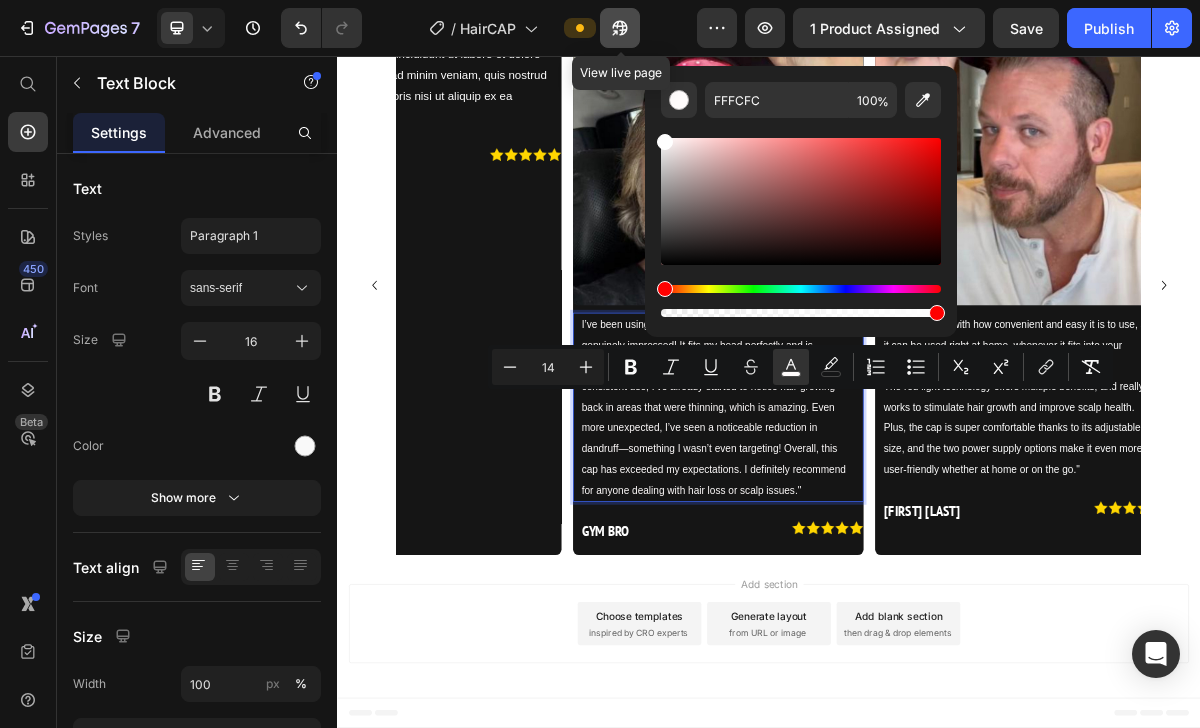 type on "FFFFFF" 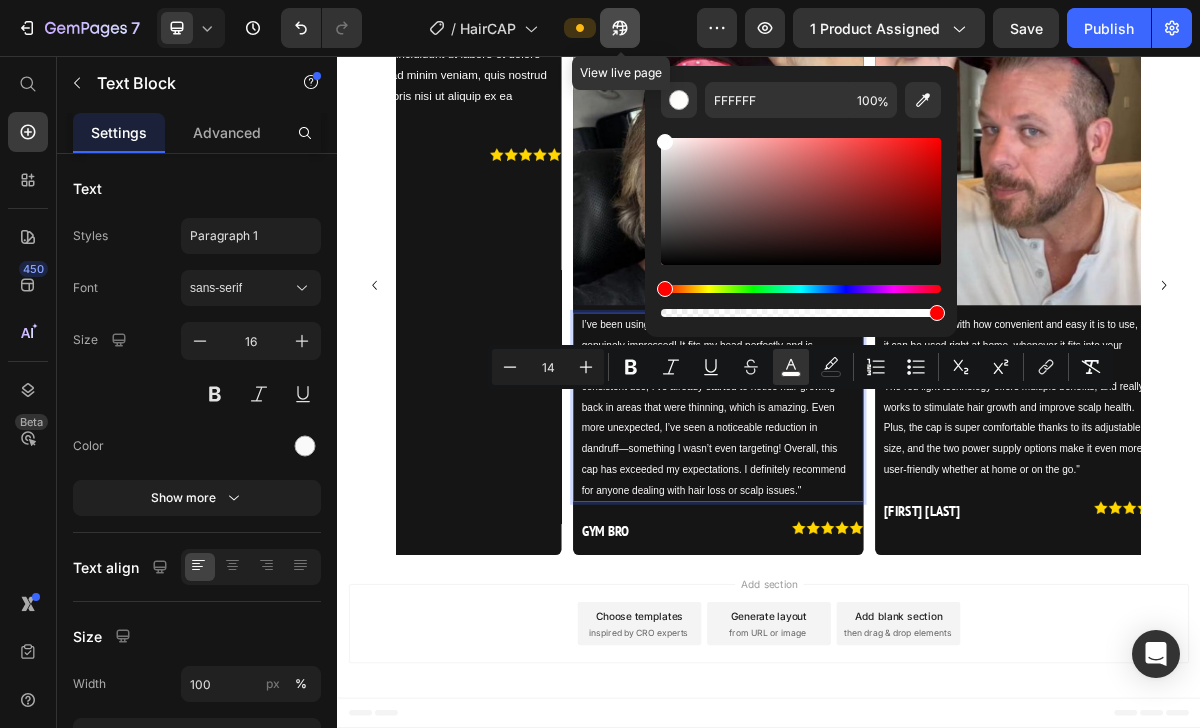drag, startPoint x: 672, startPoint y: 140, endPoint x: 634, endPoint y: 44, distance: 103.24728 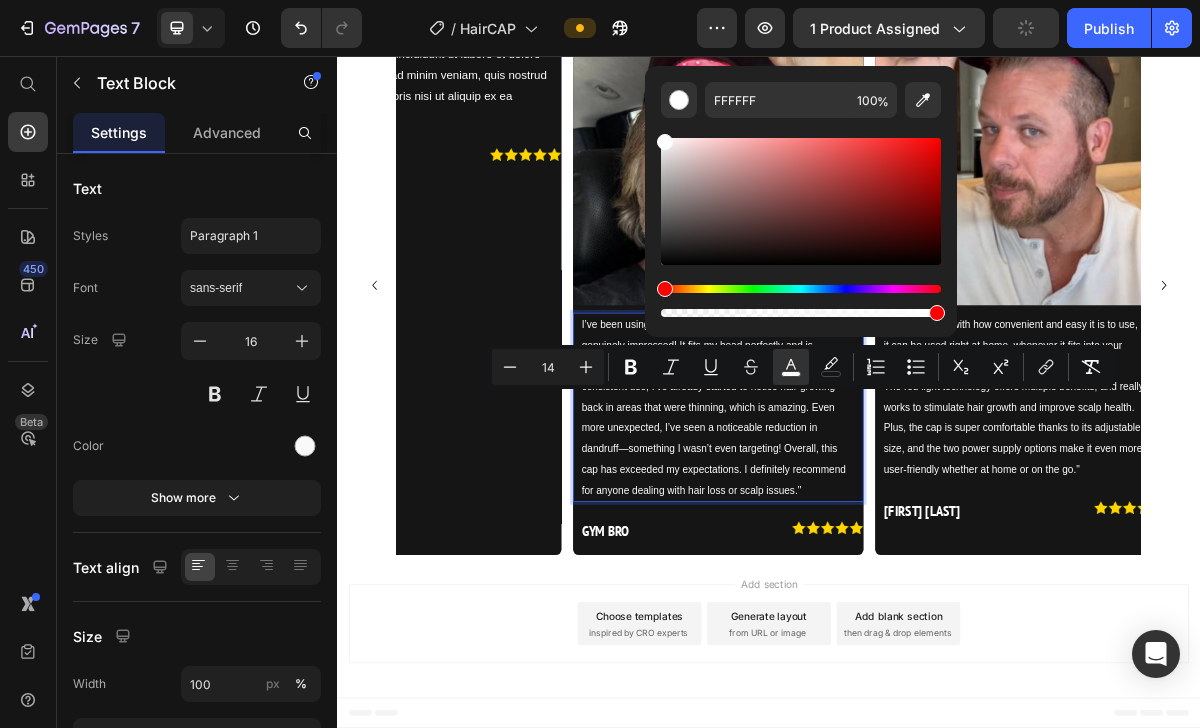click on "I’ve been using this Laser Hair Growth Cap, and I’m genuinely impressed! It fits my head perfectly and is surprisingly comfortable to wear—not too warm at all. After consistent use, I’ve already started to notice hair growing back in areas that were thinning, which is amazing. Even more unexpected, I’ve seen a noticeable reduction in dandruff—something I wasn’t even targeting! Overall, this cap has exceeded my expectations. I definitely recommend for anyone dealing with hair loss or scalp issues."" at bounding box center [860, 544] 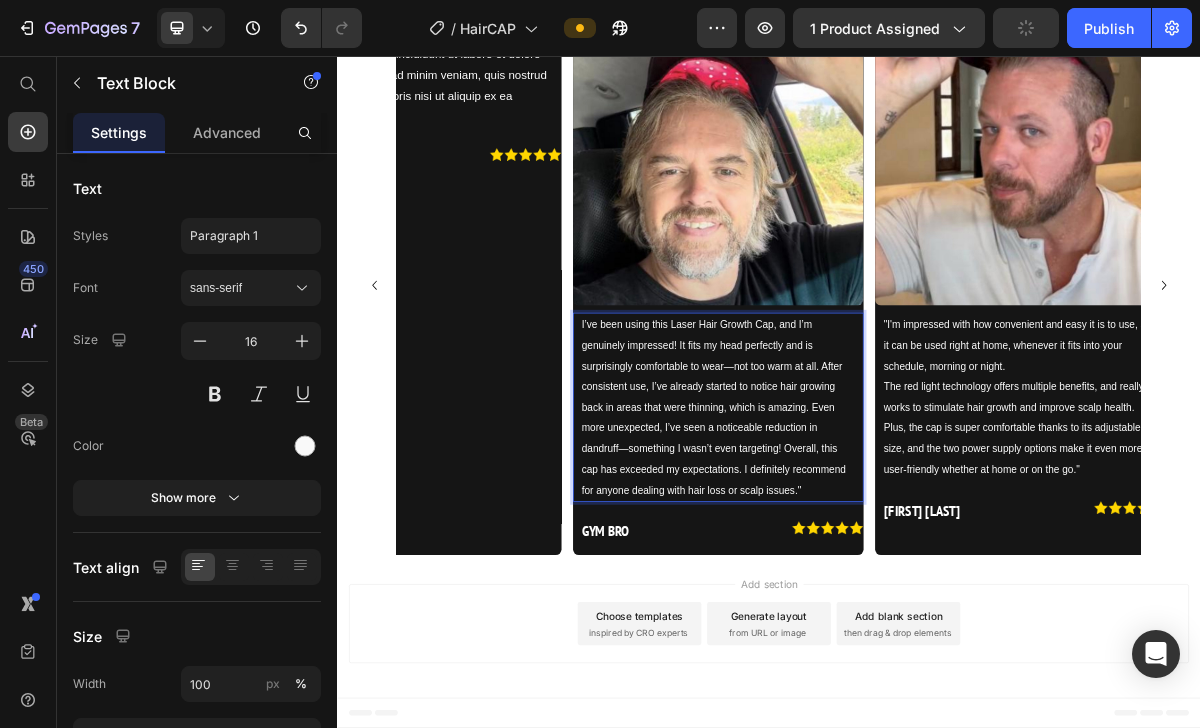 click on "I’ve been using this Laser Hair Growth Cap, and I’m genuinely impressed! It fits my head perfectly and is surprisingly comfortable to wear—not too warm at all. After consistent use, I’ve already started to notice hair growing back in areas that were thinning, which is amazing. Even more unexpected, I’ve seen a noticeable reduction in dandruff—something I wasn’t even targeting! Overall, this cap has exceeded my expectations. I definitely recommend for anyone dealing with hair loss or scalp issues."" at bounding box center (867, 544) 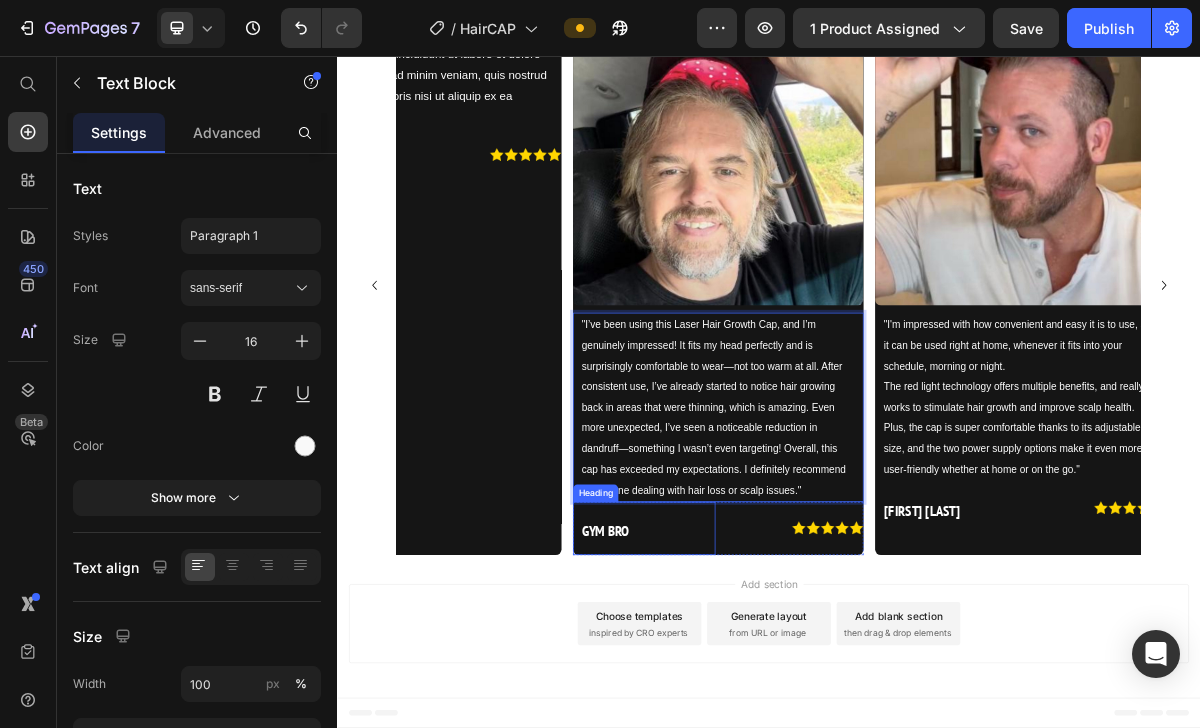 click on "GYM BRO" at bounding box center [710, 717] 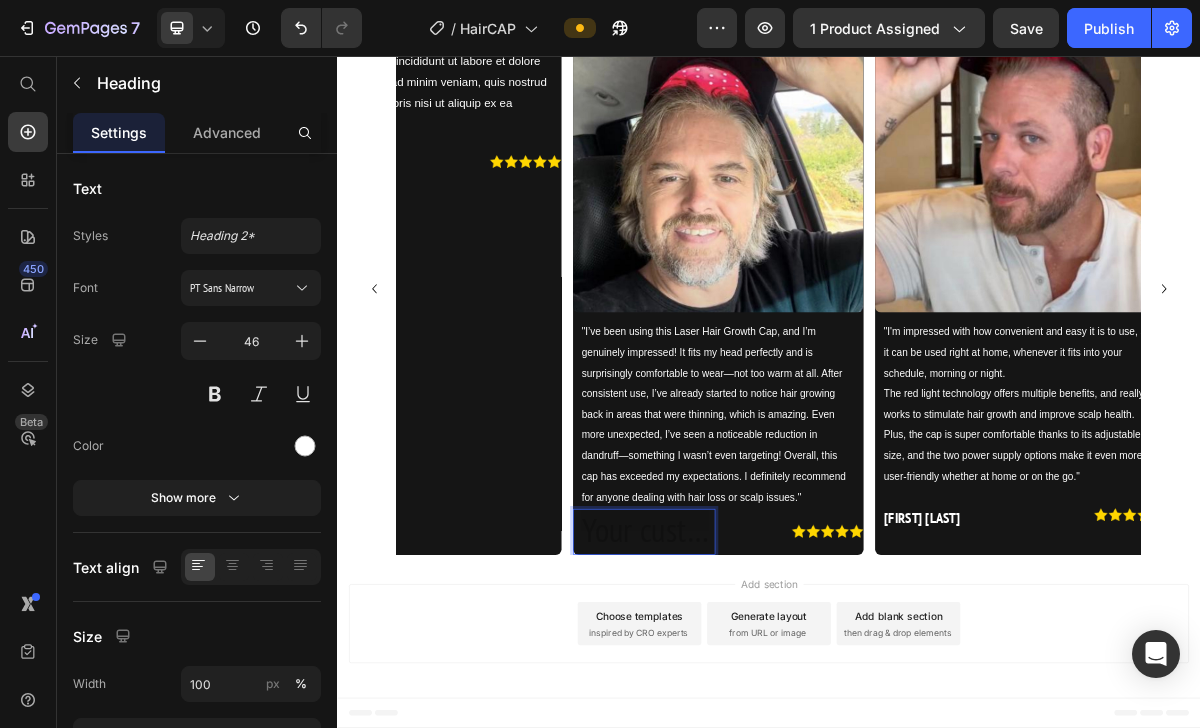 scroll, scrollTop: 10674, scrollLeft: 0, axis: vertical 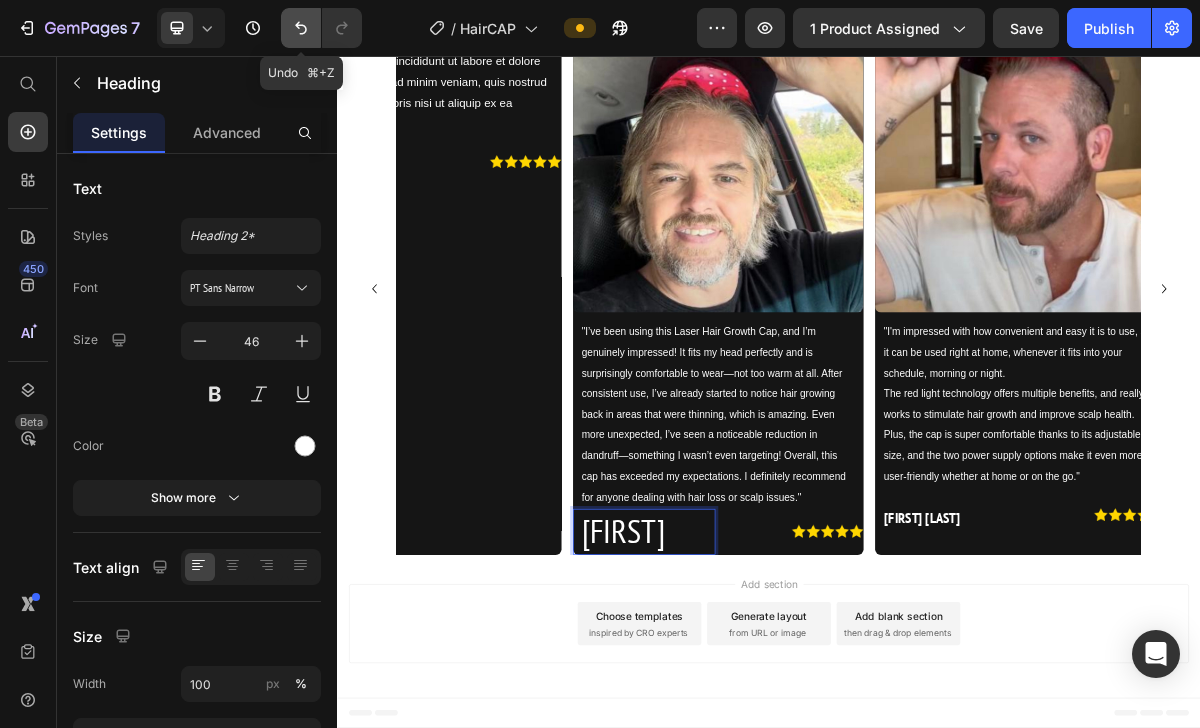 click 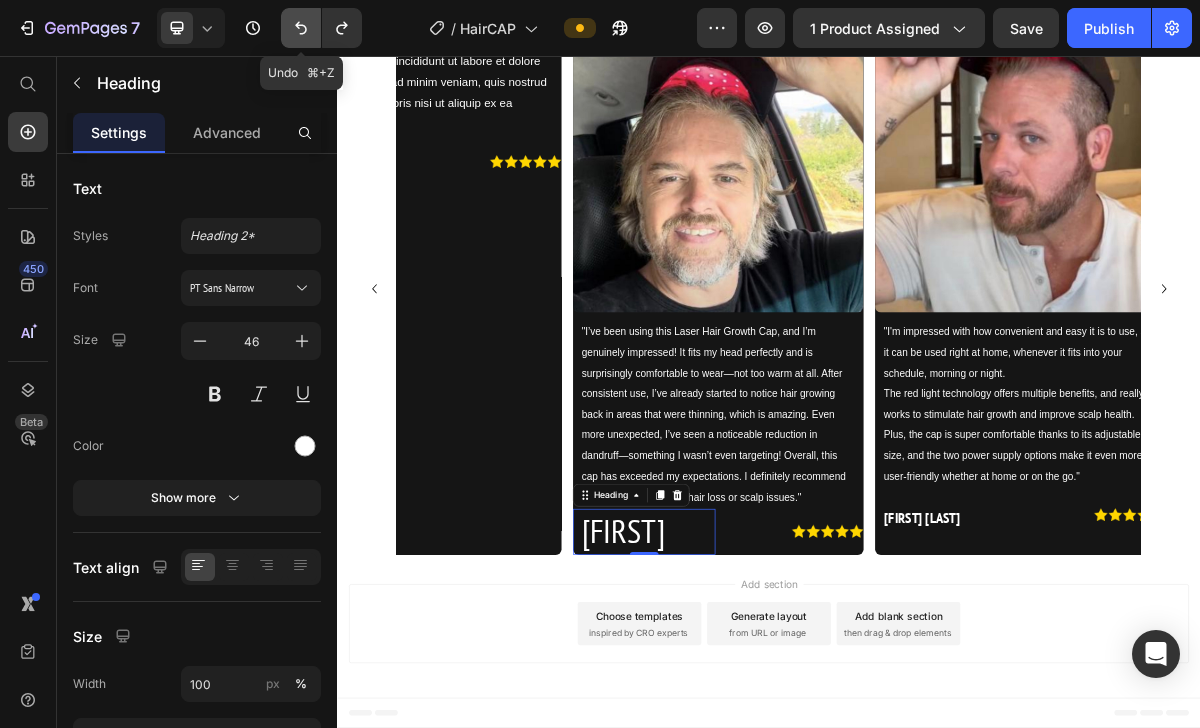 click 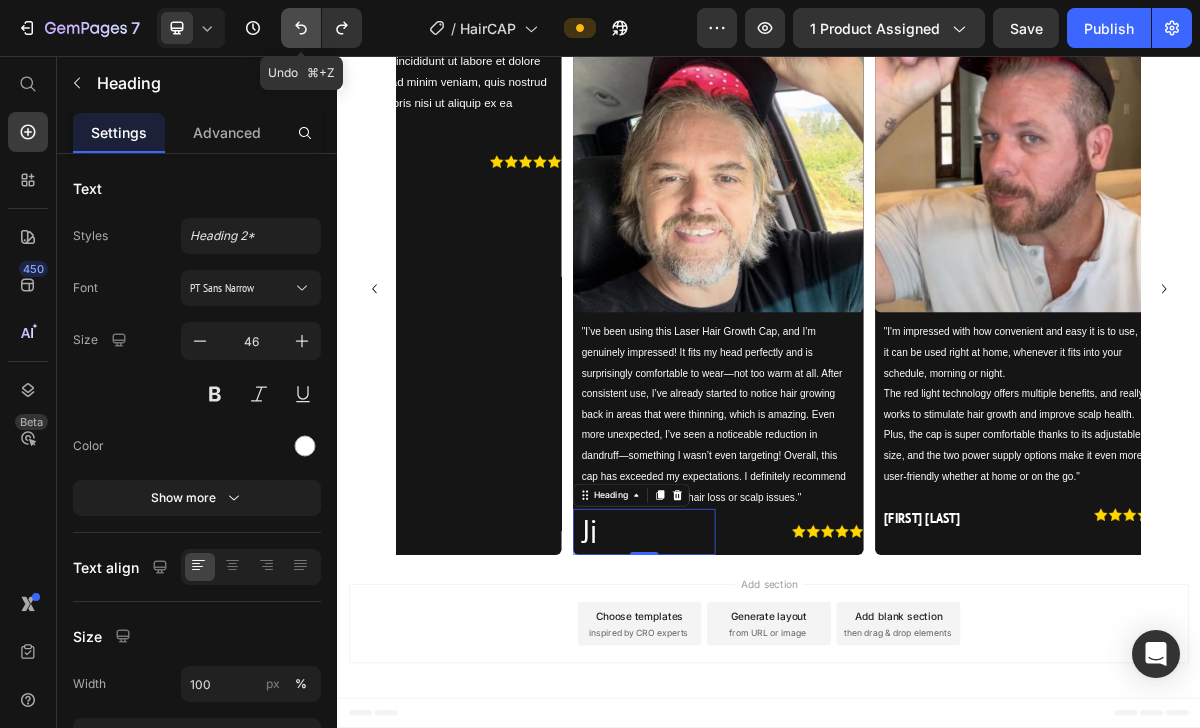 click 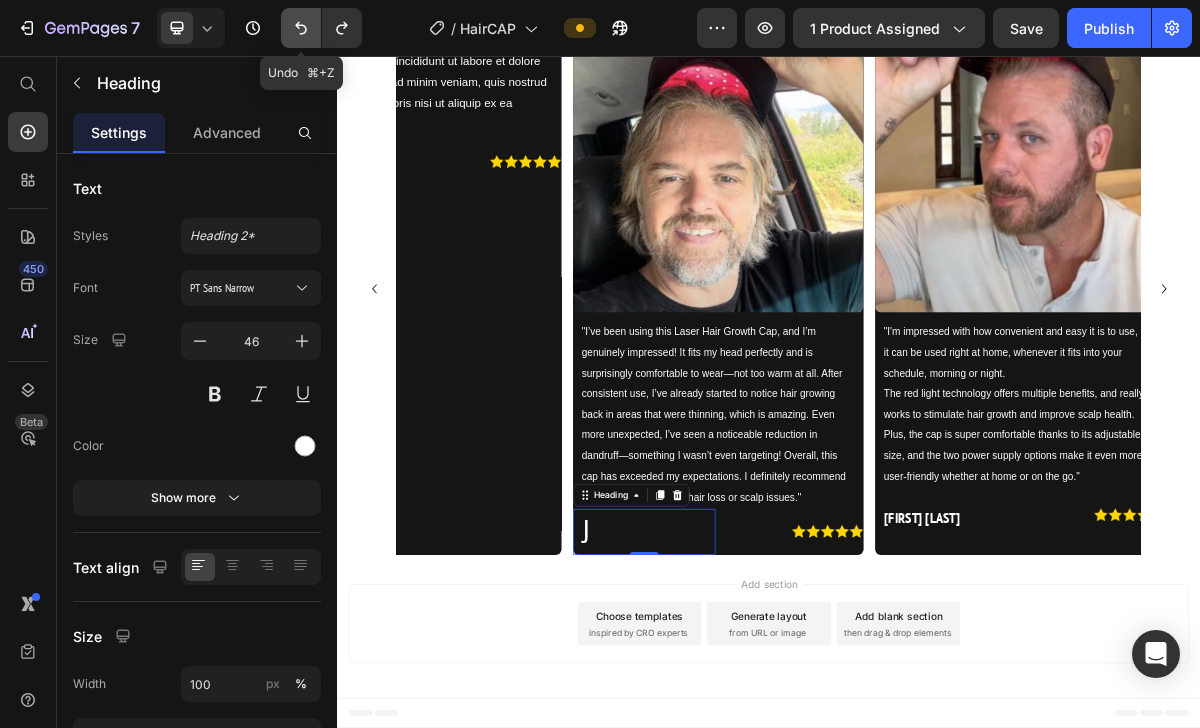 click 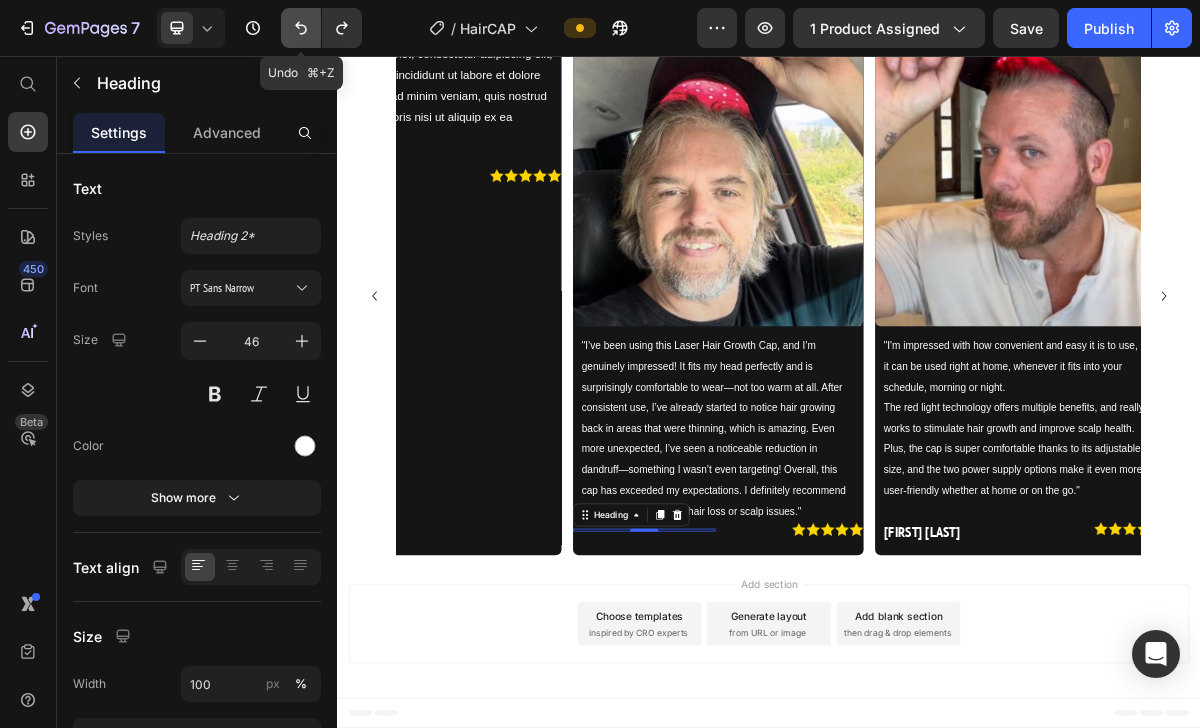 click 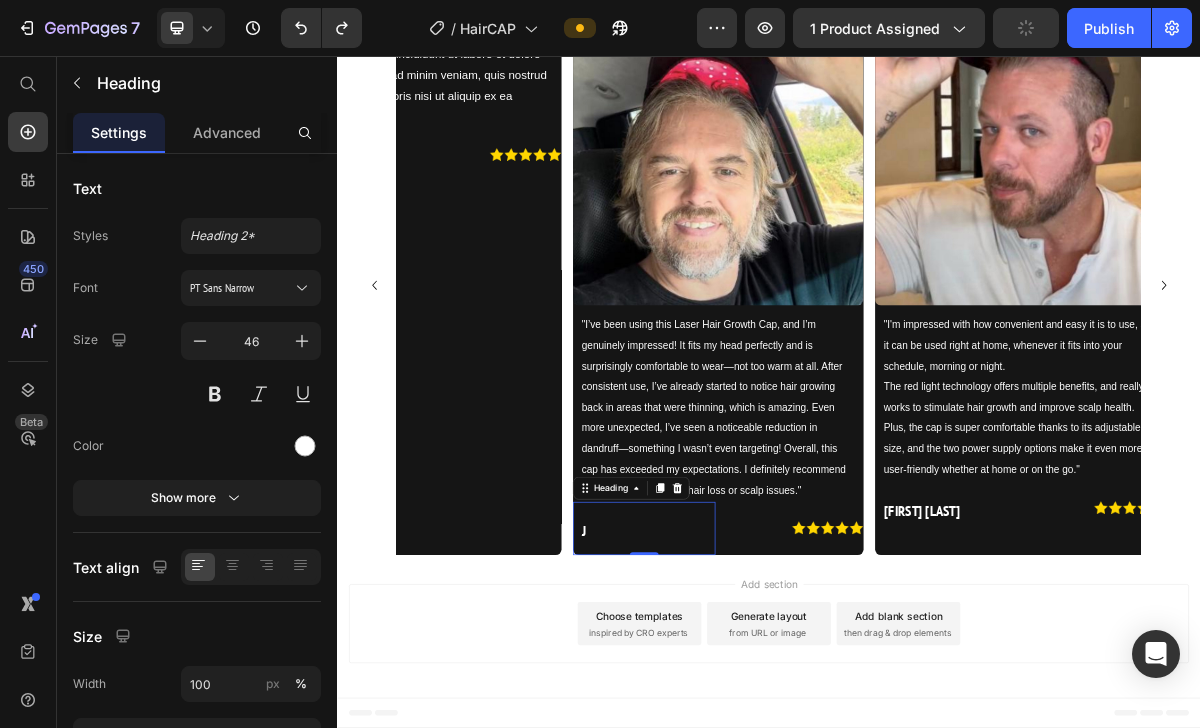 click on "J" at bounding box center [769, 713] 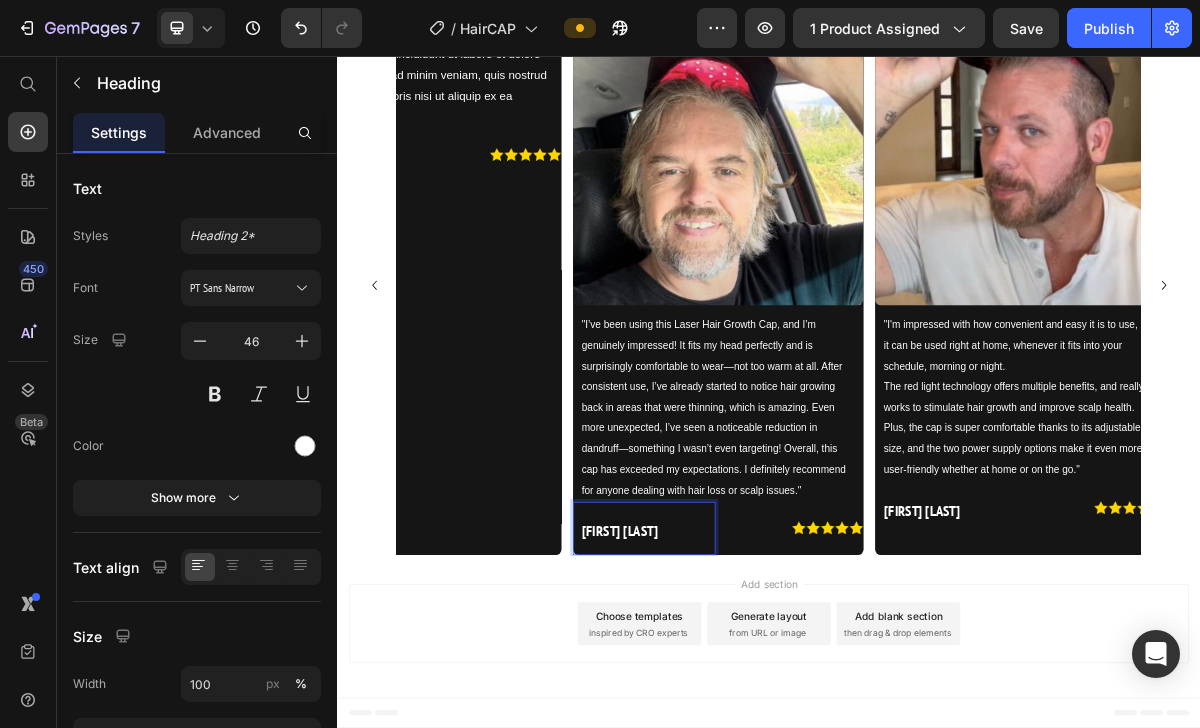 scroll, scrollTop: 350, scrollLeft: 0, axis: vertical 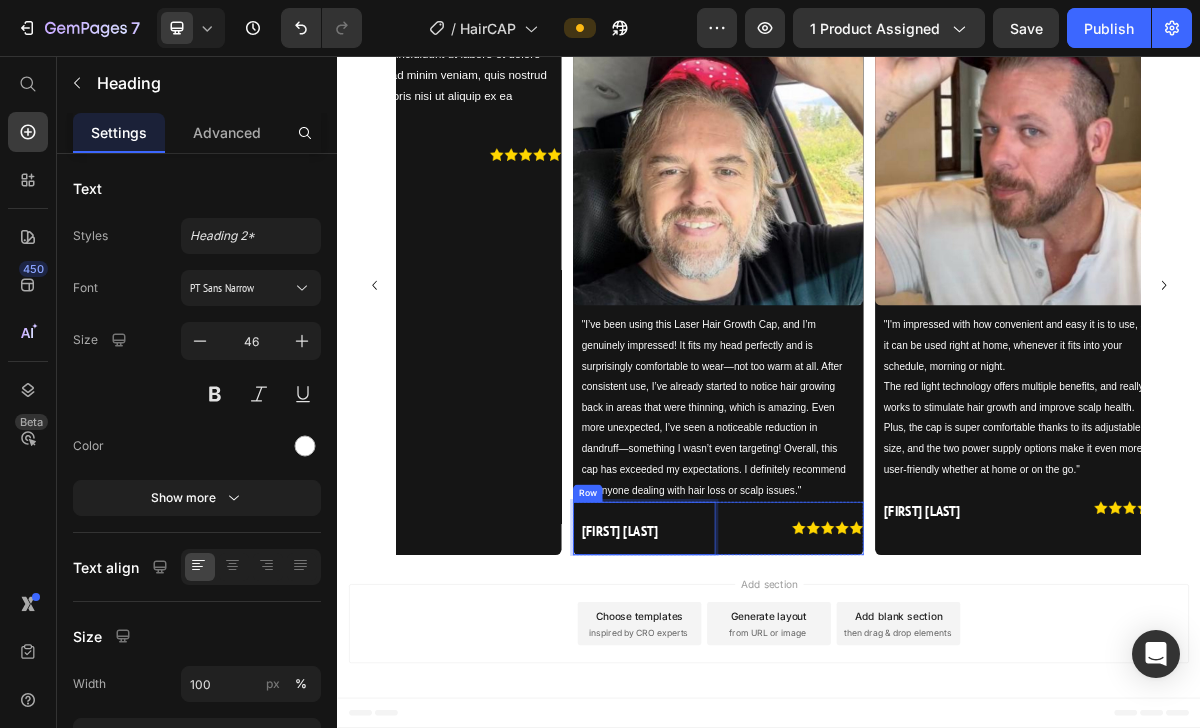 click on "Image" at bounding box center (970, 713) 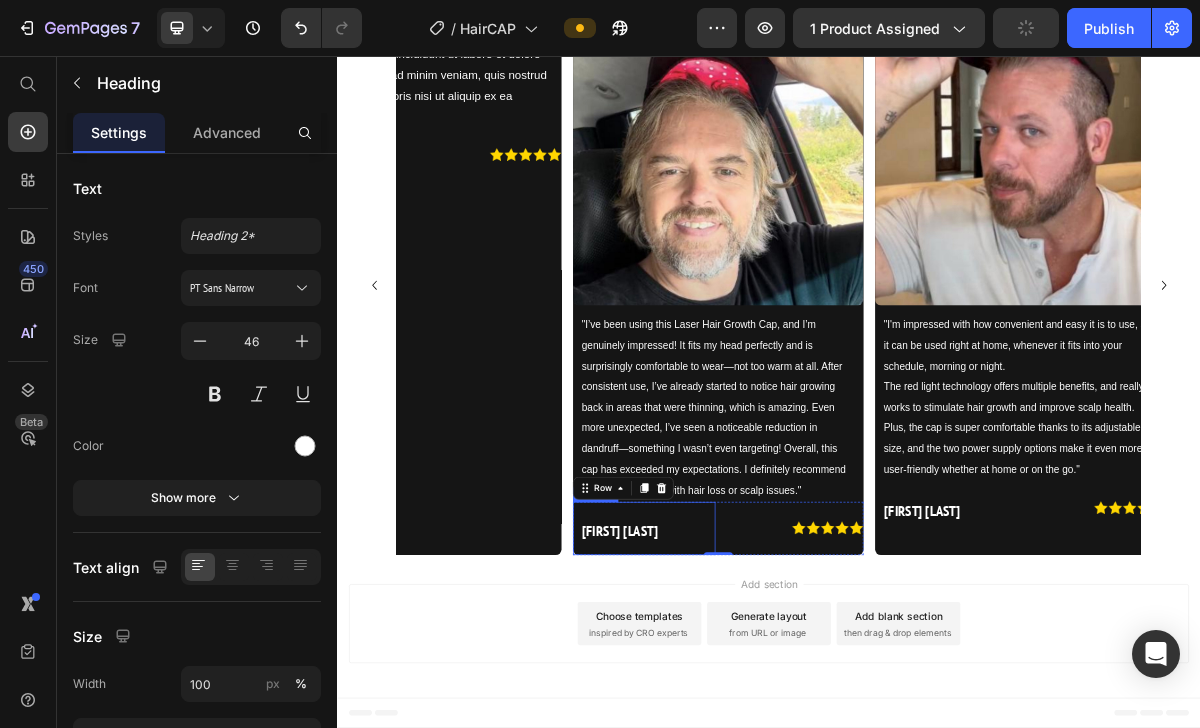 click on "[FIRST] [LAST]" at bounding box center [730, 717] 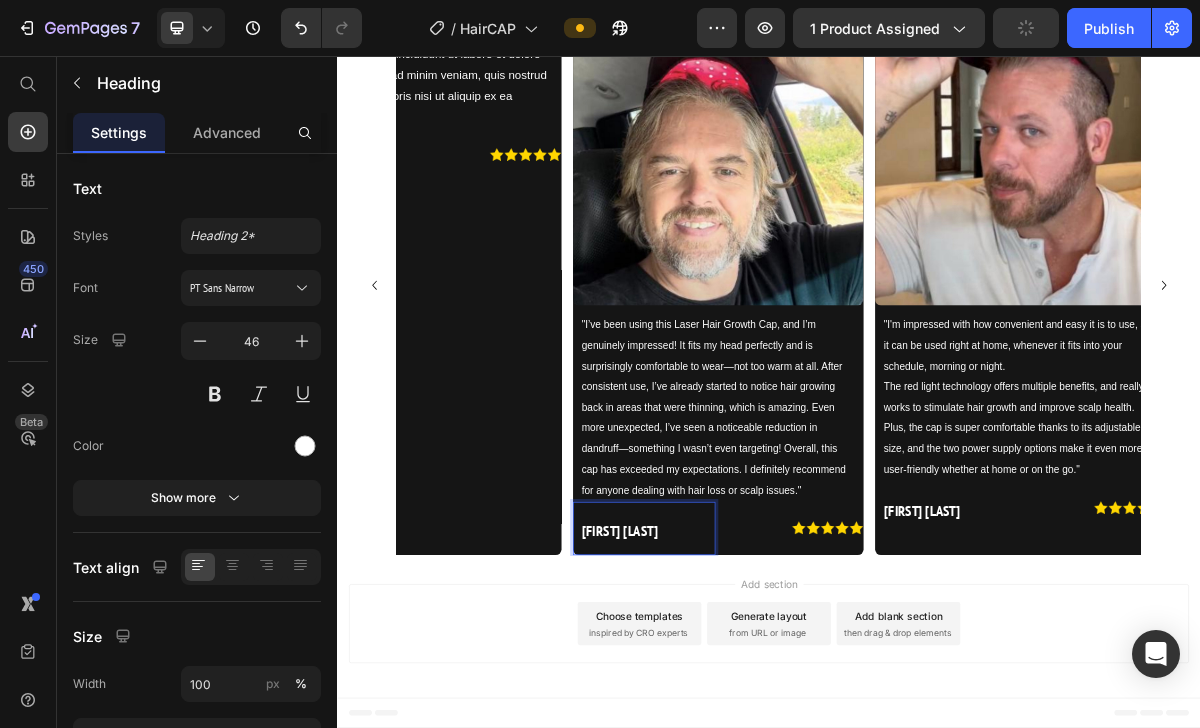 scroll, scrollTop: 50, scrollLeft: 0, axis: vertical 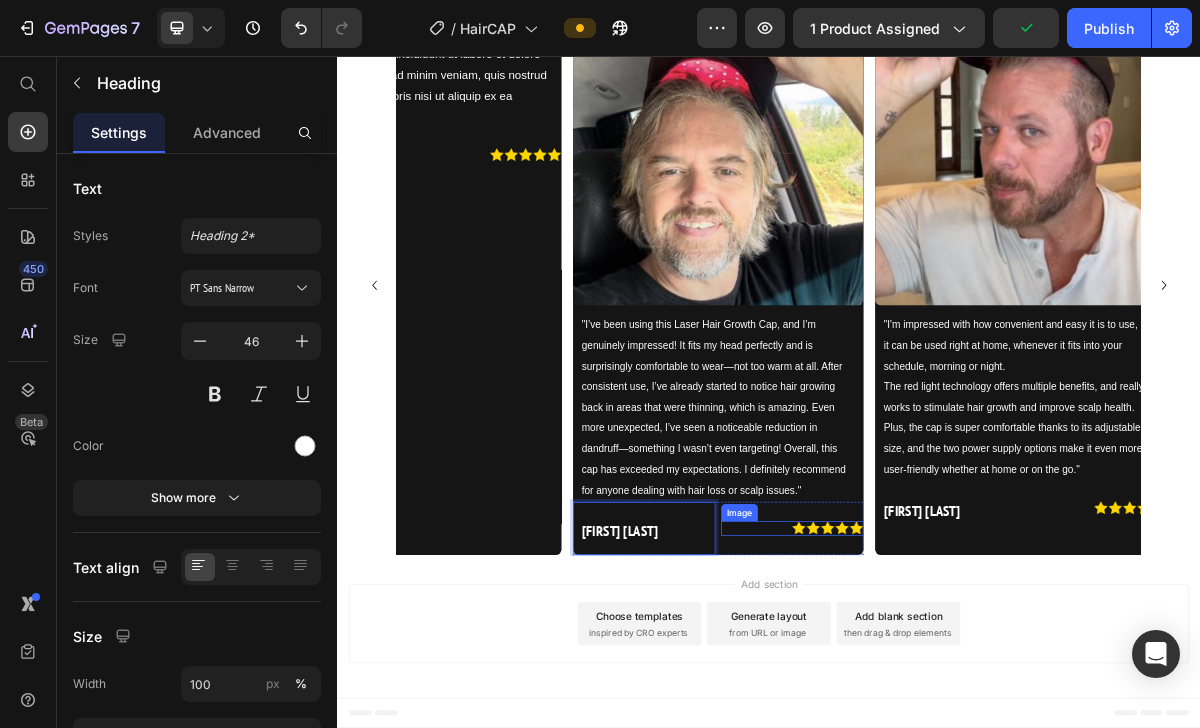 click at bounding box center (970, 713) 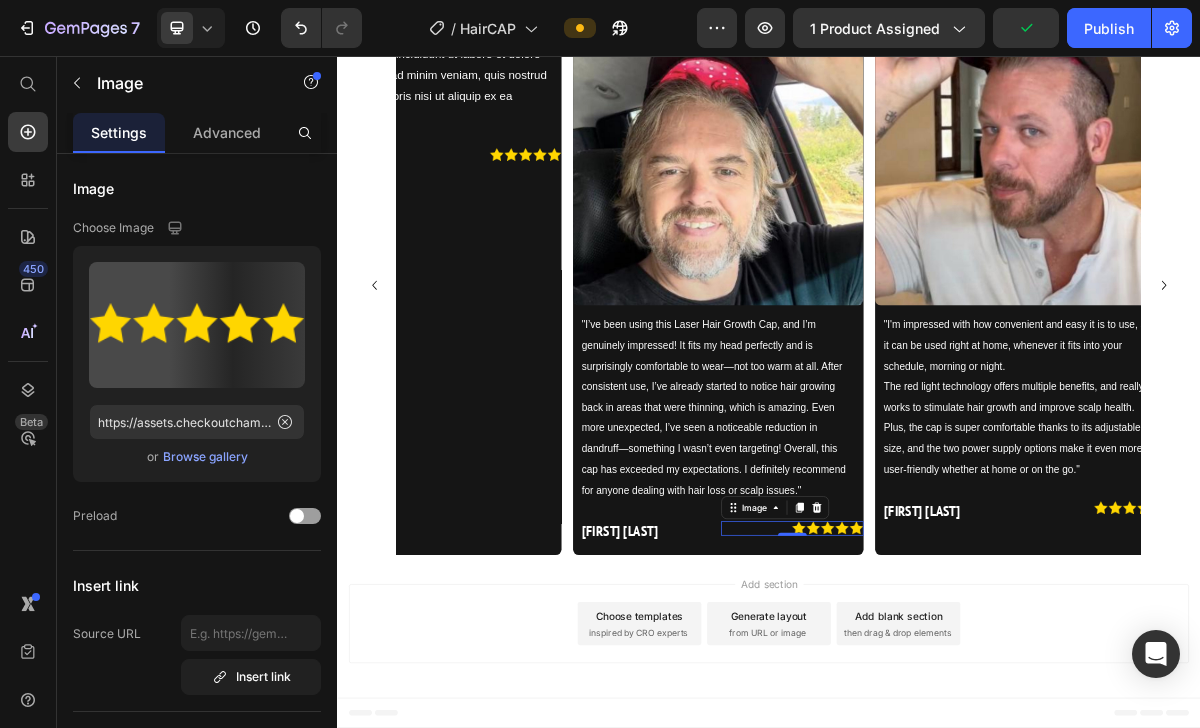scroll, scrollTop: 0, scrollLeft: 0, axis: both 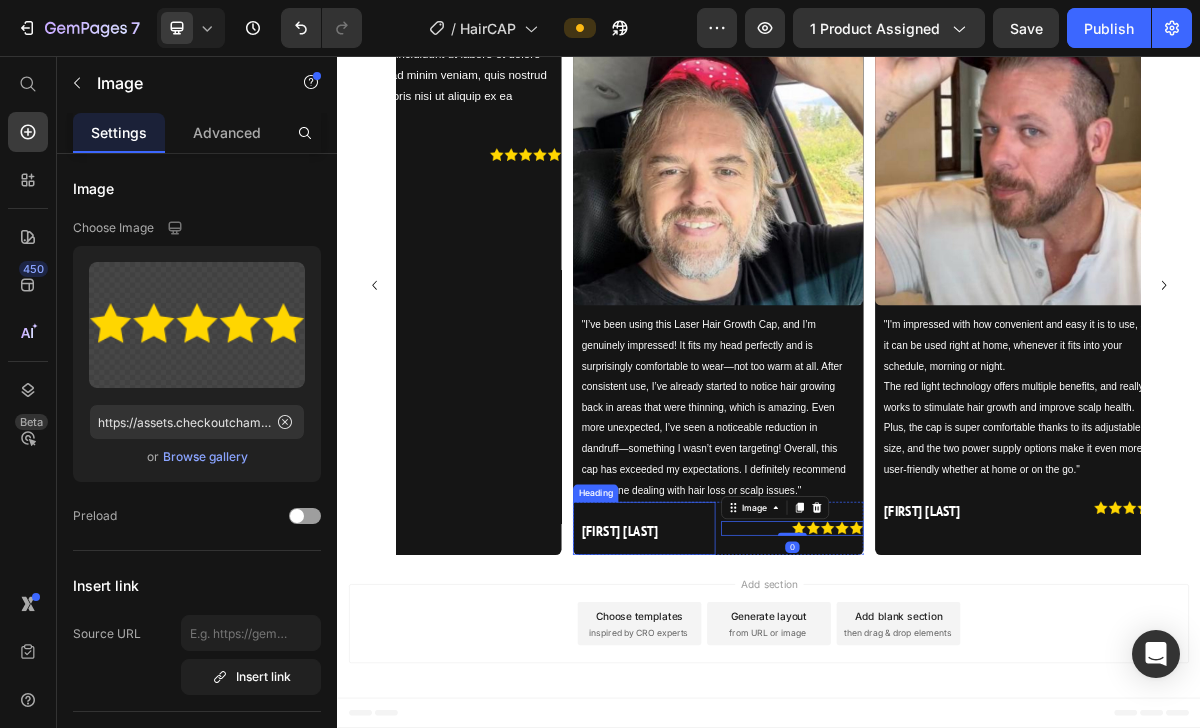 click on "⁠⁠⁠⁠⁠⁠⁠ [FIRST] [LAST]" at bounding box center (769, 713) 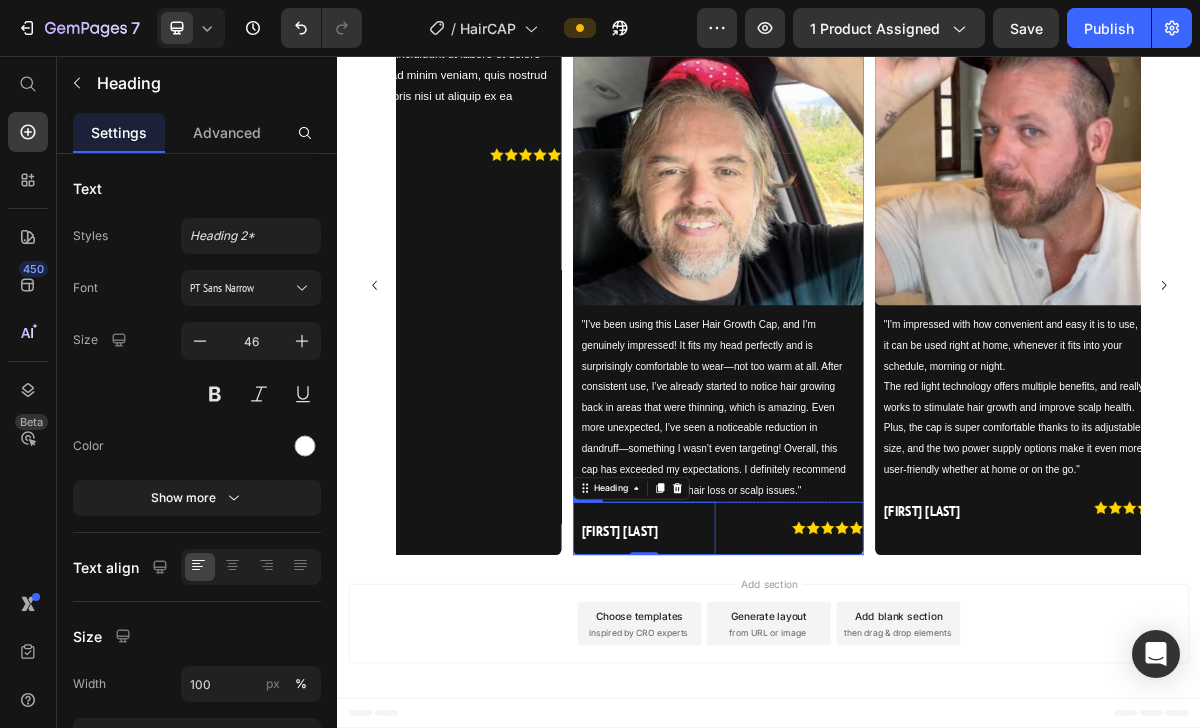 click on "Image" at bounding box center (970, 713) 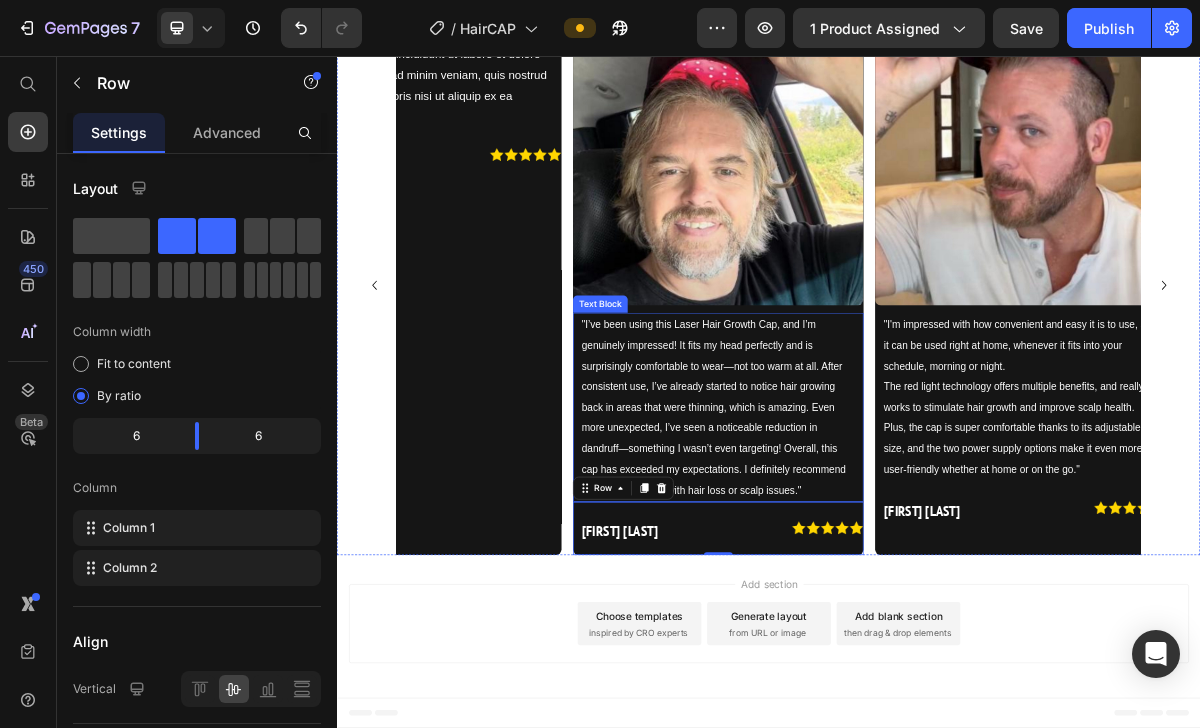 click on ""I’ve been using this Laser Hair Growth Cap, and I’m genuinely impressed! It fits my head perfectly and is surprisingly comfortable to wear—not too warm at all. After consistent use, I’ve already started to notice hair growing back in areas that were thinning, which is amazing. Even more unexpected, I’ve seen a noticeable reduction in dandruff—something I wasn’t even targeting! Overall, this cap has exceeded my expectations. I definitely recommend for anyone dealing with hair loss or scalp issues."" at bounding box center (860, 544) 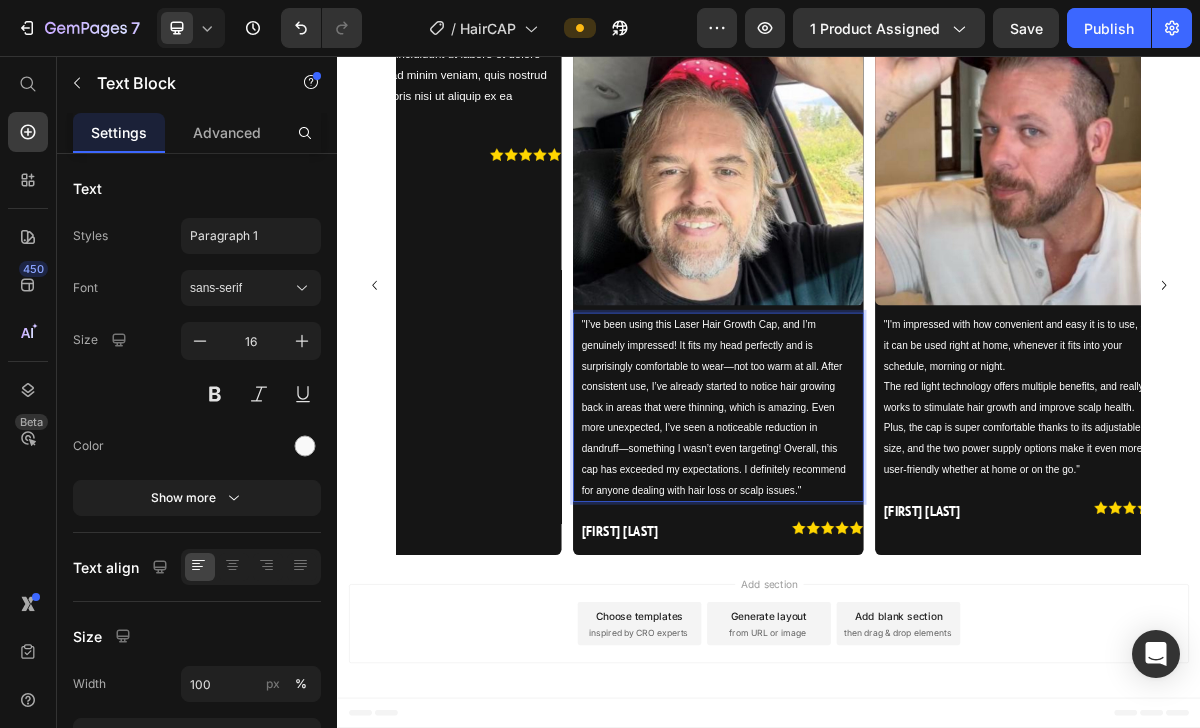 click on ""I’ve been using this Laser Hair Growth Cap, and I’m genuinely impressed! It fits my head perfectly and is surprisingly comfortable to wear—not too warm at all. After consistent use, I’ve already started to notice hair growing back in areas that were thinning, which is amazing. Even more unexpected, I’ve seen a noticeable reduction in dandruff—something I wasn’t even targeting! Overall, this cap has exceeded my expectations. I definitely recommend for anyone dealing with hair loss or scalp issues."" at bounding box center [860, 544] 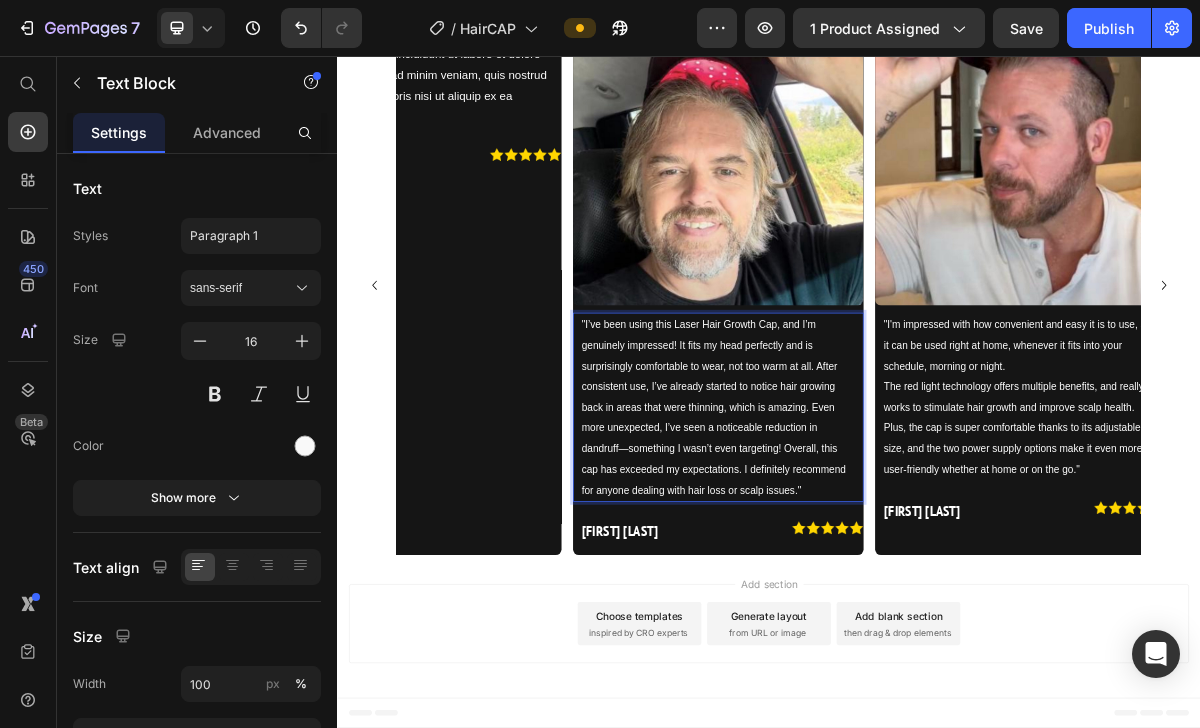 click on ""I’ve been using this Laser Hair Growth Cap, and I’m genuinely impressed! It fits my head perfectly and is surprisingly comfortable to wear, not too warm at all. After consistent use, I’ve already started to notice hair growing back in areas that were thinning, which is amazing. Even more unexpected, I’ve seen a noticeable reduction in dandruff—something I wasn’t even targeting! Overall, this cap has exceeded my expectations. I definitely recommend for anyone dealing with hair loss or scalp issues."" at bounding box center (867, 544) 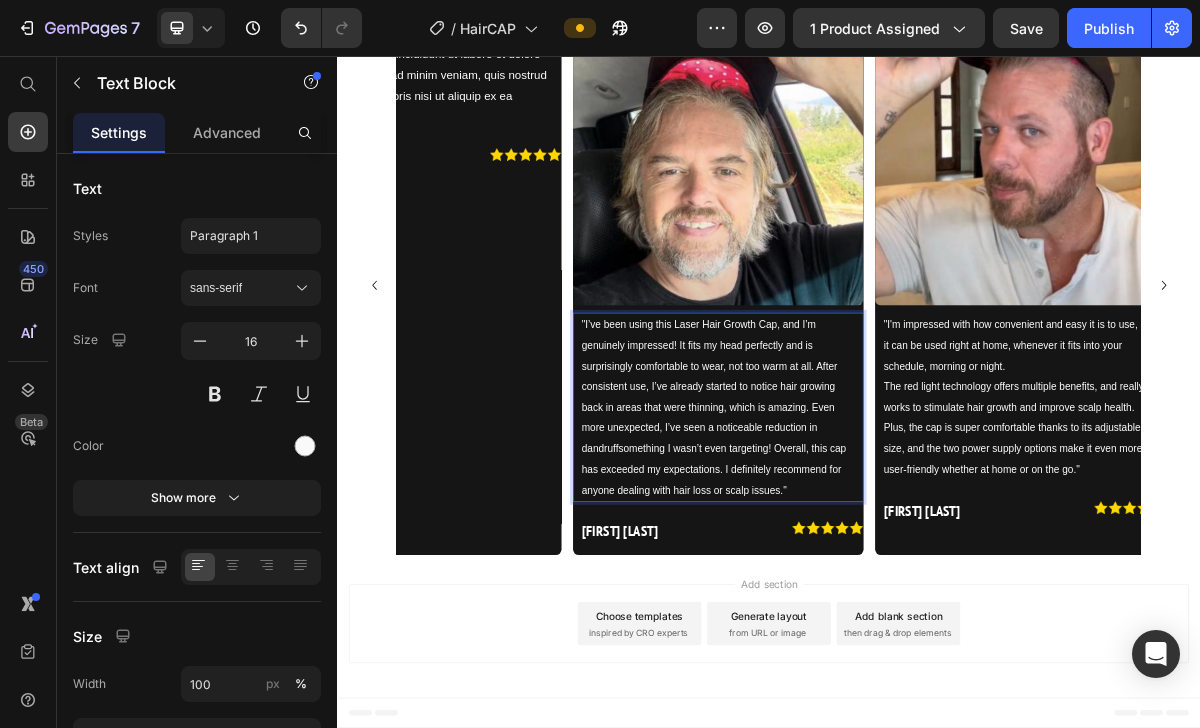 scroll, scrollTop: 17, scrollLeft: 0, axis: vertical 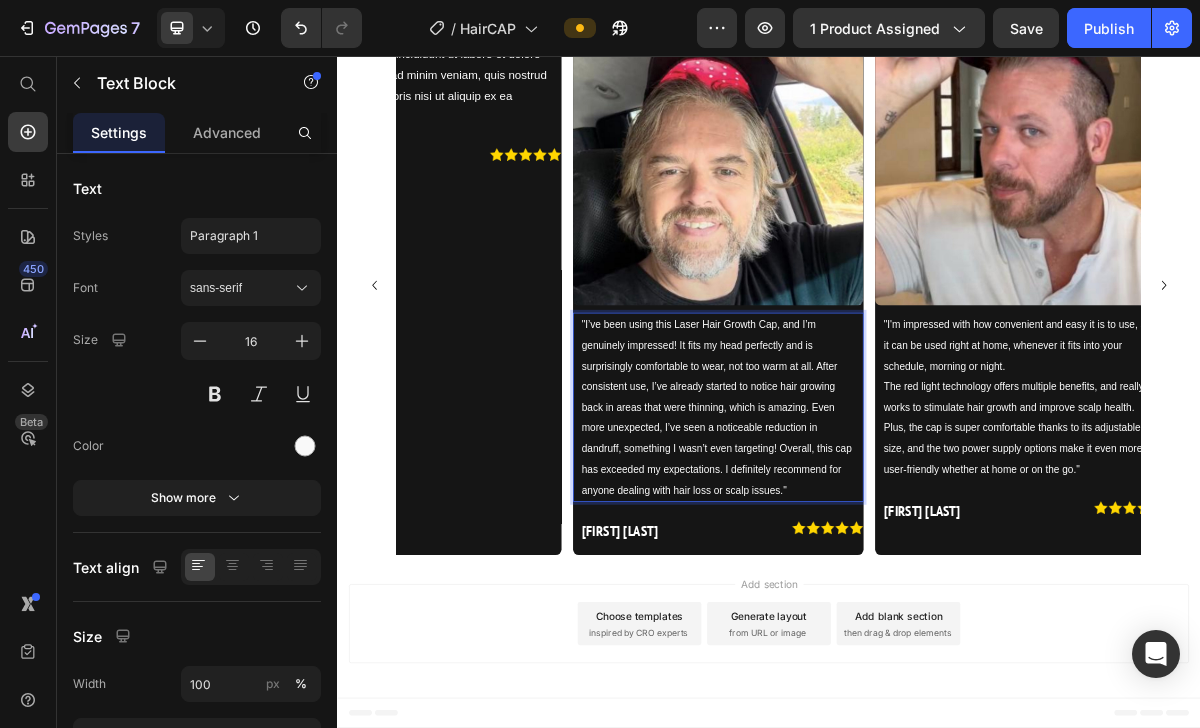 click on ""I’ve been using this Laser Hair Growth Cap, and I’m genuinely impressed! It fits my head perfectly and is surprisingly comfortable to wear, not too warm at all. After consistent use, I’ve already started to notice hair growing back in areas that were thinning, which is amazing. Even more unexpected, I’ve seen a noticeable reduction in dandruff, something I wasn’t even targeting! Overall, this cap has exceeded my expectations. I definitely recommend for anyone dealing with hair loss or scalp issues."" at bounding box center (867, 544) 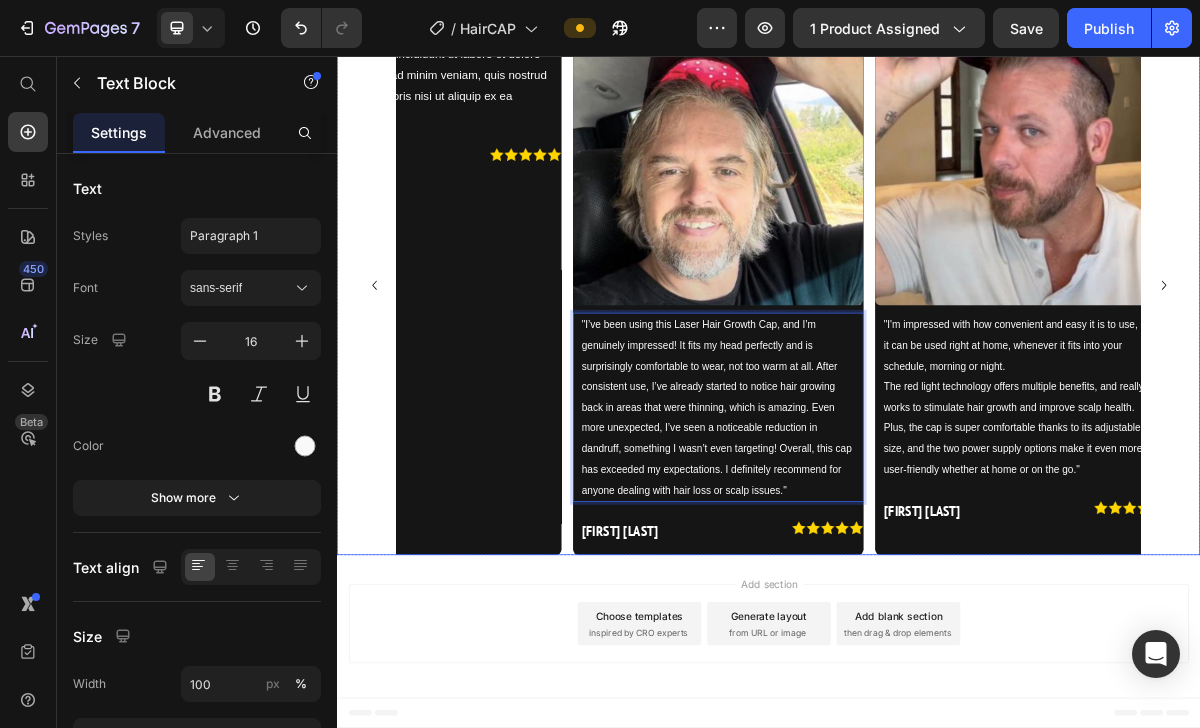 click 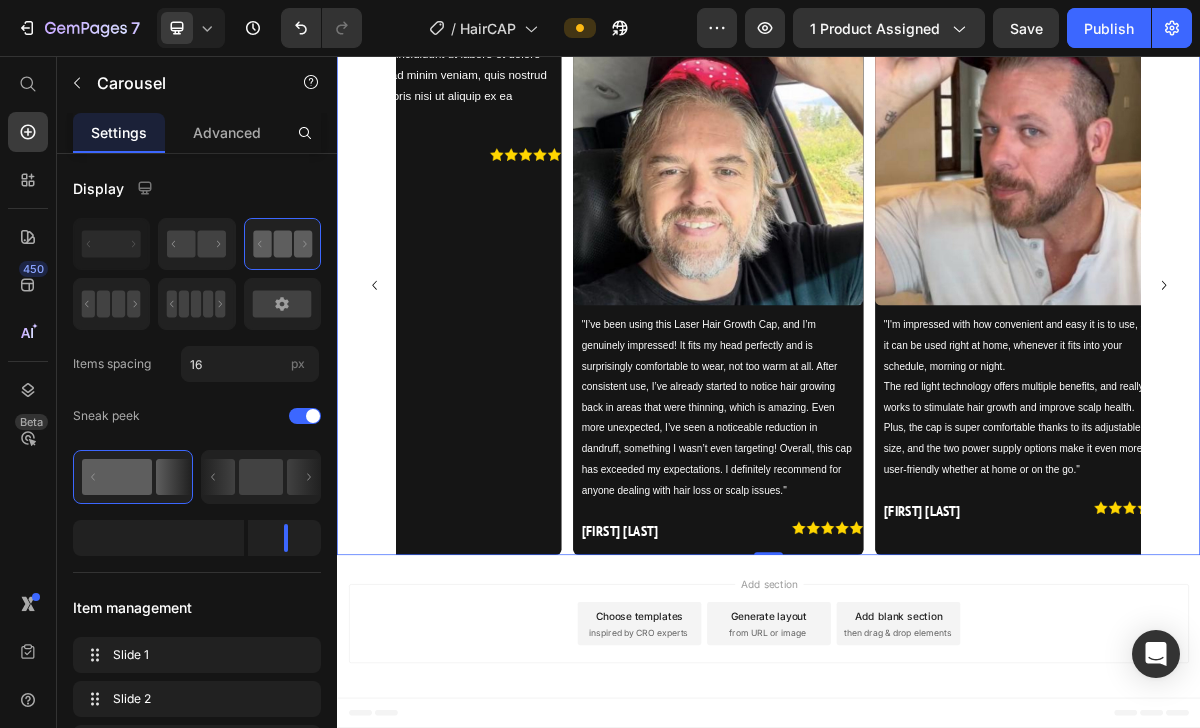 scroll, scrollTop: 0, scrollLeft: 0, axis: both 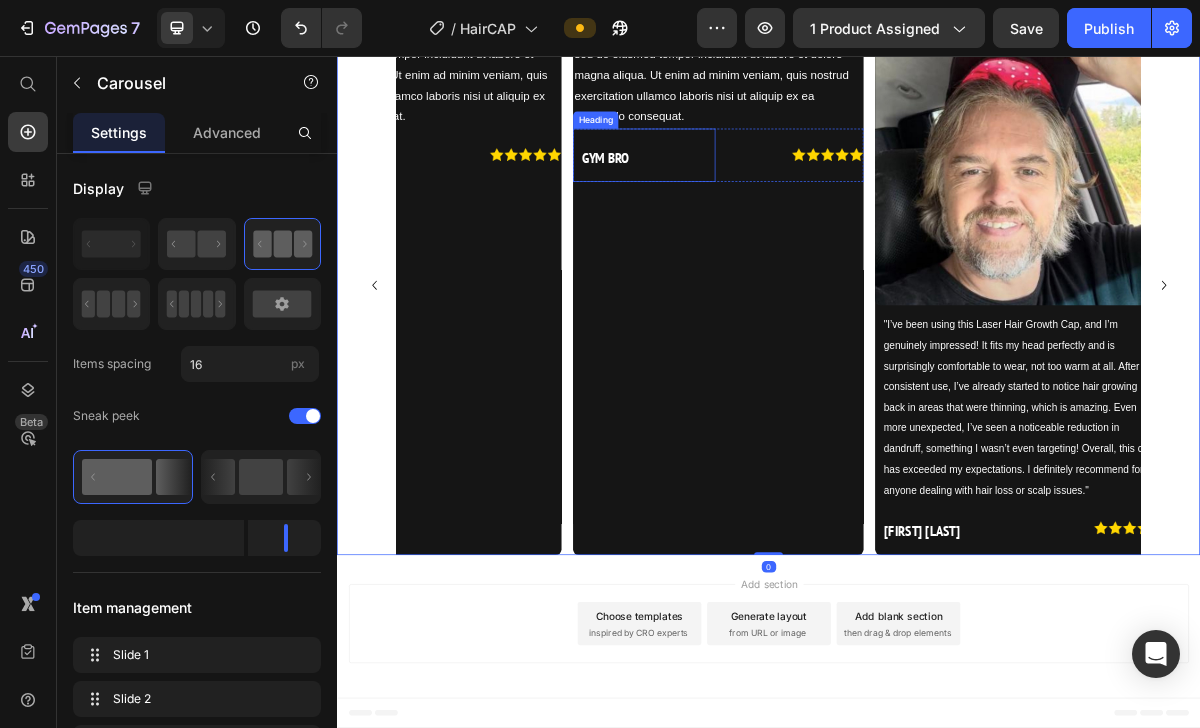 click on "GYM BRO" at bounding box center [710, 198] 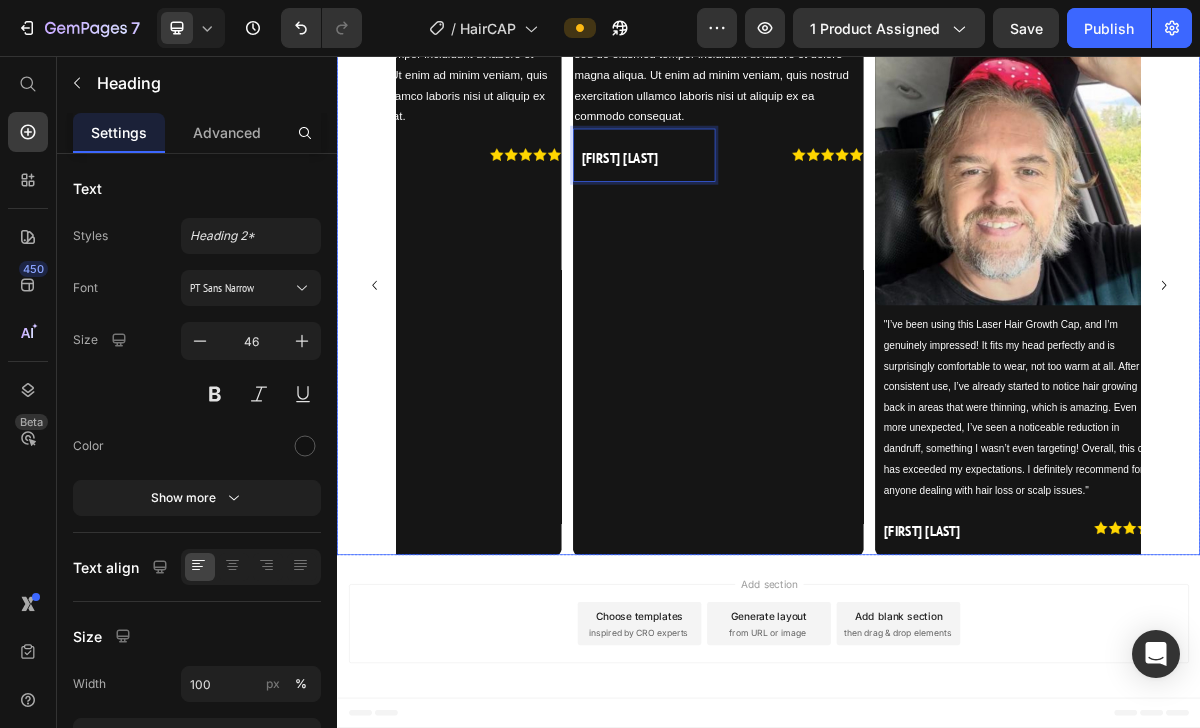 click on "Image Lorem ipsum dolor sit amet, consectetur adipiscing elit, sed do eiusmod tempor incididunt ut labore et dolore magna aliqua. Ut enim ad minim veniam, quis nostrud exercitation ullamco laboris nisi ut aliquip ex ea commodo consequat. Text Block Anthony Benneth Heading   0 Image Row" at bounding box center [867, 374] 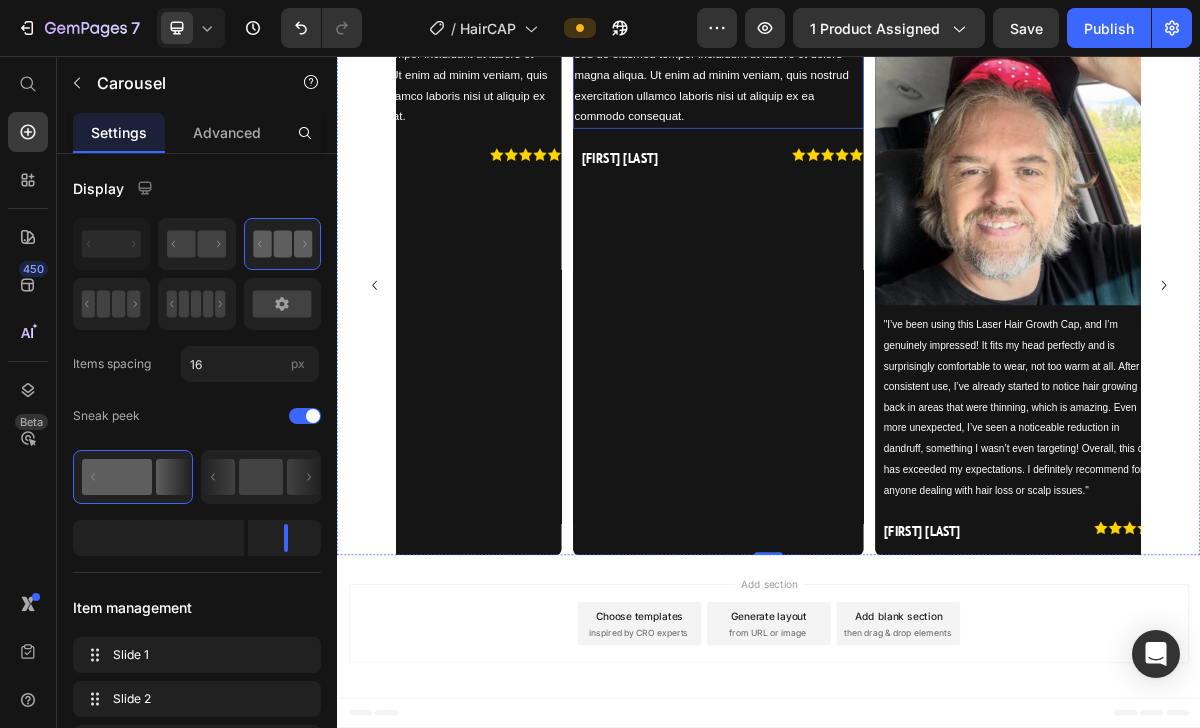 click on "Lorem ipsum dolor sit amet, consectetur adipiscing elit, sed do eiusmod tempor incididunt ut labore et dolore magna aliqua. Ut enim ad minim veniam, quis nostrud exercitation ullamco laboris nisi ut aliquip ex ea commodo consequat." at bounding box center [862, 82] 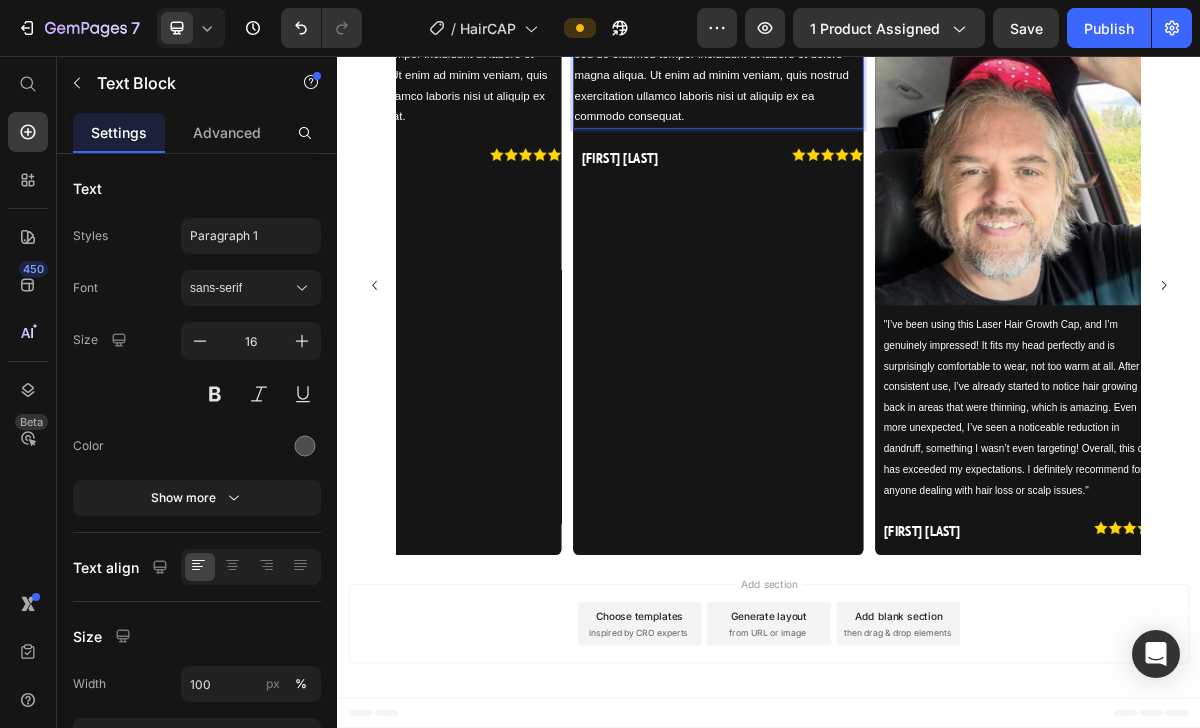 click on "Lorem ipsum dolor sit amet, consectetur adipiscing elit, sed do eiusmod tempor incididunt ut labore et dolore magna aliqua. Ut enim ad minim veniam, quis nostrud exercitation ullamco laboris nisi ut aliquip ex ea commodo consequat." at bounding box center (867, 83) 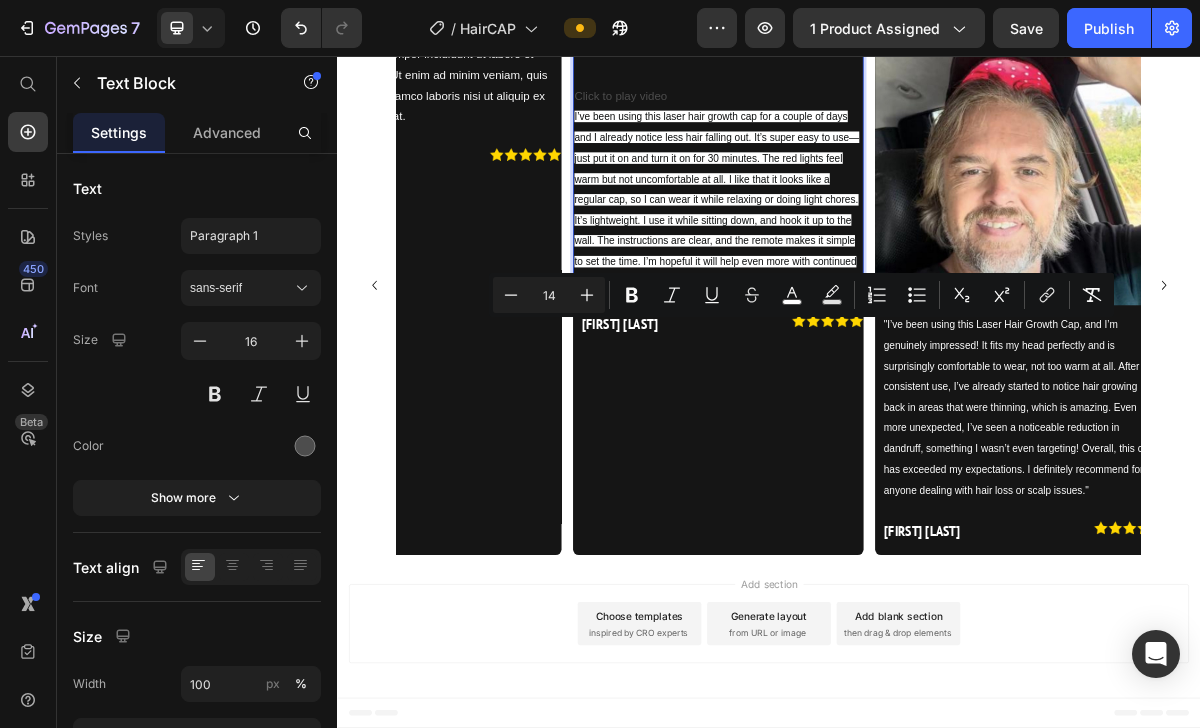 scroll, scrollTop: 50, scrollLeft: 0, axis: vertical 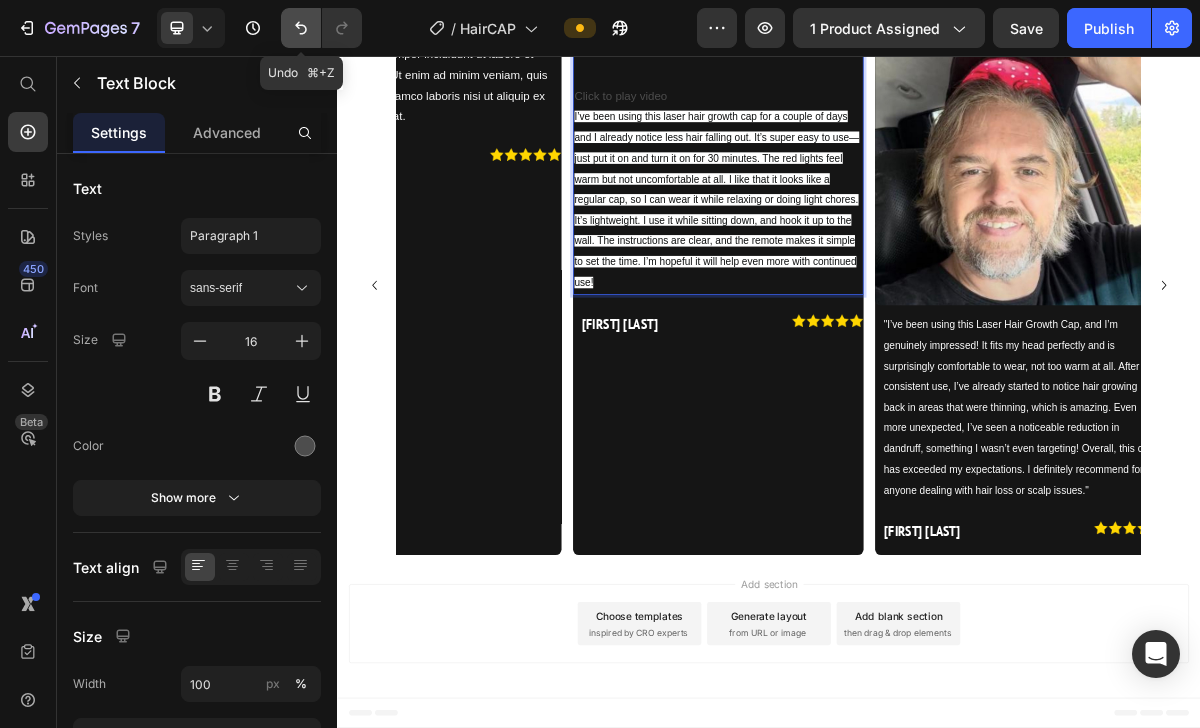 click 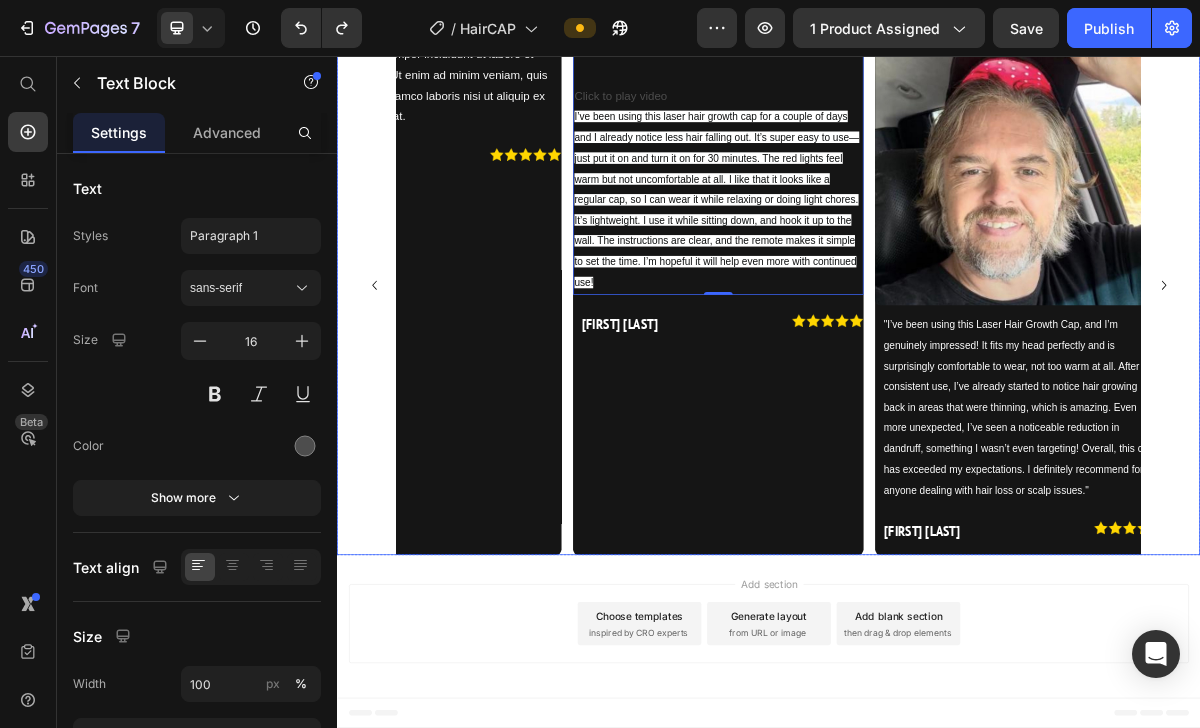 click on "Image Lorem ipsum dolor sit amet, consectetur adipiscing elit, sed do eiusmod tempor incididunt ut labore et dolore magna aliqua. Ut enim ad minim veniam, quis nostrud exercitation ullamco laboris nisi ut aliquip ex ea commodo consequat. Text Block GYM BRO Heading Image Row" at bounding box center (447, 374) 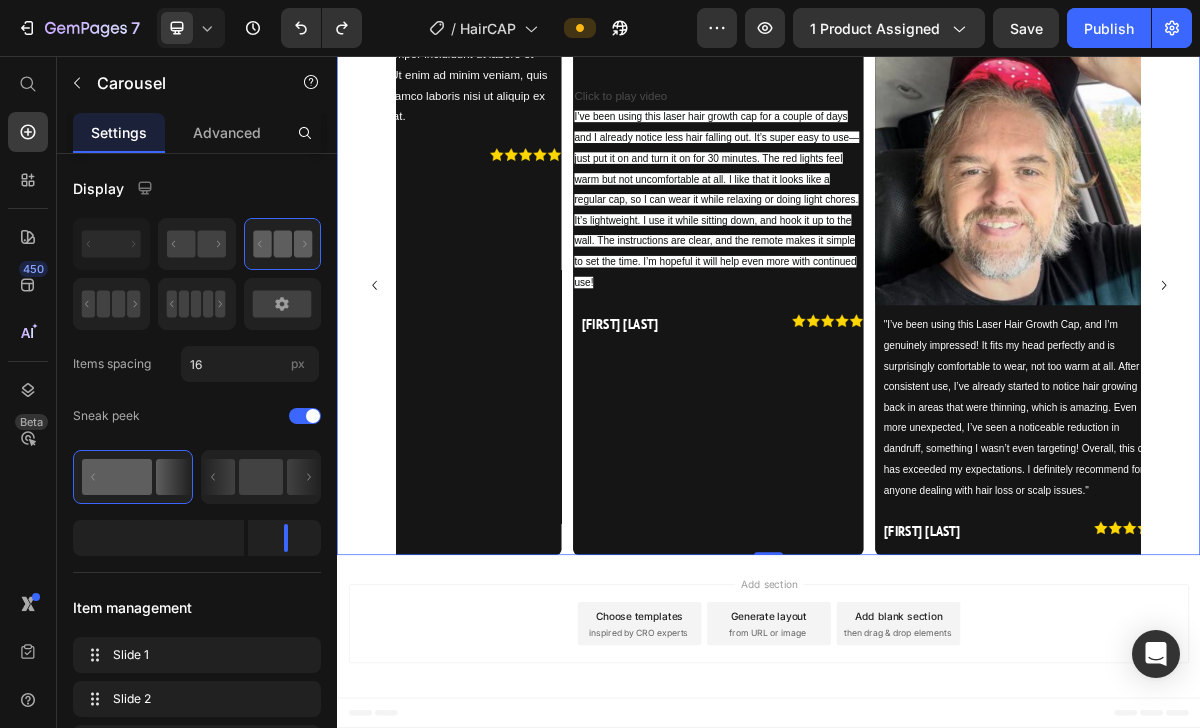 scroll, scrollTop: 0, scrollLeft: 0, axis: both 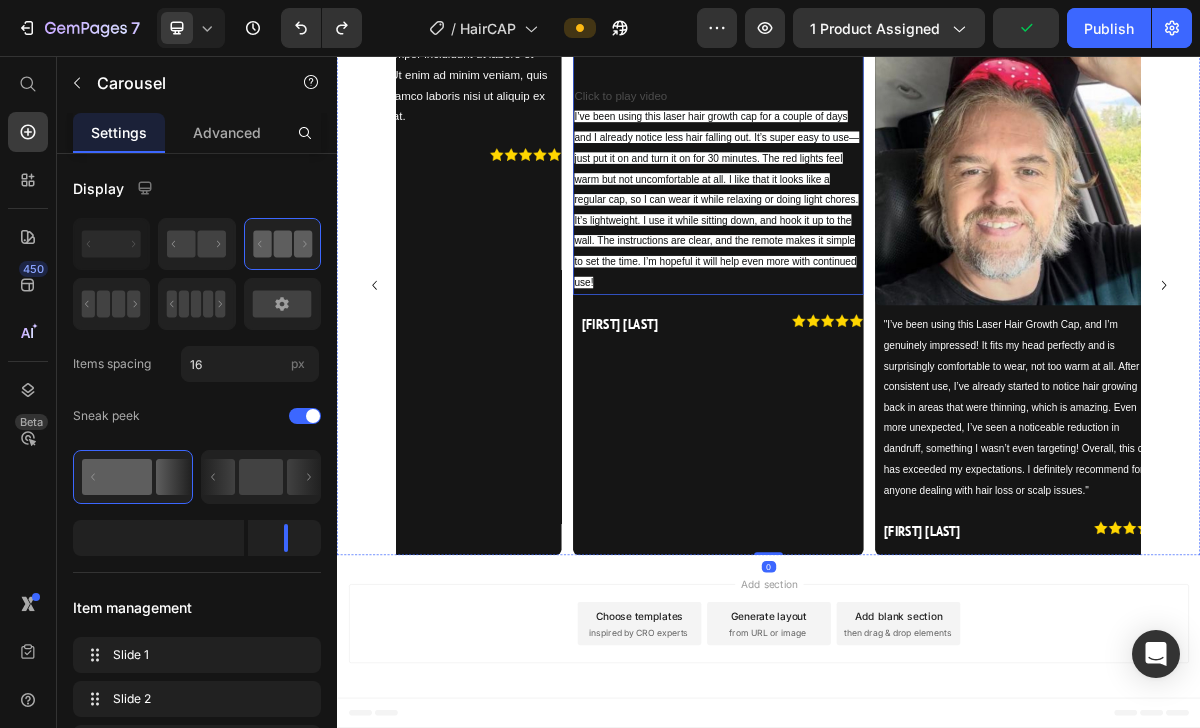 click on "I’ve been using this laser hair growth cap for a couple of days and I already notice less hair falling out. It’s super easy to use—just put it on and turn it on for 30 minutes. The red lights feel warm but not uncomfortable at all. I like that it looks like a regular cap, so I can wear it while relaxing or doing light chores. It’s lightweight. I use it while sitting down, and hook it up to the wall. The instructions are clear, and the remote makes it simple to set the time. I’m hopeful it will help even more with continued use!" at bounding box center (865, 255) 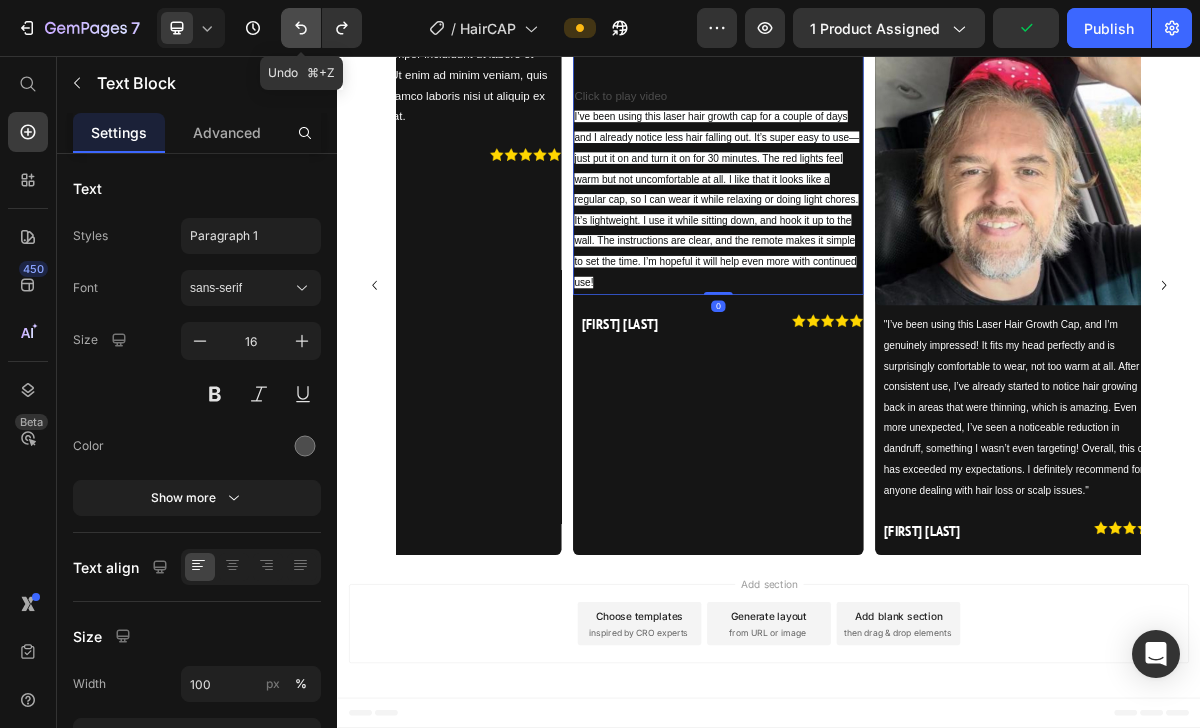 click 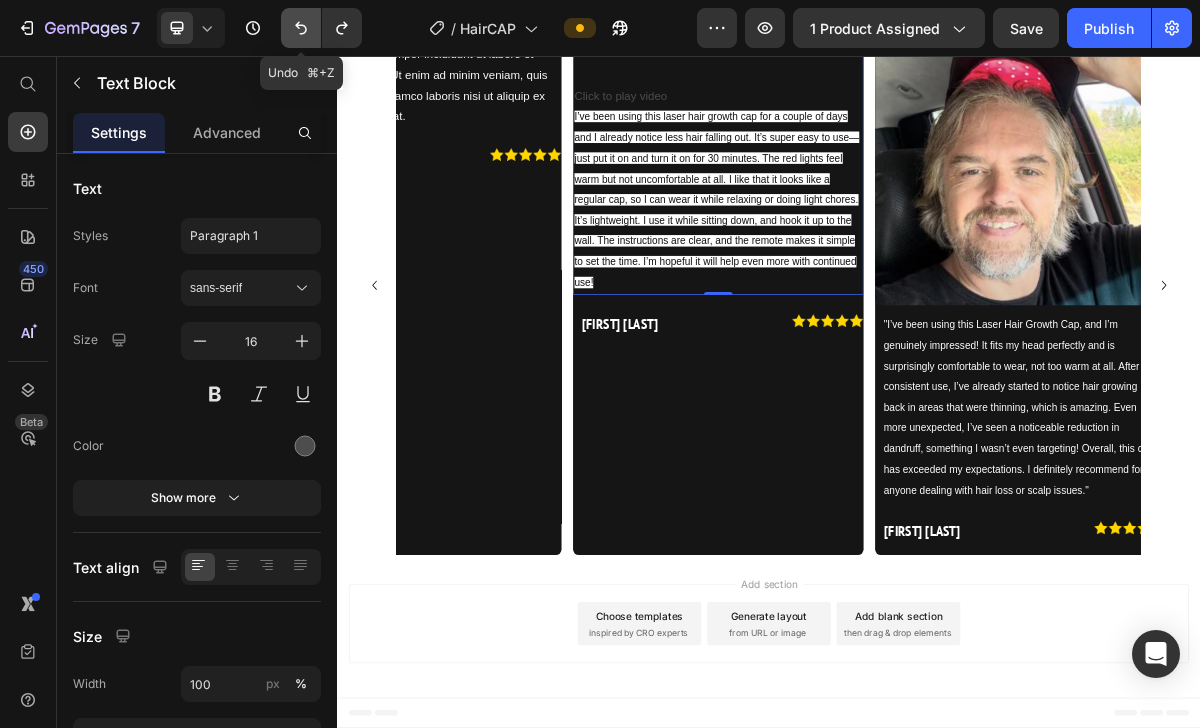 click 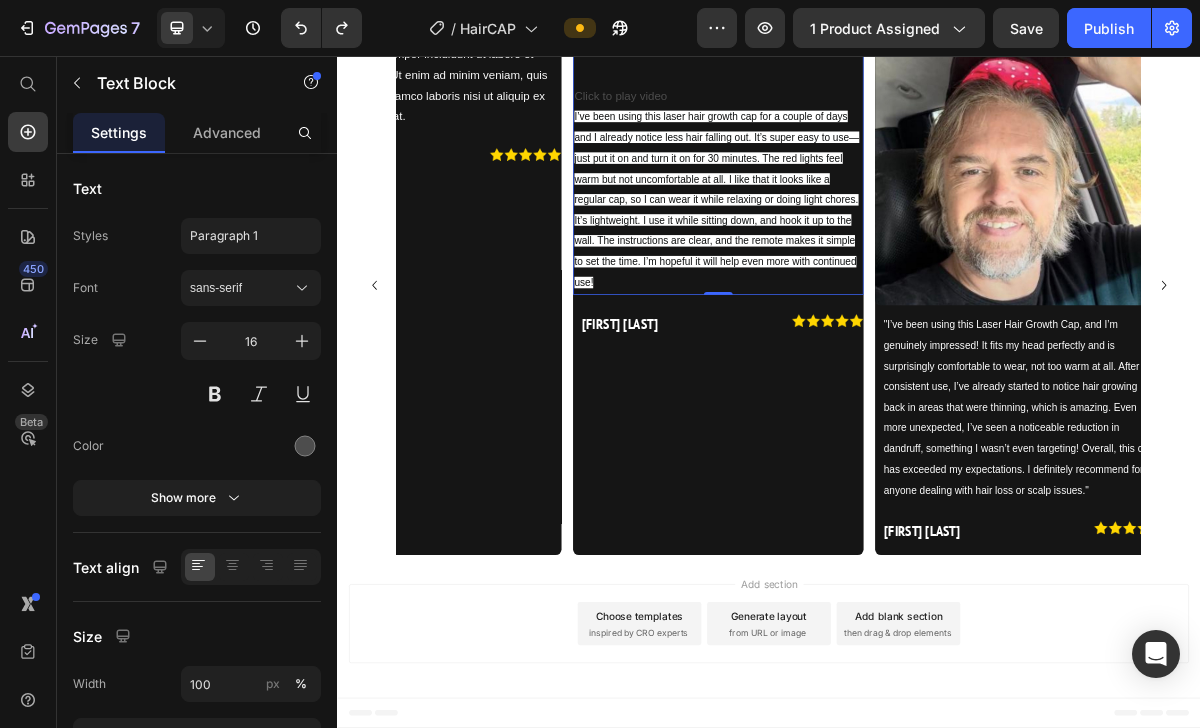 scroll, scrollTop: 10794, scrollLeft: 0, axis: vertical 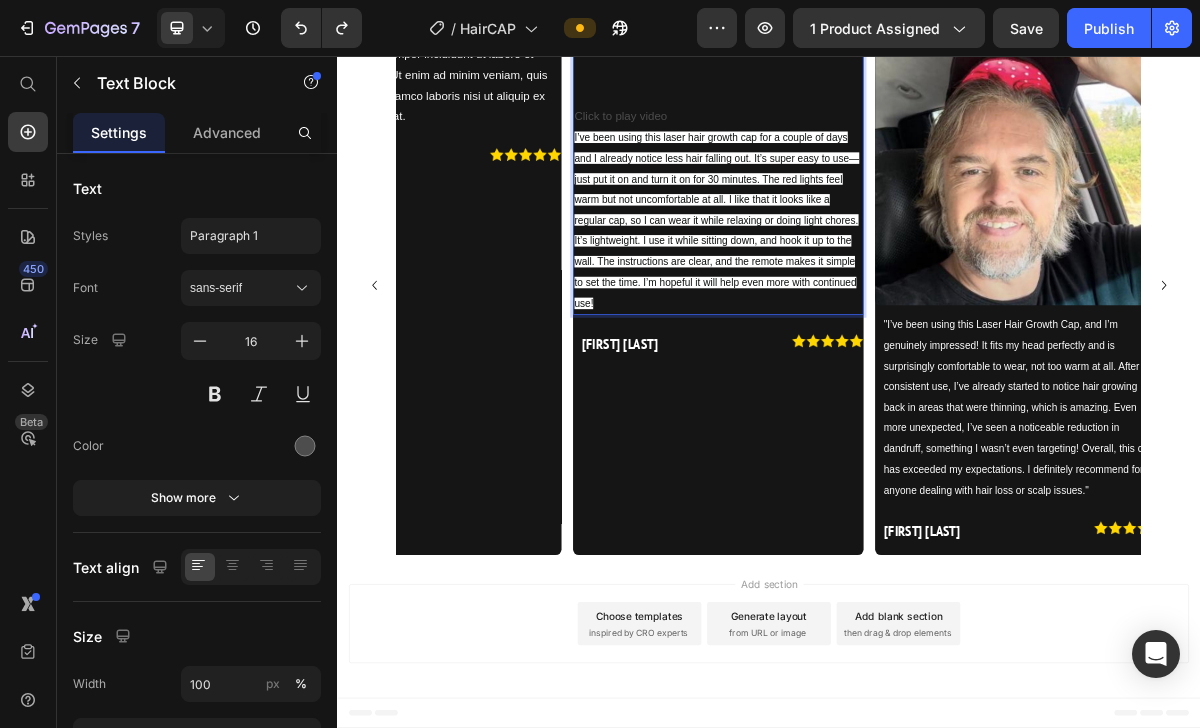 click at bounding box center [867, 112] 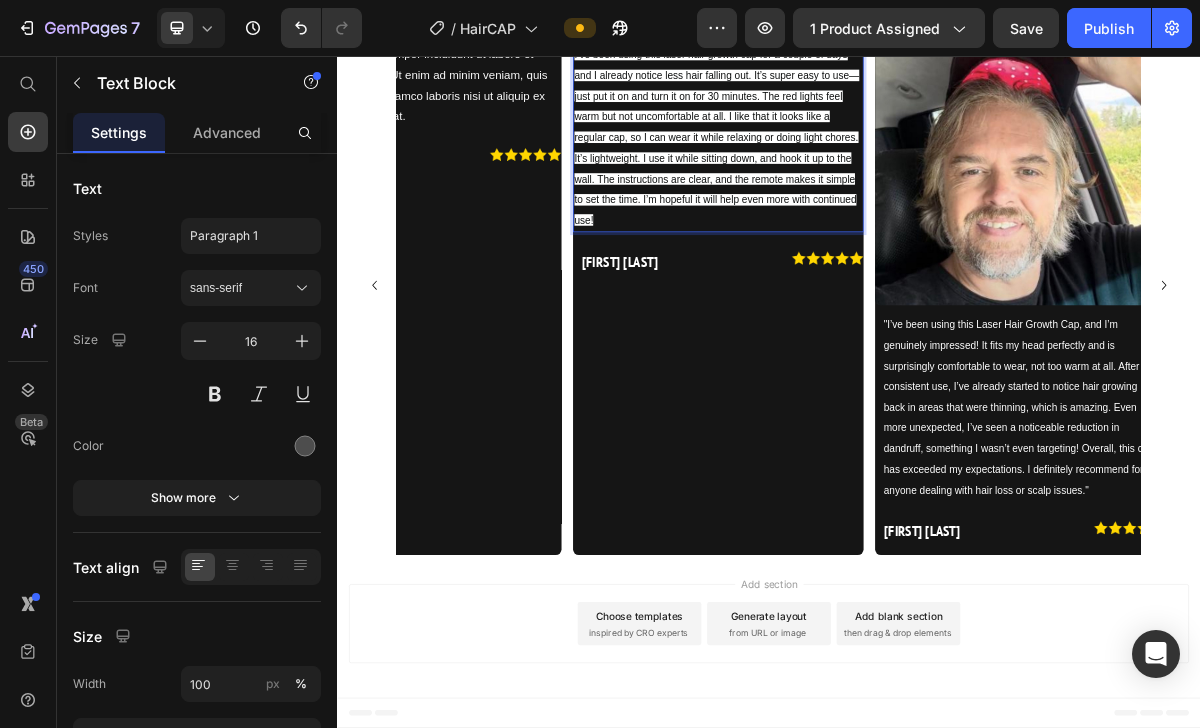 click on "I’ve been using this laser hair growth cap for a couple of days and I already notice less hair falling out. It’s super easy to use—just put it on and turn it on for 30 minutes. The red lights feel warm but not uncomfortable at all. I like that it looks like a regular cap, so I can wear it while relaxing or doing light chores. It’s lightweight. I use it while sitting down, and hook it up to the wall. The instructions are clear, and the remote makes it simple to set the time. I’m hopeful it will help even more with continued use!" at bounding box center (865, 169) 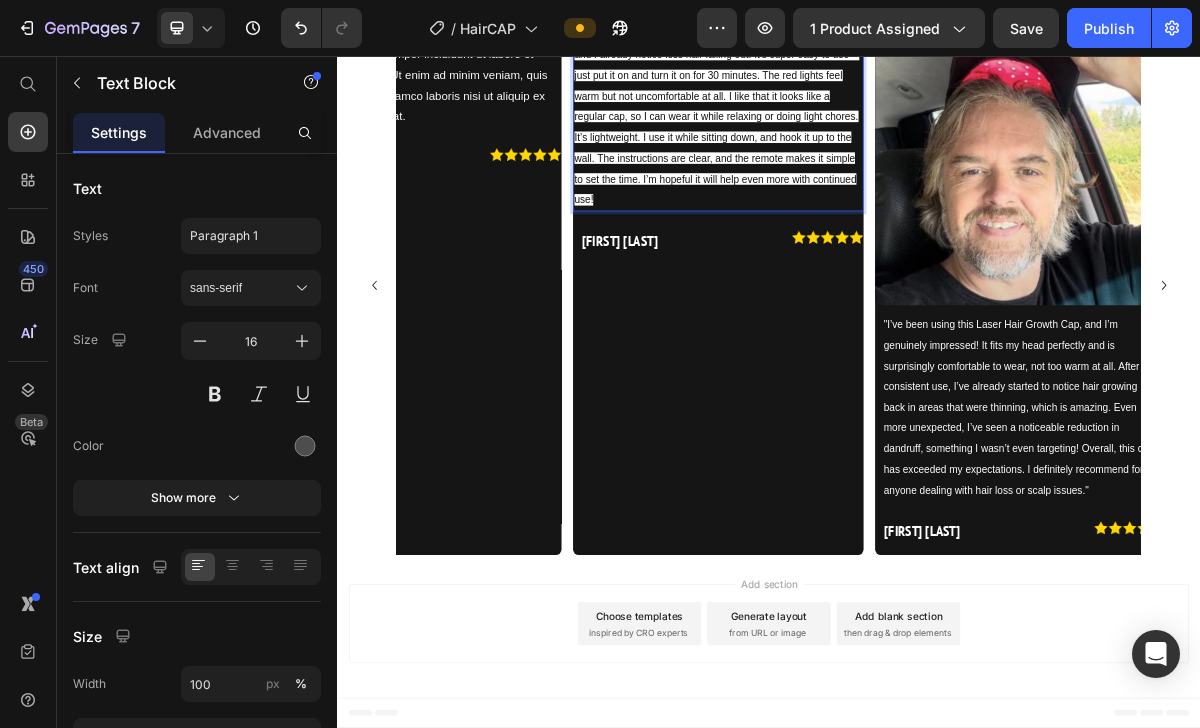 scroll, scrollTop: 10792, scrollLeft: 0, axis: vertical 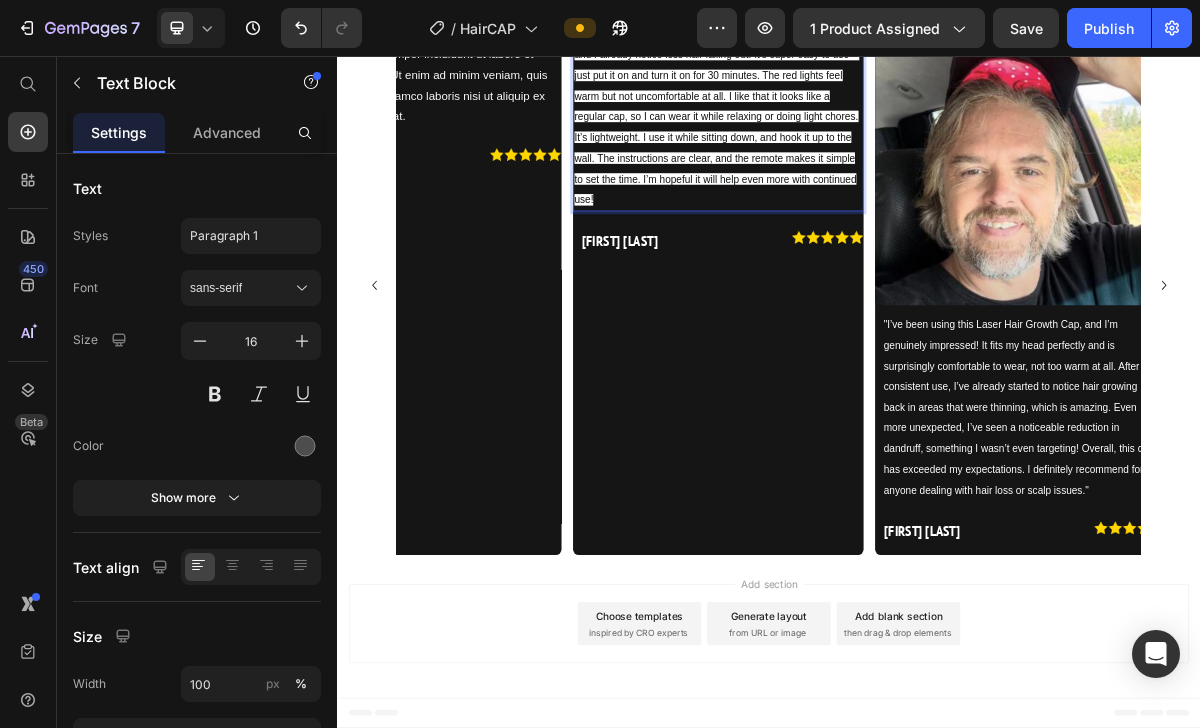click on "I’ve been using this laser hair growth cap for a couple of days and I already notice less hair falling out. It’s super easy to use—just put it on and turn it on for 30 minutes. The red lights feel warm but not uncomfortable at all. I like that it looks like a regular cap, so I can wear it while relaxing or doing light chores. It’s lightweight. I use it while sitting down, and hook it up to the wall. The instructions are clear, and the remote makes it simple to set the time. I’m hopeful it will help even more with continued use!" at bounding box center [867, 140] 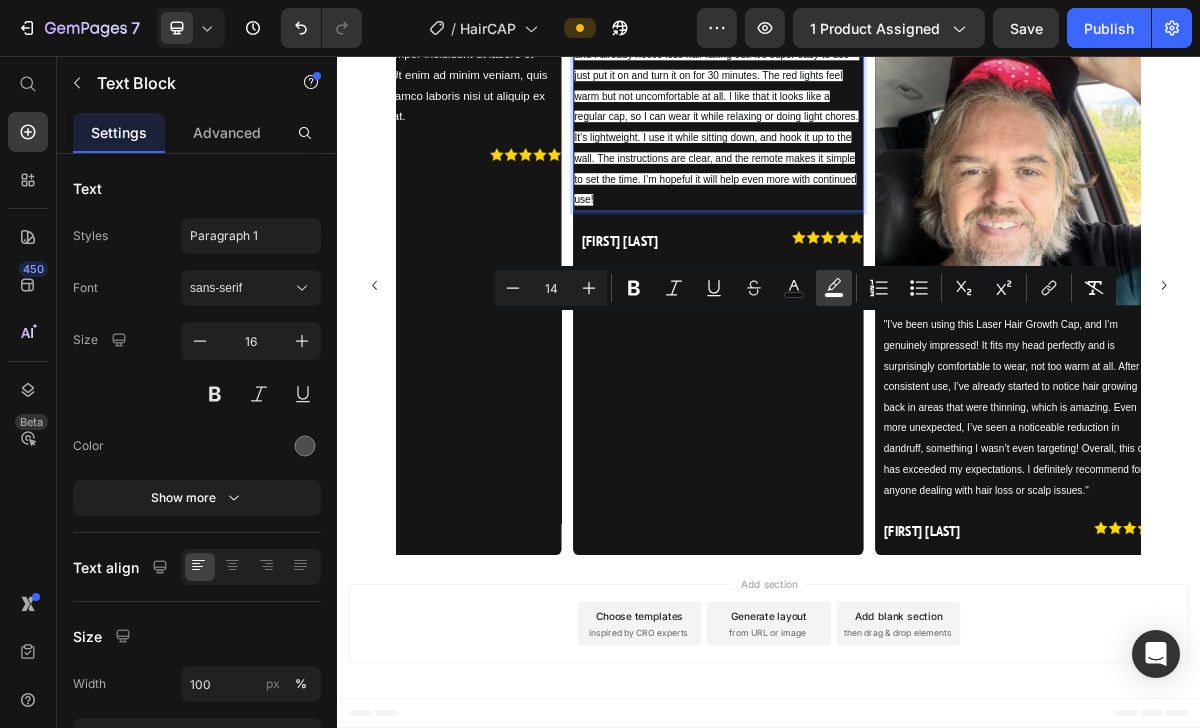 click 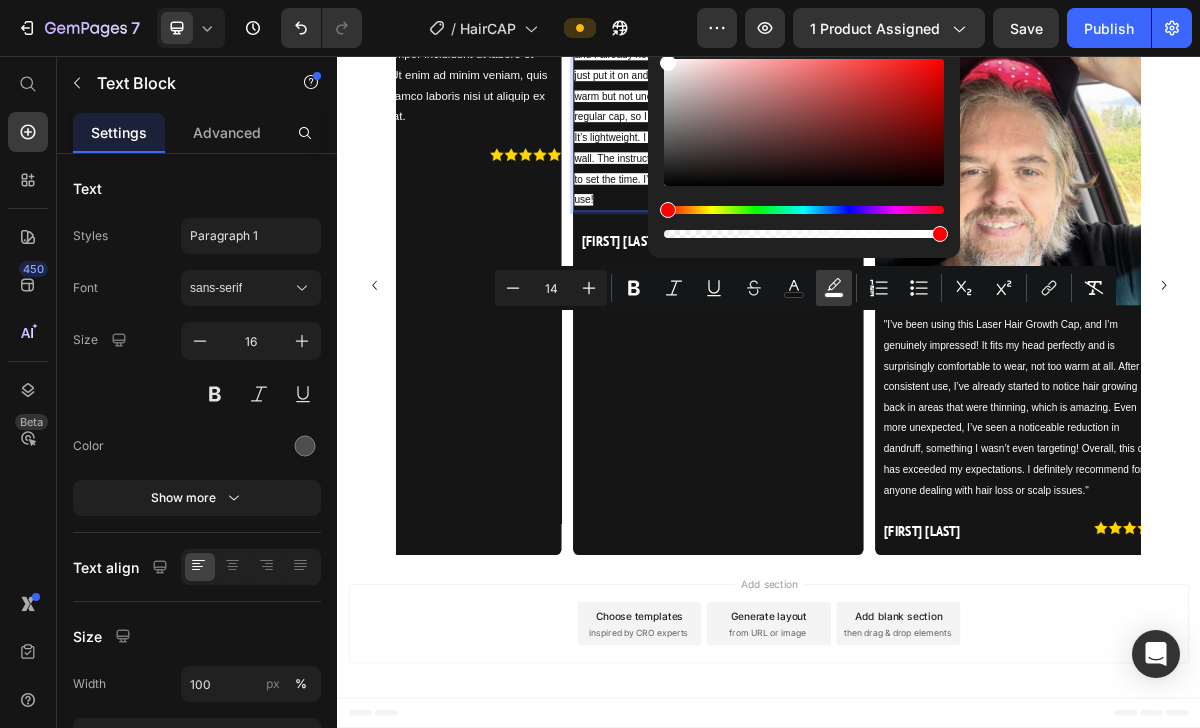 click on "color" at bounding box center (834, 288) 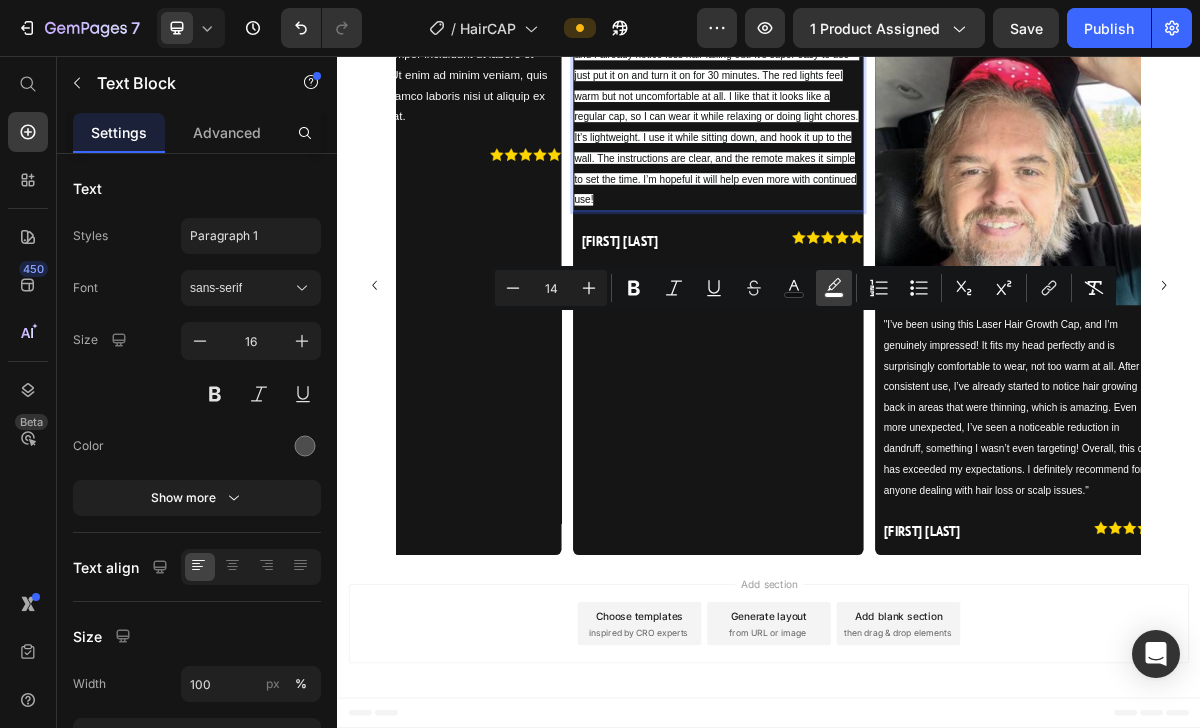 click on "color" at bounding box center (834, 288) 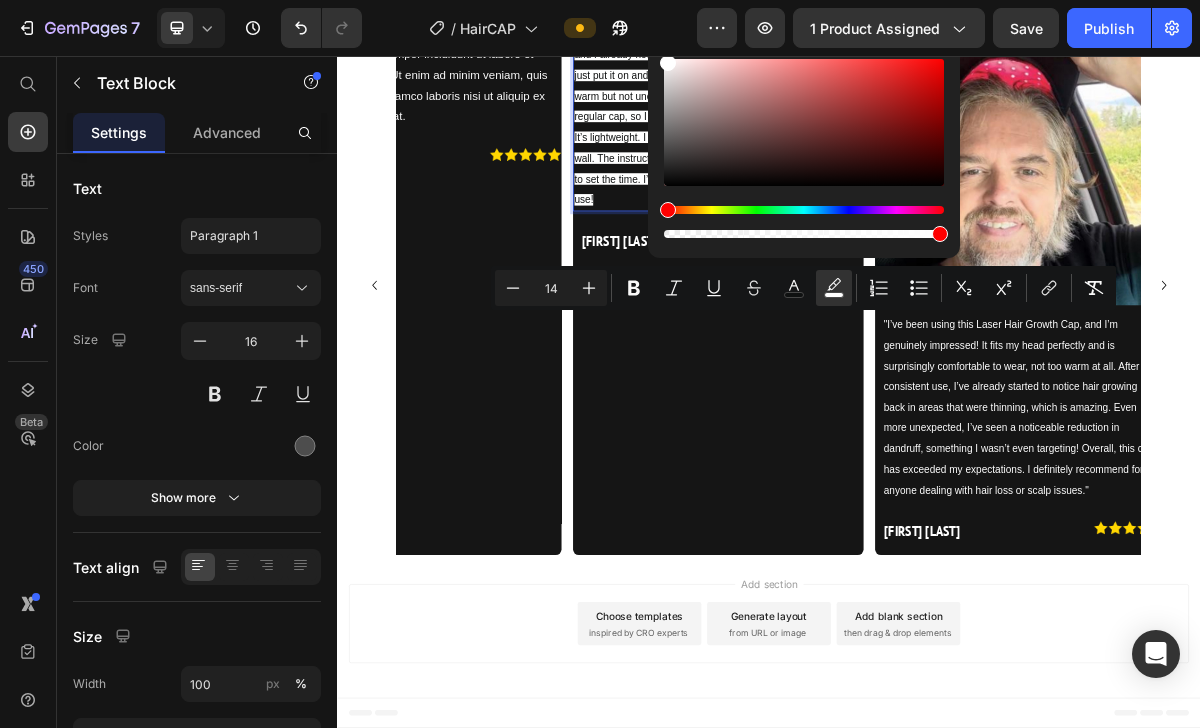 click at bounding box center [804, 234] 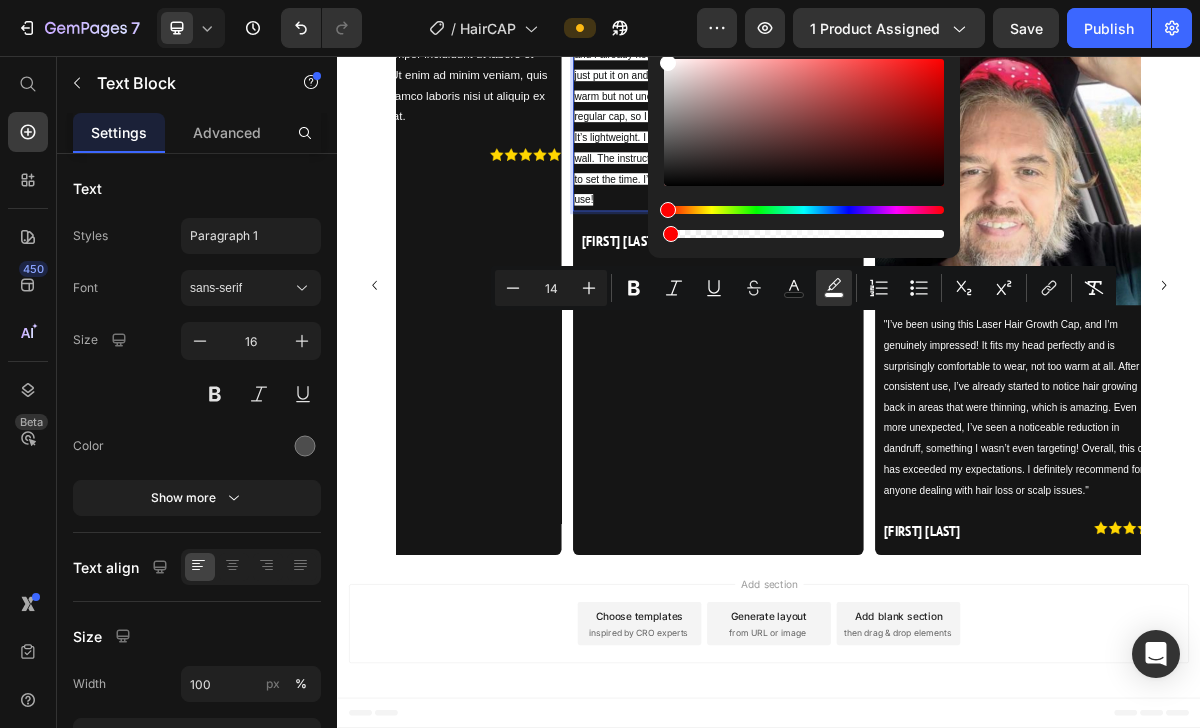 type on "1" 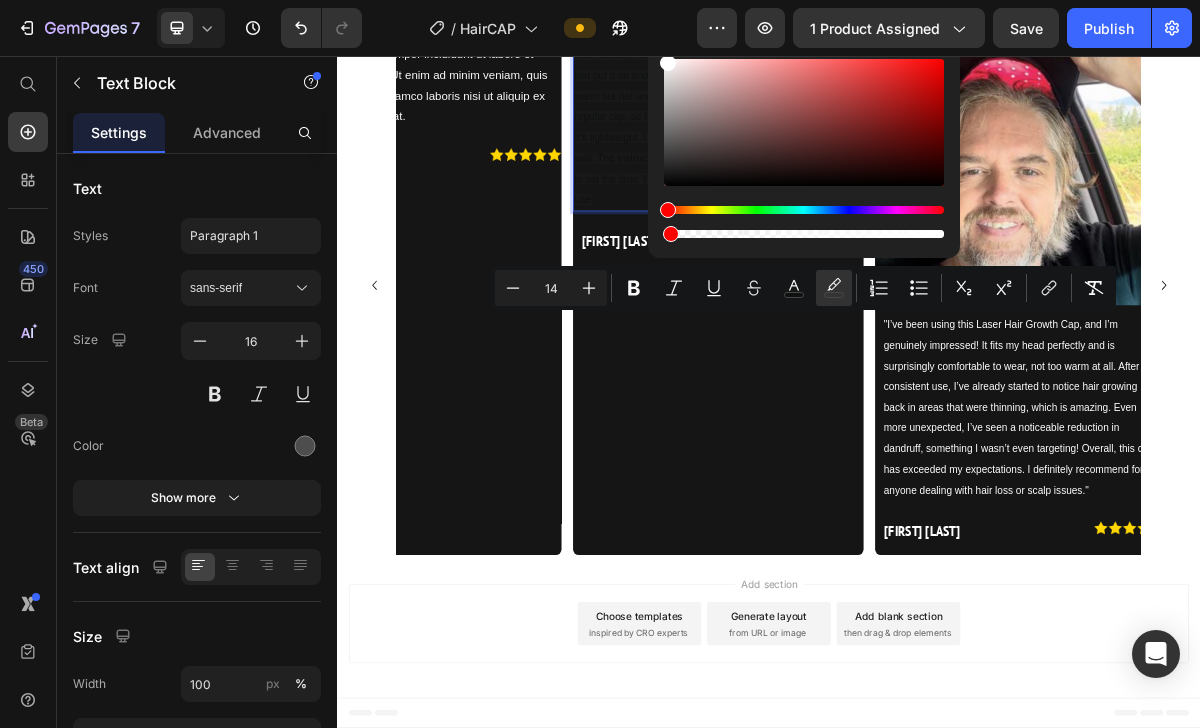 click on "I’ve been using this laser hair growth cap for a couple of days and I already notice less hair falling out. It’s super easy to use—just put it on and turn it on for 30 minutes. The red lights feel warm but not uncomfortable at all. I like that it looks like a regular cap, so I can wear it while relaxing or doing light chores. It’s lightweight. I use it while sitting down, and hook it up to the wall. The instructions are clear, and the remote makes it simple to set the time. I’m hopeful it will help even more with continued use!" at bounding box center [865, 140] 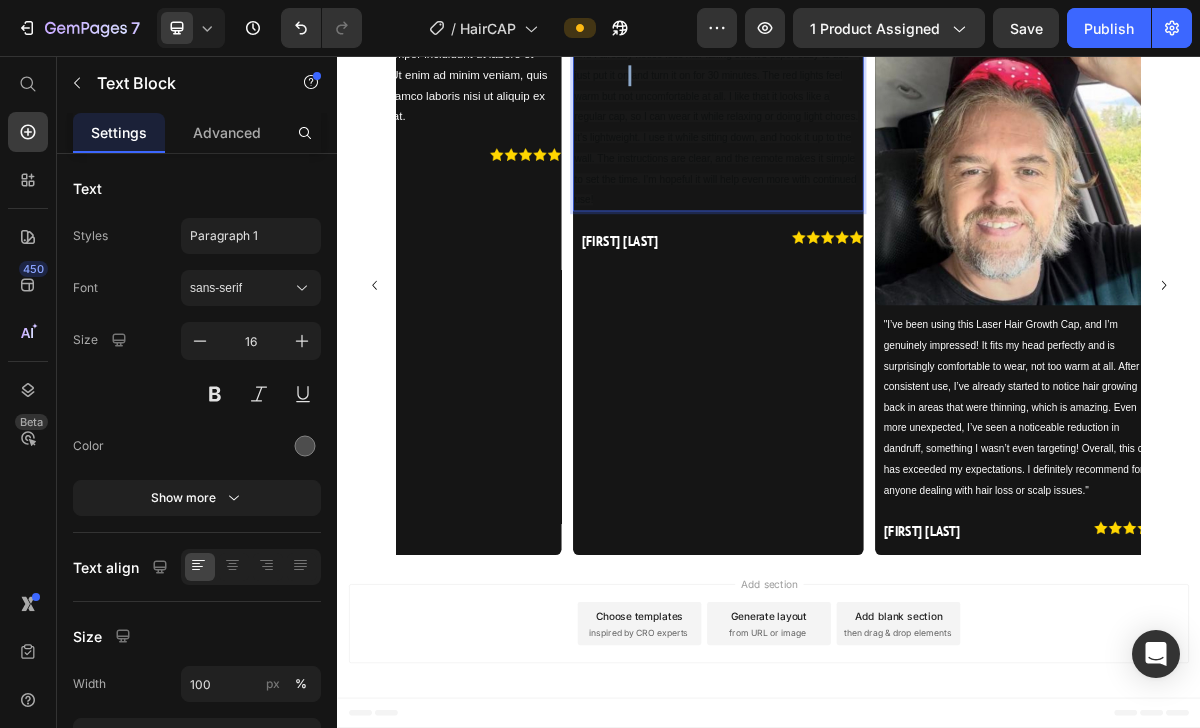 click on "I’ve been using this laser hair growth cap for a couple of days and I already notice less hair falling out. It’s super easy to use—just put it on and turn it on for 30 minutes. The red lights feel warm but not uncomfortable at all. I like that it looks like a regular cap, so I can wear it while relaxing or doing light chores. It’s lightweight. I use it while sitting down, and hook it up to the wall. The instructions are clear, and the remote makes it simple to set the time. I’m hopeful it will help even more with continued use!" at bounding box center (865, 140) 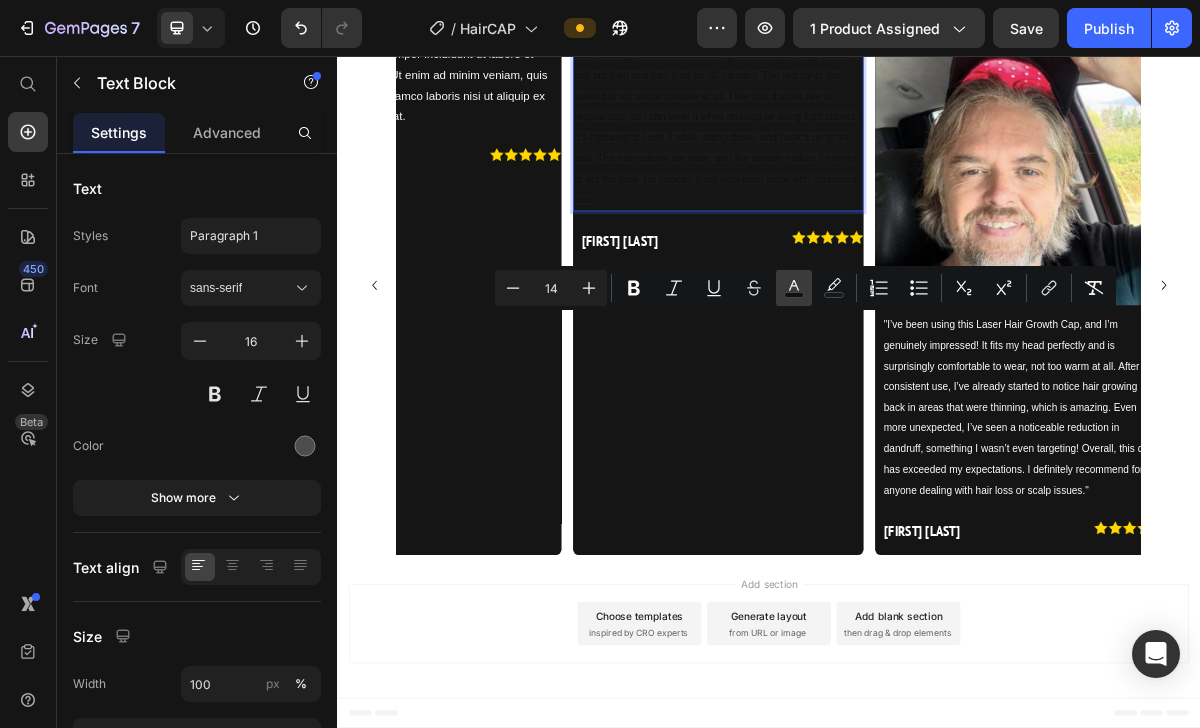 click on "color" at bounding box center (794, 288) 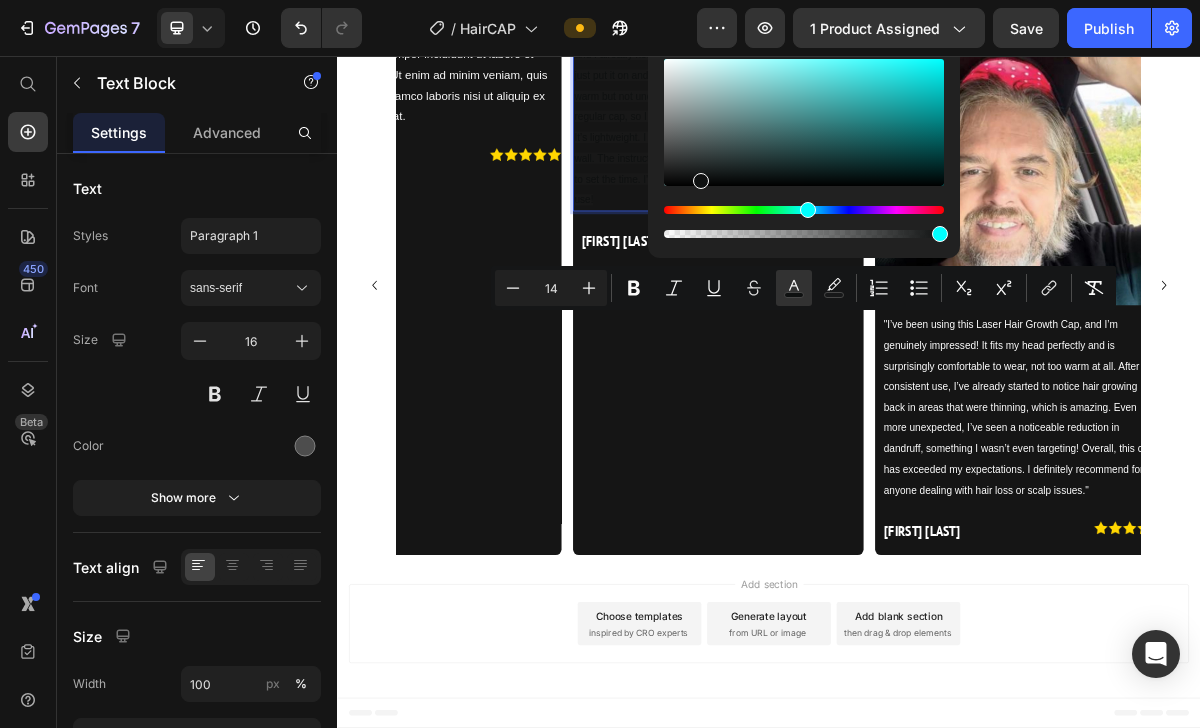 click at bounding box center [804, 122] 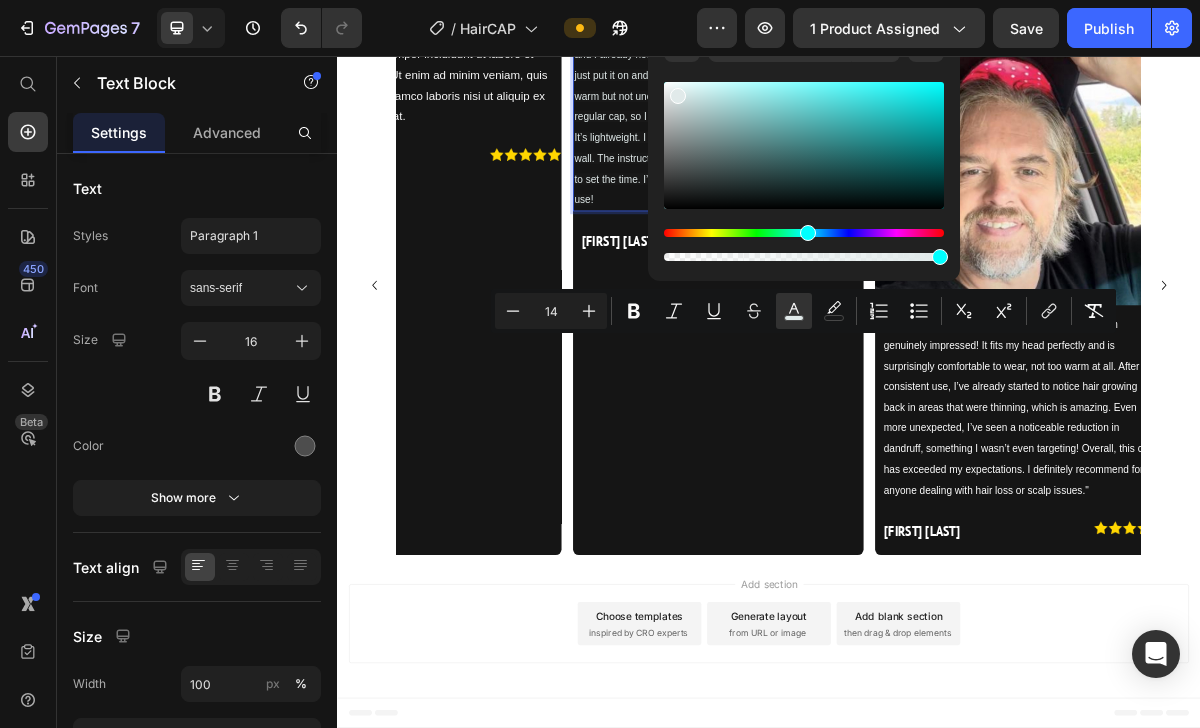 scroll, scrollTop: 10679, scrollLeft: 0, axis: vertical 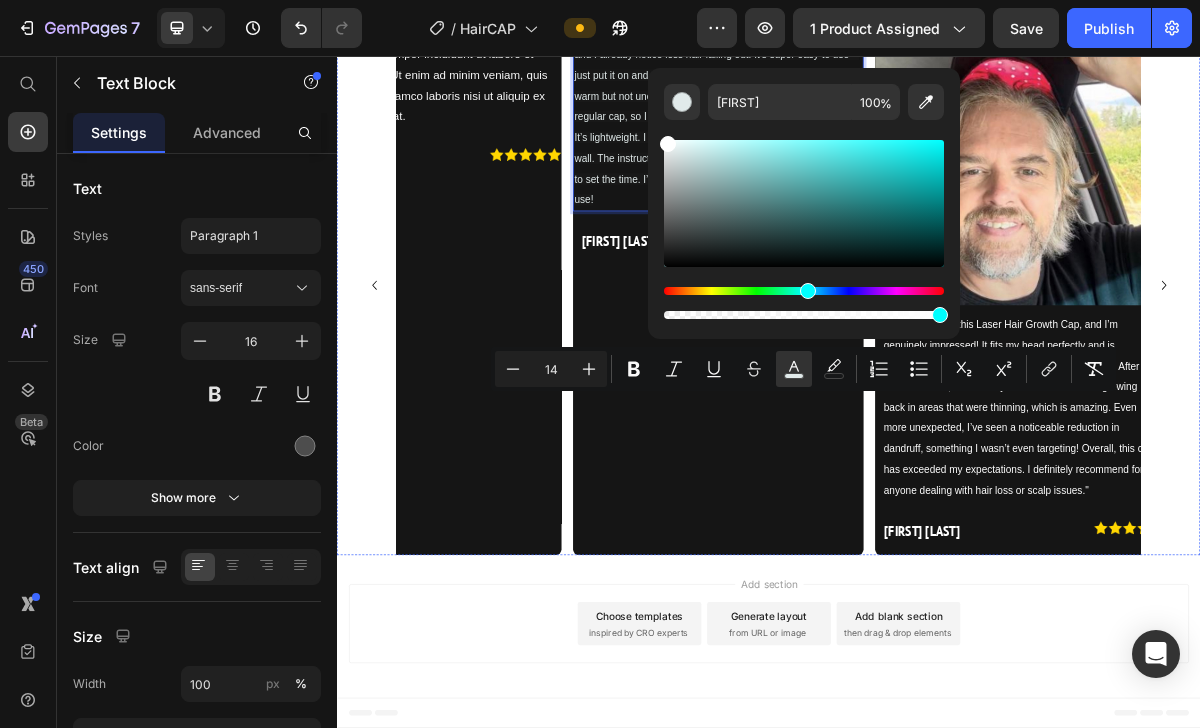 type on "FFFFFF" 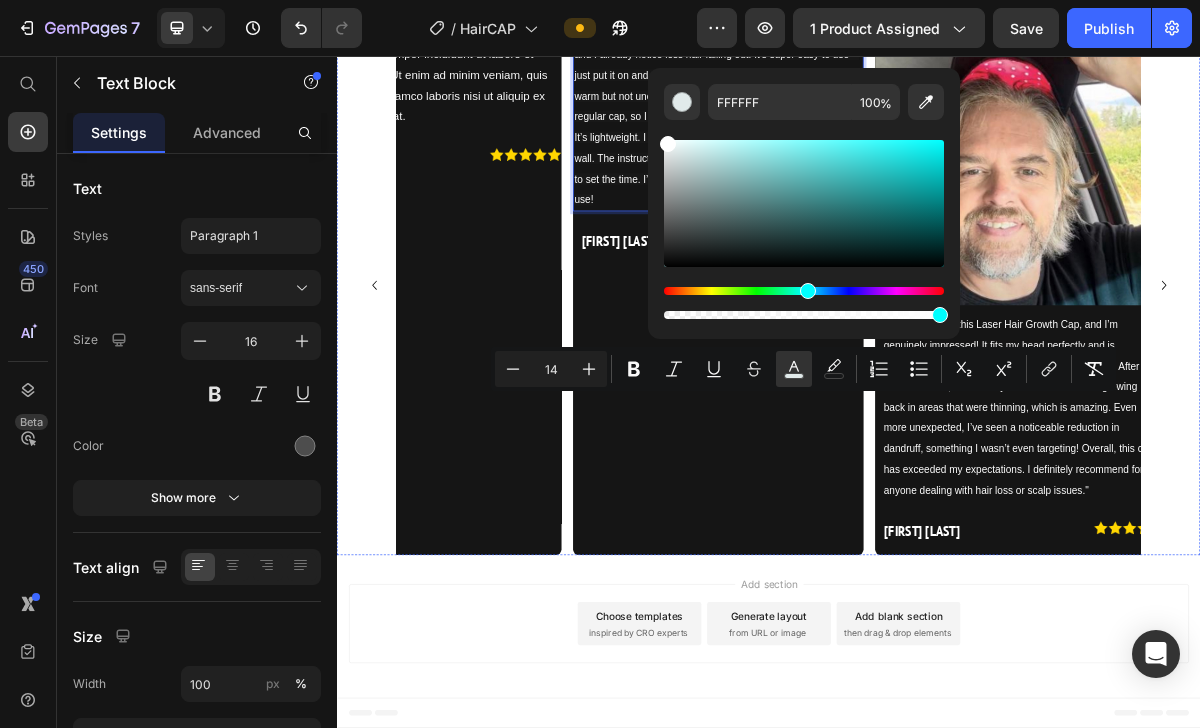 drag, startPoint x: 1010, startPoint y: 208, endPoint x: 758, endPoint y: 127, distance: 264.69794 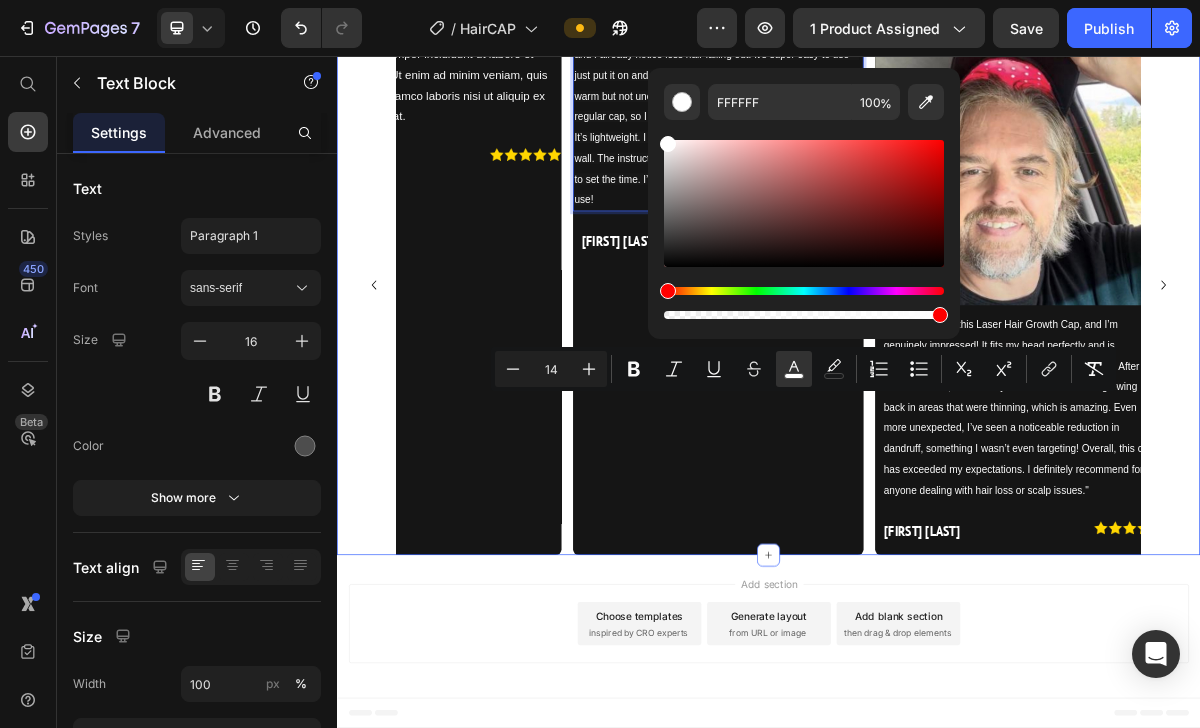 click on "Image 2-Year Warranty Included – Full Coverage, Total Peace of Mind Heading Covered for 2 Full Years. If anything goes wrong, we’ll repair or replace it — no extra cost, no hassle. Total protection, guaranteed. Text Block Row Row Thousands of Customers Are Already Regrowing Fuller,  Healthier Hair  and Seeing Real, Lasting Results. Heading Row
Image "I’ve been using this Laser Hair Growth Cap, and I’m genuinely impressed! It fits my head perfectly and is surprisingly comfortable to wear, not too warm at all. After consistent use, I’ve already started to notice hair growing back in areas that were thinning, which is amazing. Even more unexpected, I’ve seen a noticeable reduction in dandruff, something I wasn’t even targeting! Overall, this cap has exceeded my expectations. I definitely recommend for anyone dealing with hair loss or scalp issues." Text Block ⁠⁠⁠⁠⁠⁠⁠ Jill Morison Heading Image Row Row Image Text Block Mark Johnson" at bounding box center (937, 173) 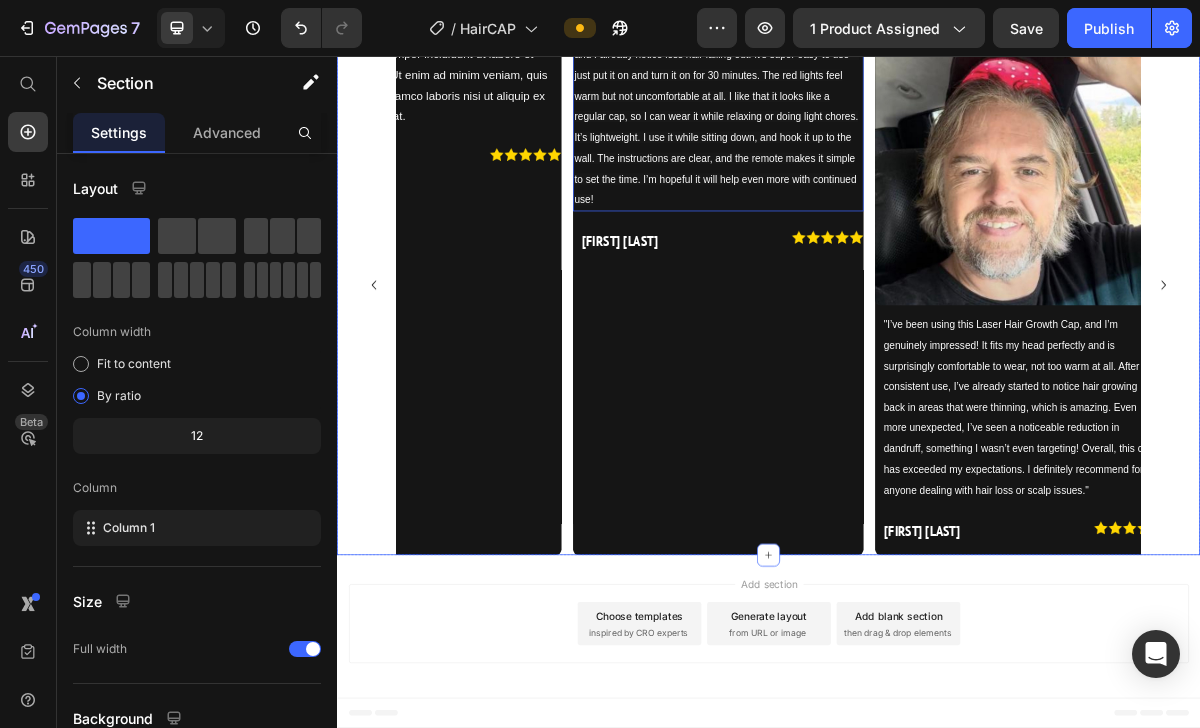 click on "I’ve been using this laser hair growth cap for a couple of days and I already notice less hair falling out. It’s super easy to use—just put it on and turn it on for 30 minutes. The red lights feel warm but not uncomfortable at all. I like that it looks like a regular cap, so I can wear it while relaxing or doing light chores. It’s lightweight. I use it while sitting down, and hook it up to the wall. The instructions are clear, and the remote makes it simple to set the time. I’m hopeful it will help even more with continued use!" at bounding box center (867, 140) 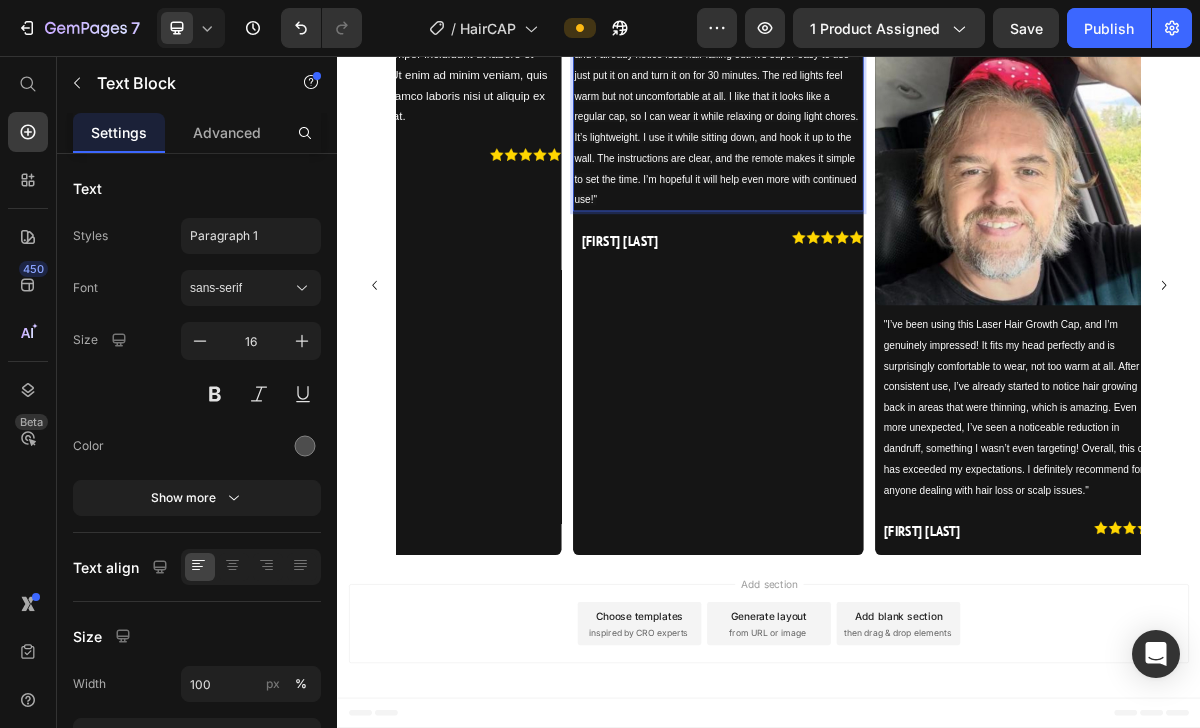 click on ""I’ve been using this laser hair growth cap for a couple of days and I already notice less hair falling out. It’s super easy to use—just put it on and turn it on for 30 minutes. The red lights feel warm but not uncomfortable at all. I like that it looks like a regular cap, so I can wear it while relaxing or doing light chores. It’s lightweight. I use it while sitting down, and hook it up to the wall. The instructions are clear, and the remote makes it simple to set the time. I’m hopeful it will help even more with continued use!"" at bounding box center [865, 140] 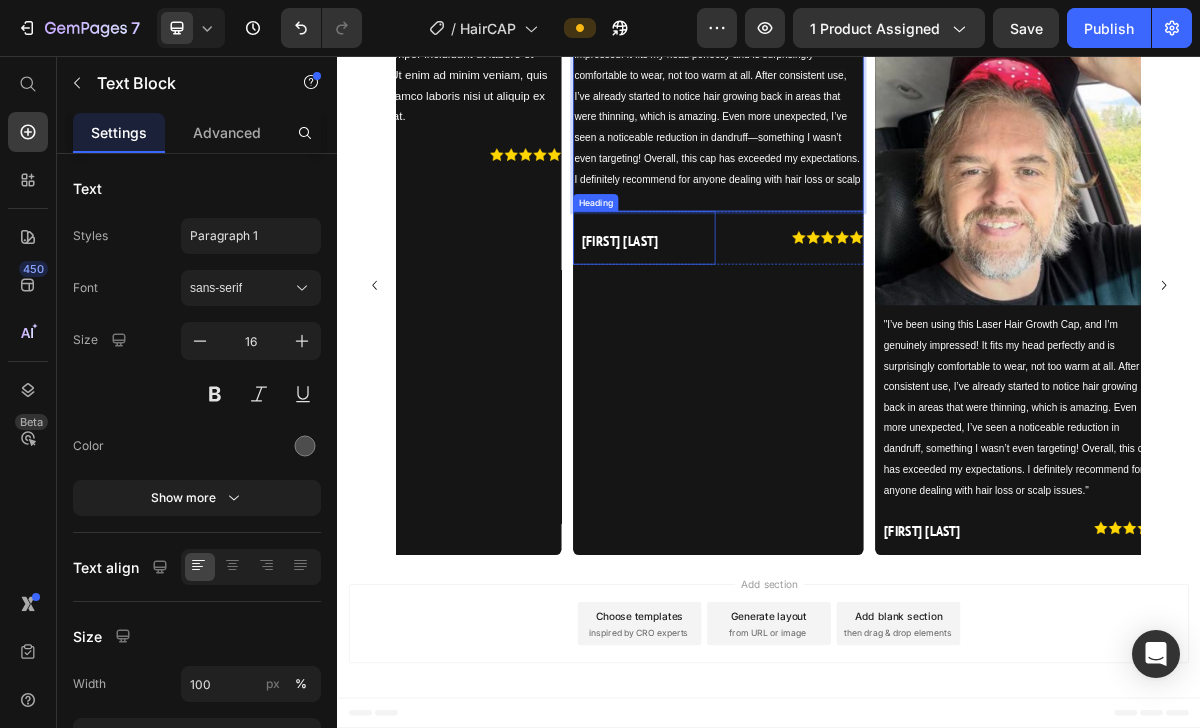 click on "[FIRST] [LAST]" at bounding box center (769, 309) 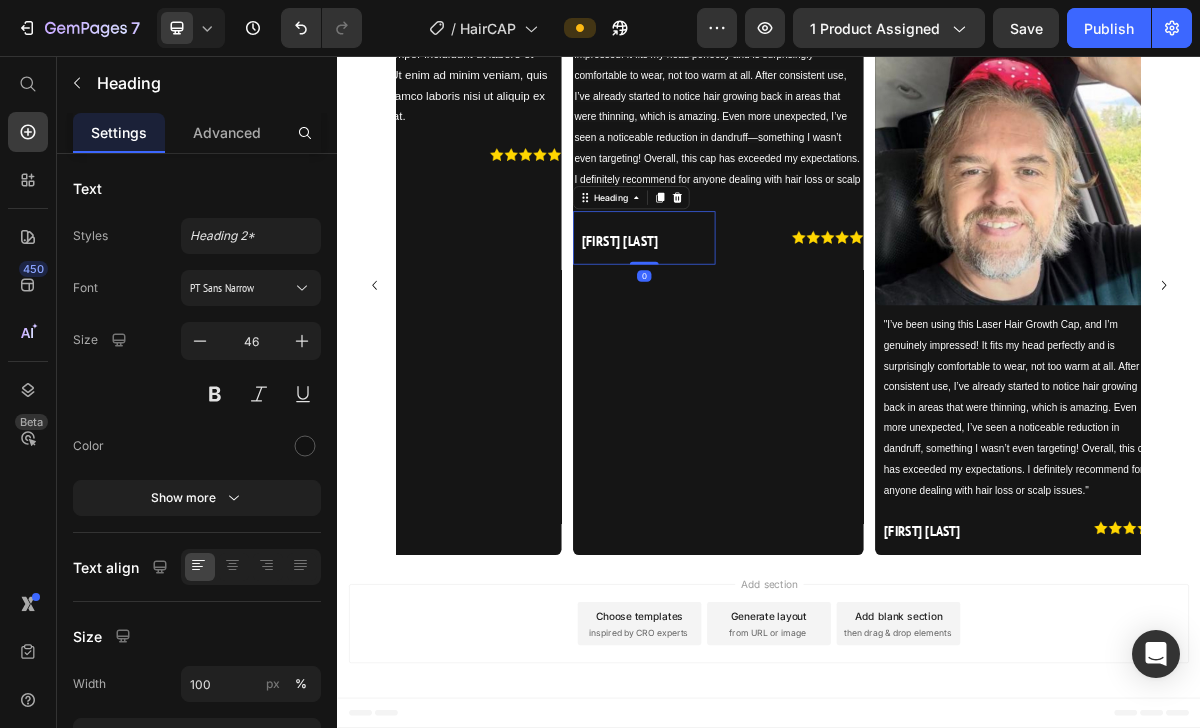 click on "[FIRST] [LAST]" at bounding box center (769, 309) 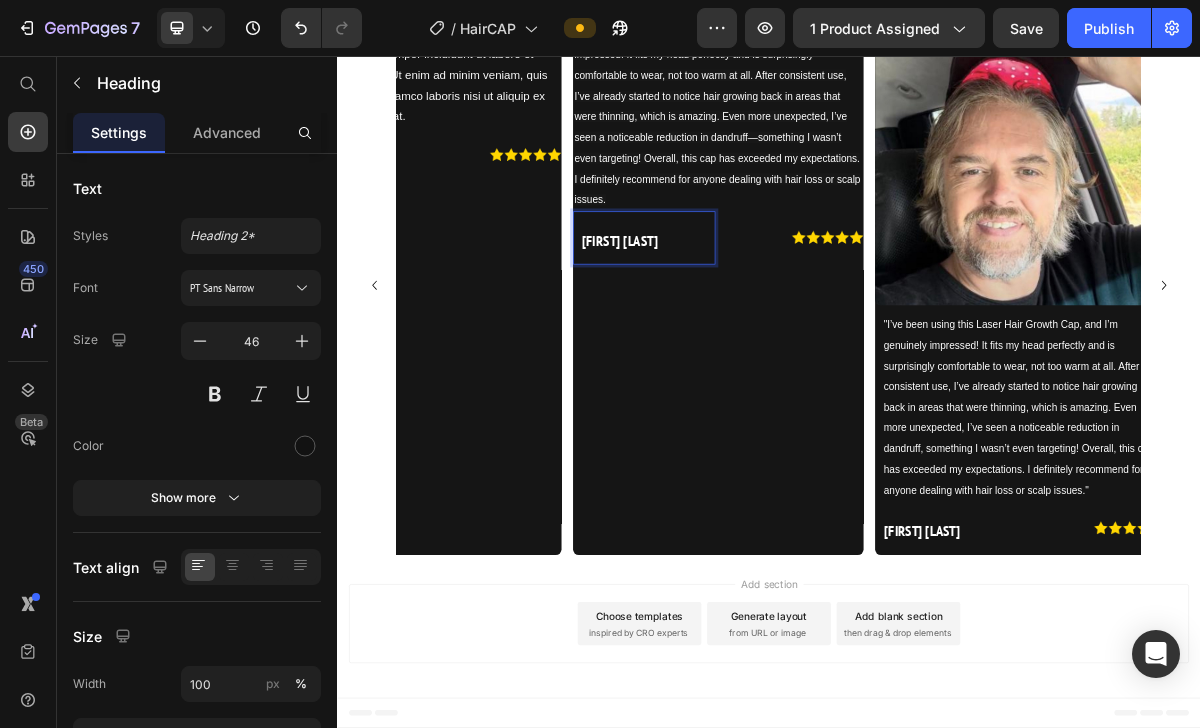 click on "[FIRST] [LAST]" at bounding box center (769, 309) 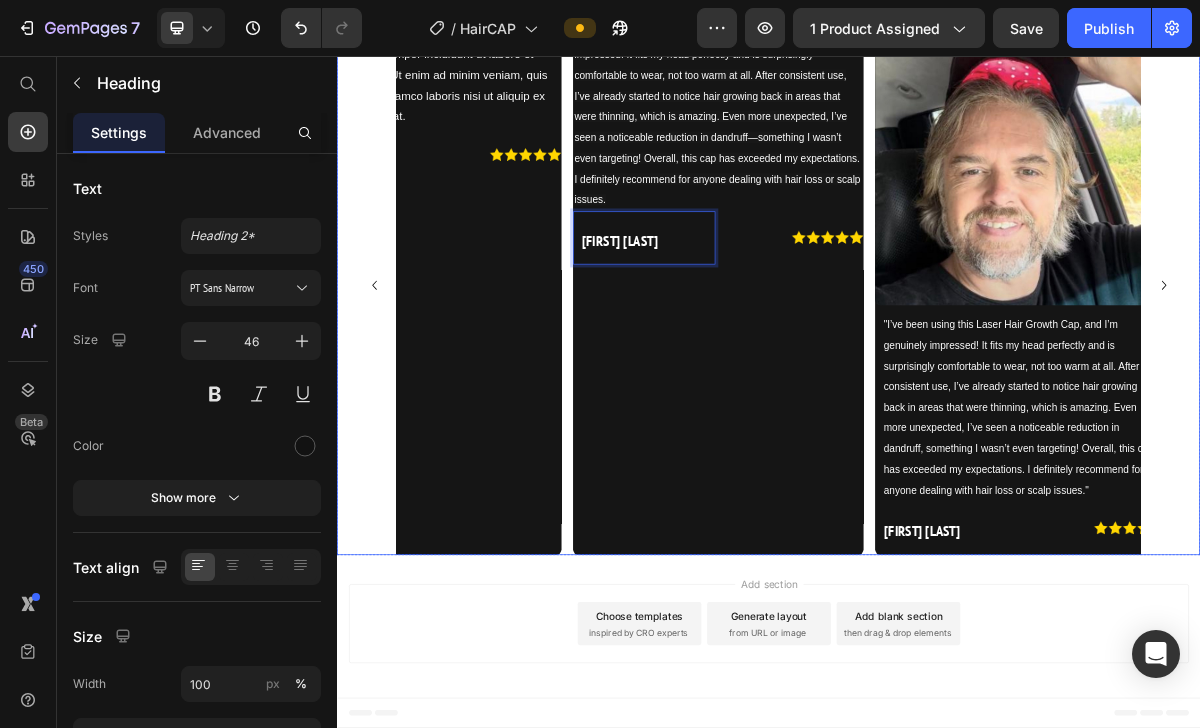 click 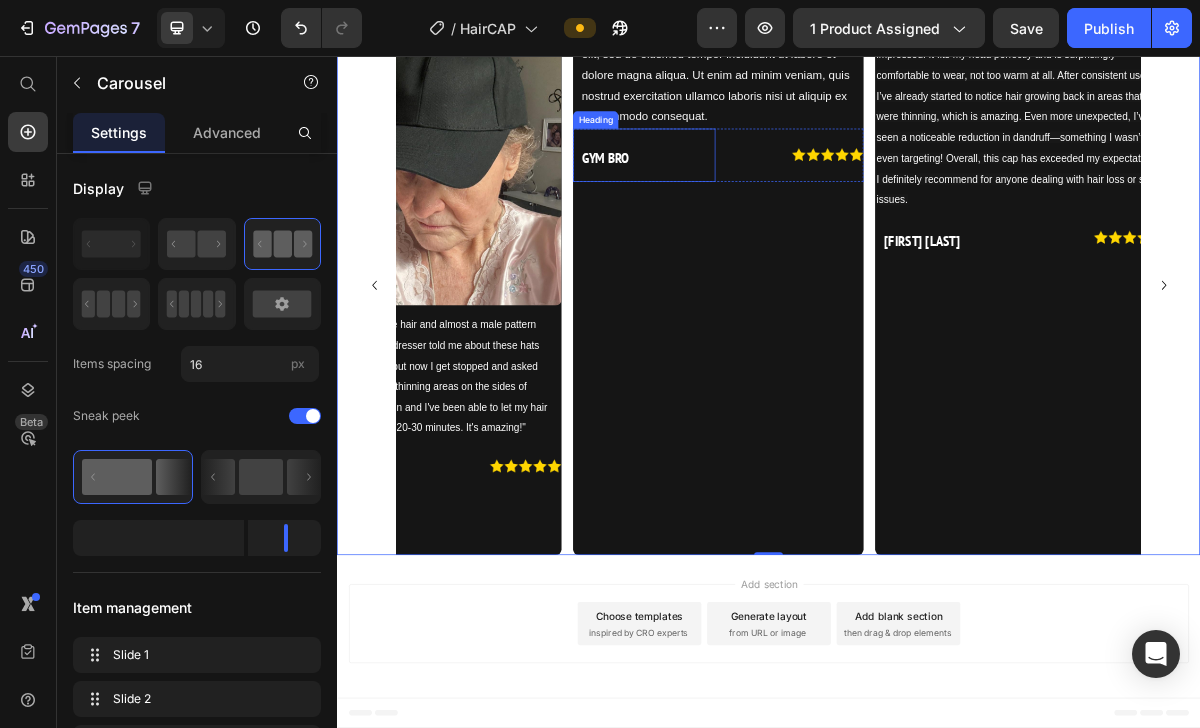click on "GYM BRO" at bounding box center (710, 198) 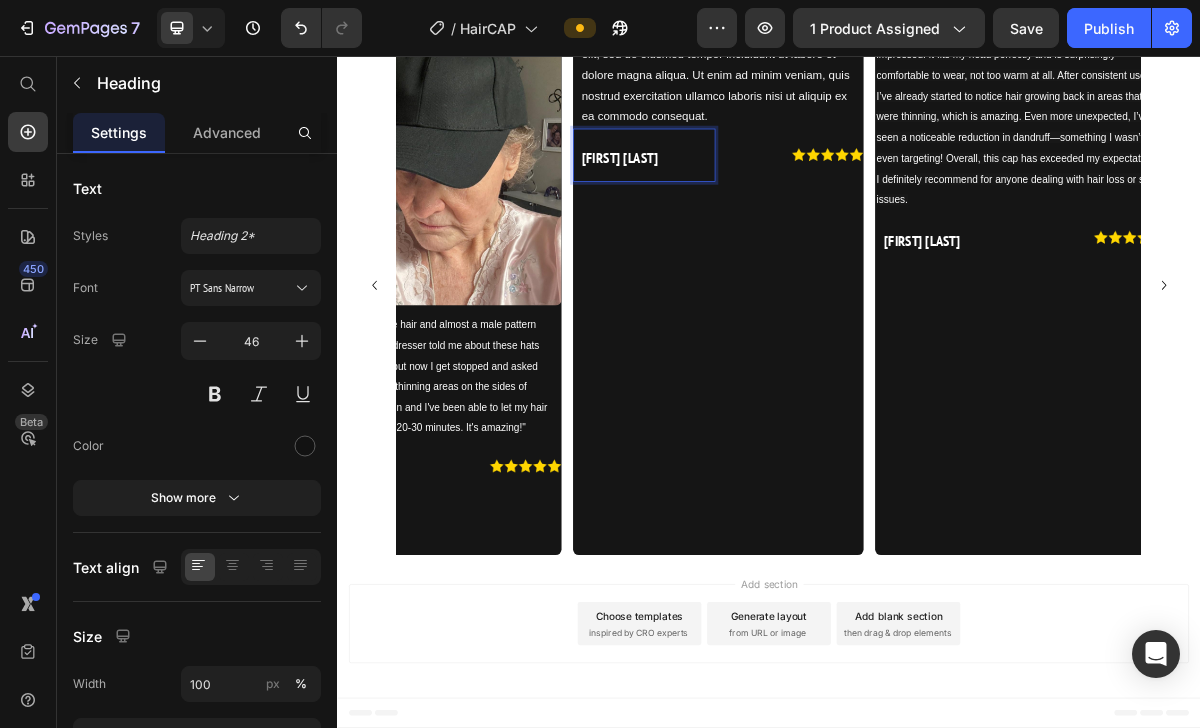 scroll, scrollTop: 11, scrollLeft: 0, axis: vertical 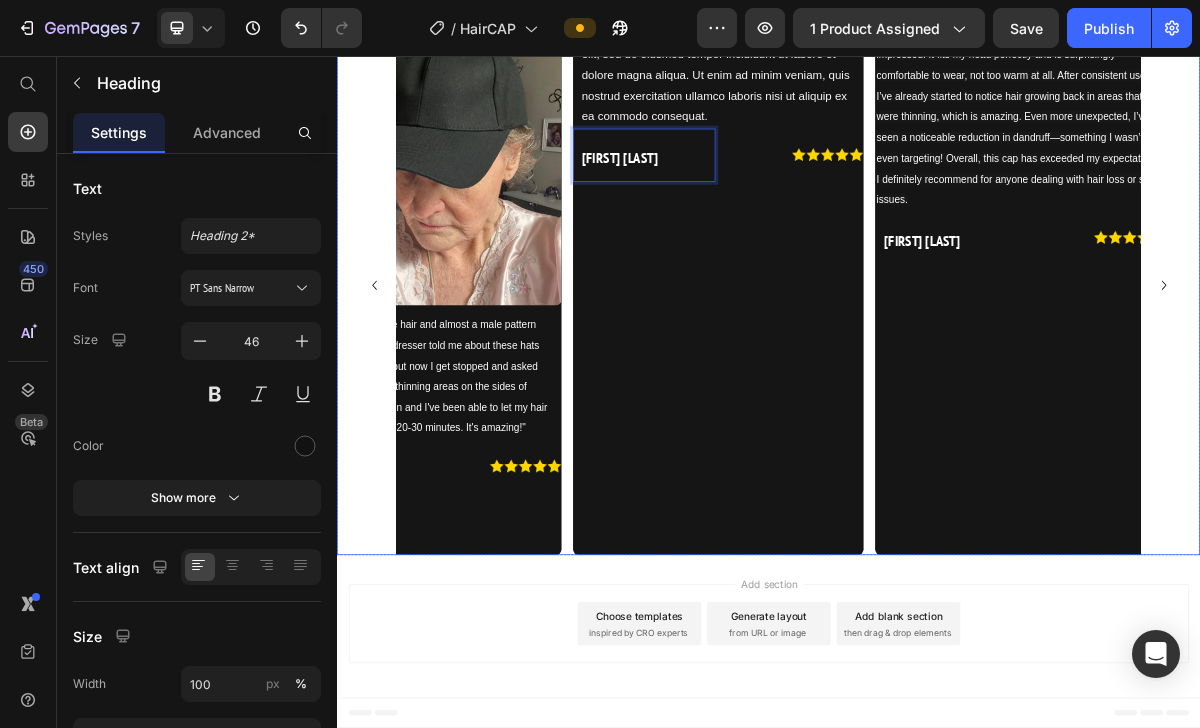 click on "Image Lorem ipsum dolor sit amet, consectetur adipiscing elit, sed do eiusmod tempor incididunt ut labore et dolore magna aliqua. Ut enim ad minim veniam, quis nostrud exercitation ullamco laboris nisi ut aliquip ex ea commodo consequat. Text Block Jessica Martin Heading   0 Image Row" at bounding box center [867, 374] 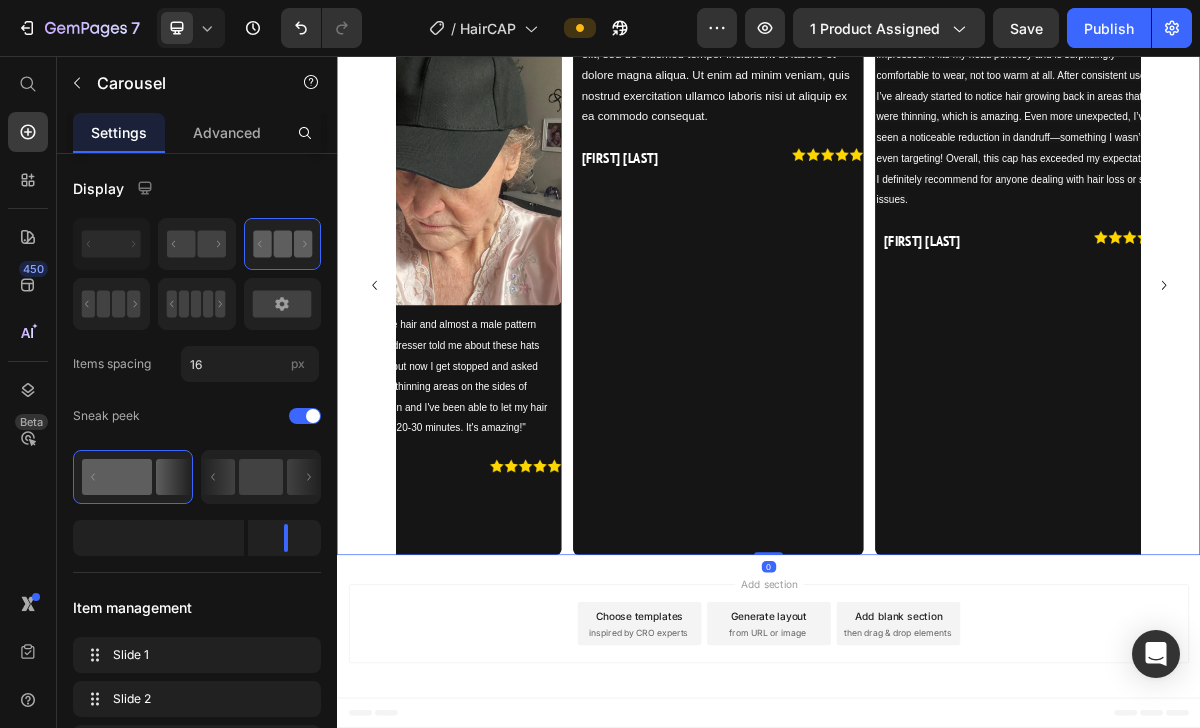 scroll, scrollTop: 0, scrollLeft: 0, axis: both 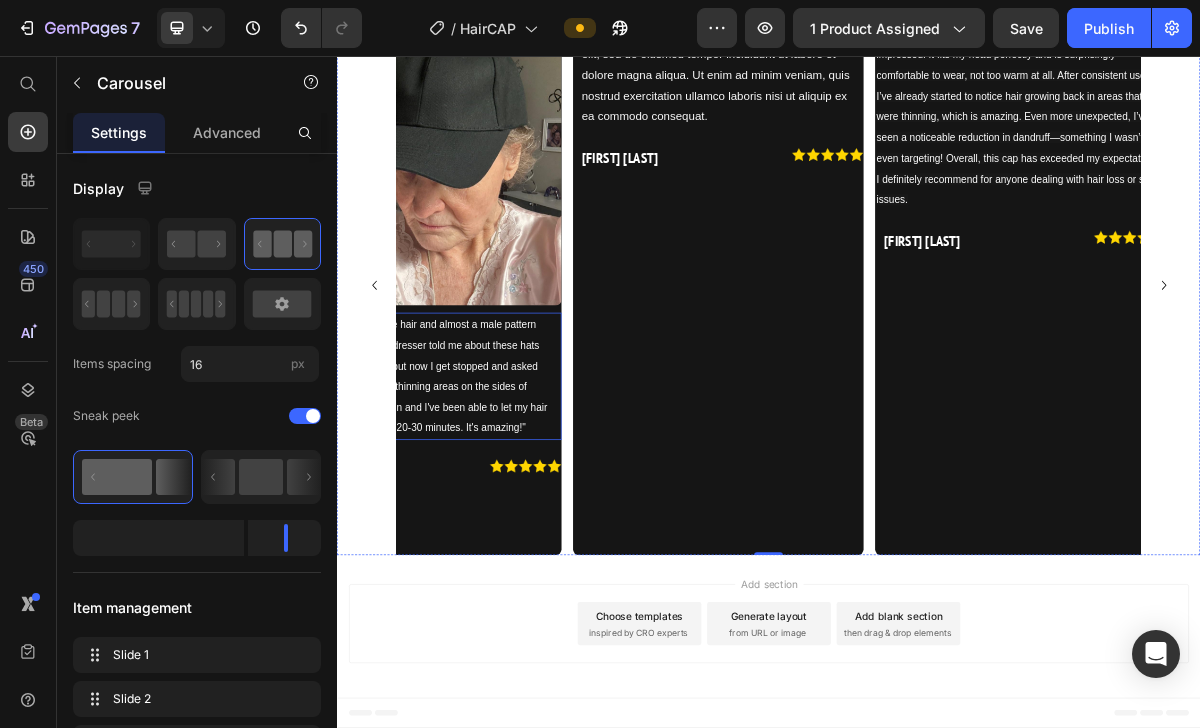 click on ""I am female with thin, fine hair and almost a male pattern baldness pattern. My hairdresser told me about these hats and it's taken six months but now I get stopped and asked what I did to my hair! The thinning areas on the sides of upper hair line have filled in and I've been able to let my hair grow out. 3 times a week, 20-30 minutes. It's amazing!"" at bounding box center [443, 501] 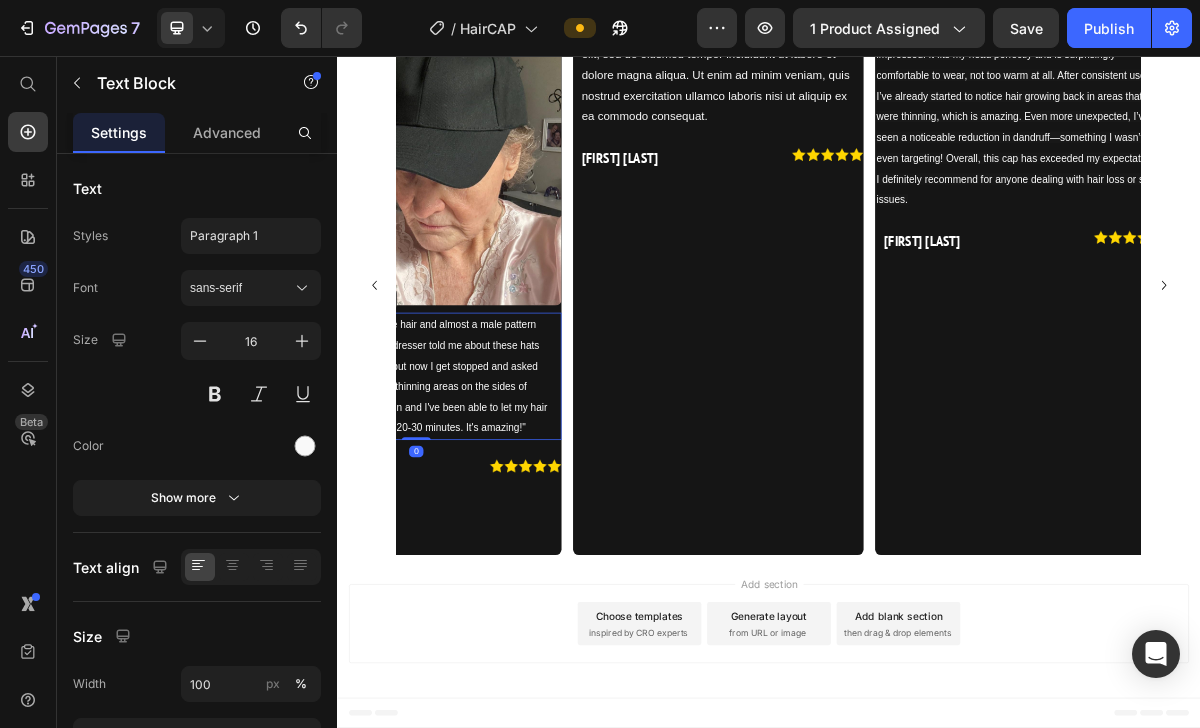 scroll, scrollTop: 0, scrollLeft: 0, axis: both 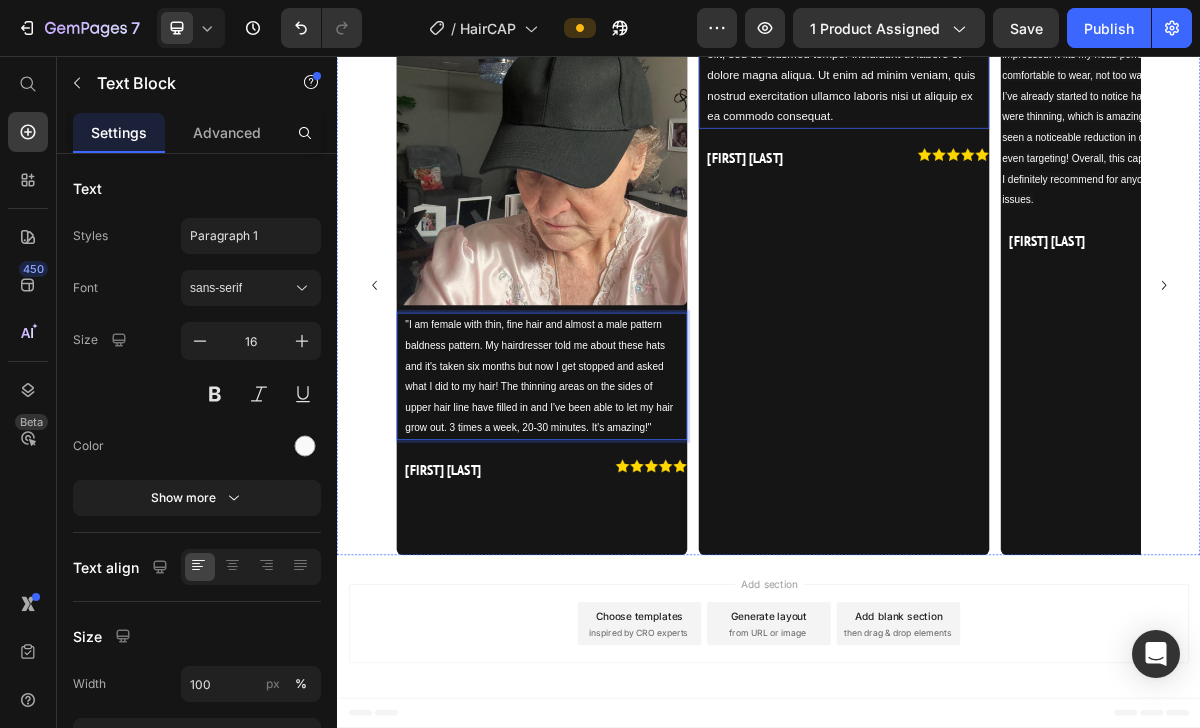 click on "Lorem ipsum dolor sit amet, consectetur adipiscing elit, sed do eiusmod tempor incididunt ut labore et dolore magna aliqua. Ut enim ad minim veniam, quis nostrud exercitation ullamco laboris nisi ut aliquip ex ea commodo consequat." at bounding box center [1042, 83] 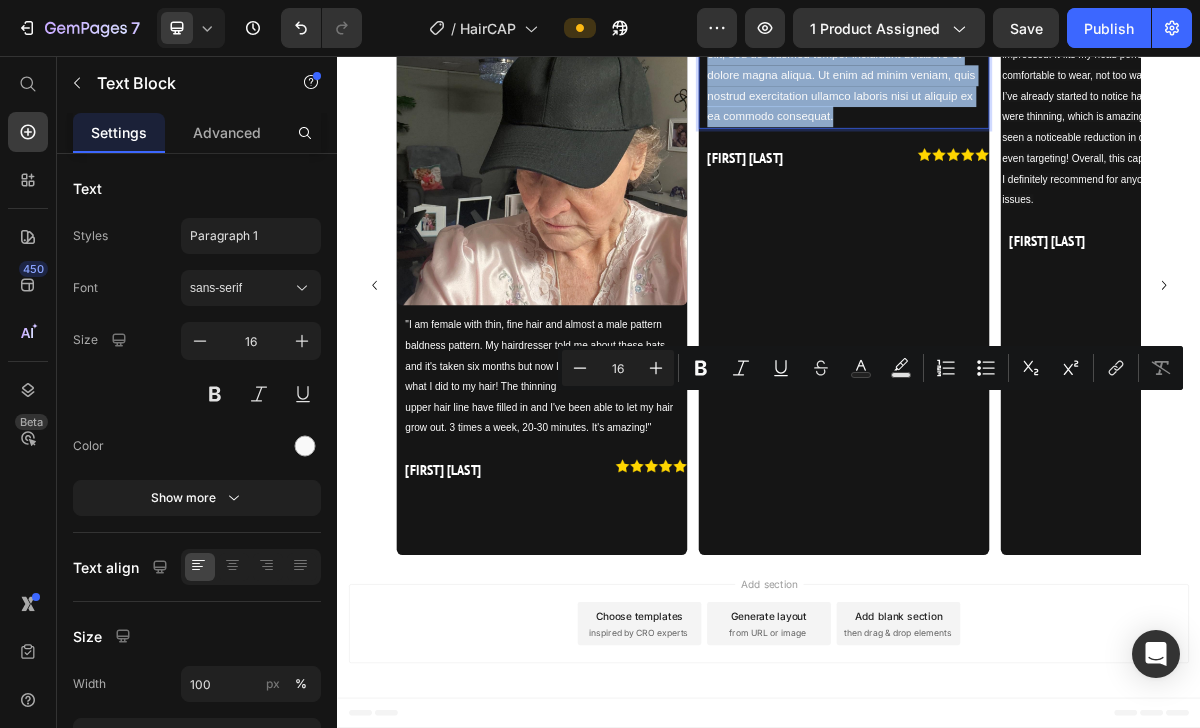 type on "14" 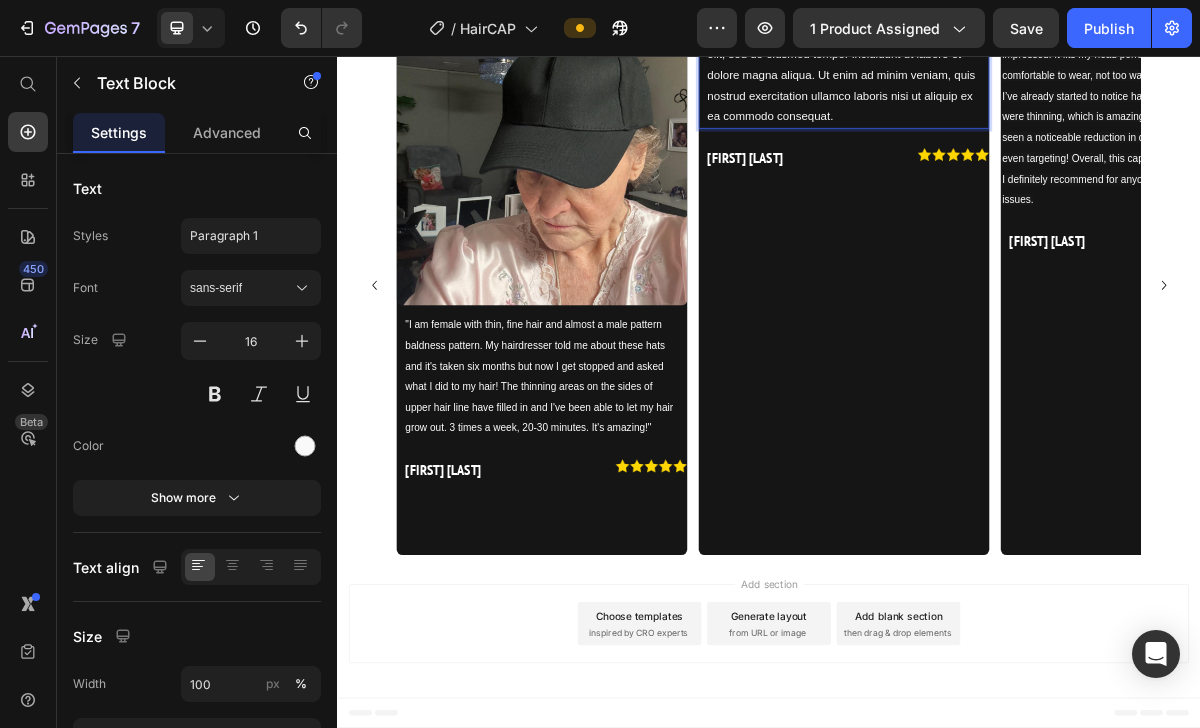 scroll, scrollTop: 50, scrollLeft: 0, axis: vertical 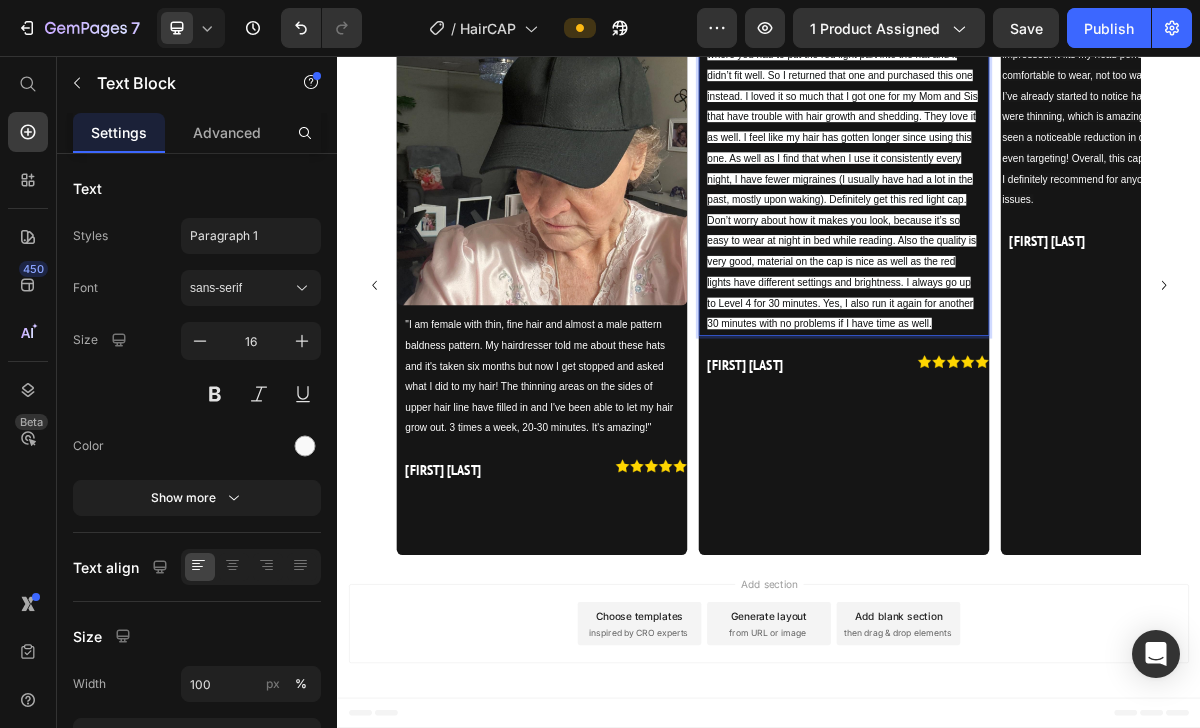 click on "I love this red light cap!!! I have actually tried another brand where you had to put the red light part into the hat and it didn’t fit well. So I returned that one and purchased this one instead. I loved it so much that I got one for my Mom and Sis that have trouble with hair growth and shedding. They love it as well. I feel like my hair has gotten longer since using this one. As well as I find that when I use it consistently every night, I have fewer migraines (I usually have had a lot in the past, mostly upon waking). Definitely get this red light cap. Don’t worry about how it makes you look, because it’s so easy to wear at night in bed while reading. Also the quality is very good, material on the cap is nice as well as the red lights have different settings and brightness. I always go up to Level 4 for 30 minutes. Yes, I also run it again for another 30 minutes with no problems if I have time as well." at bounding box center [1040, 226] 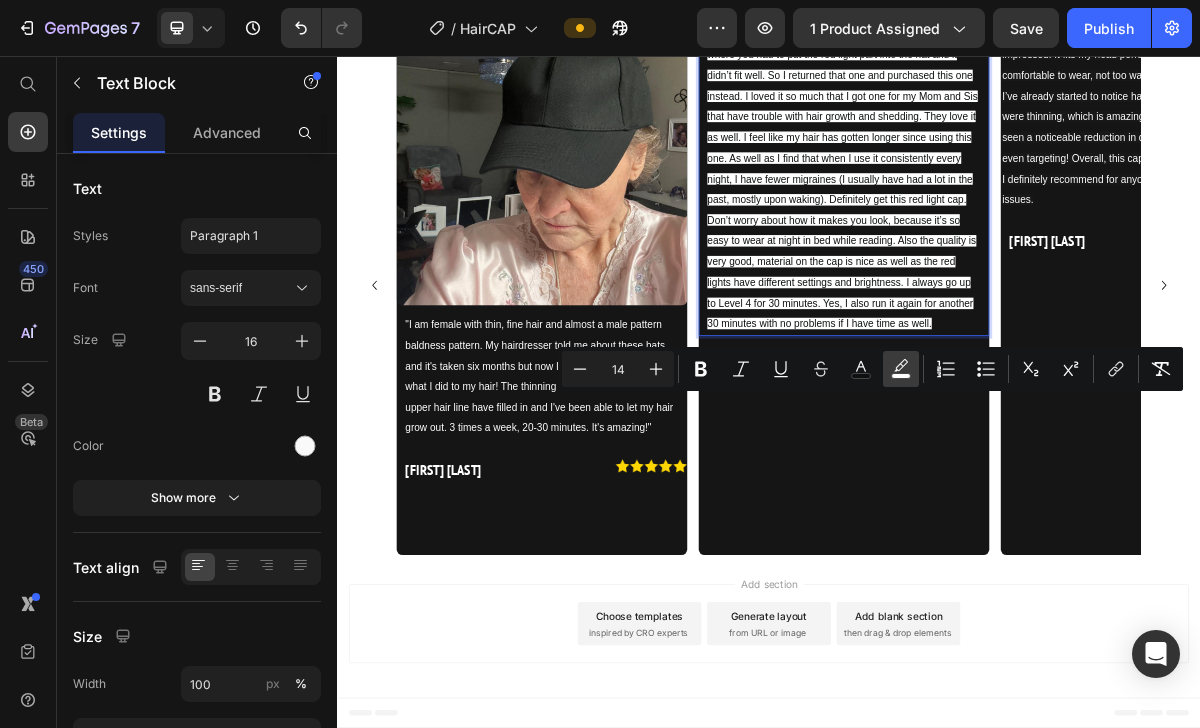 click 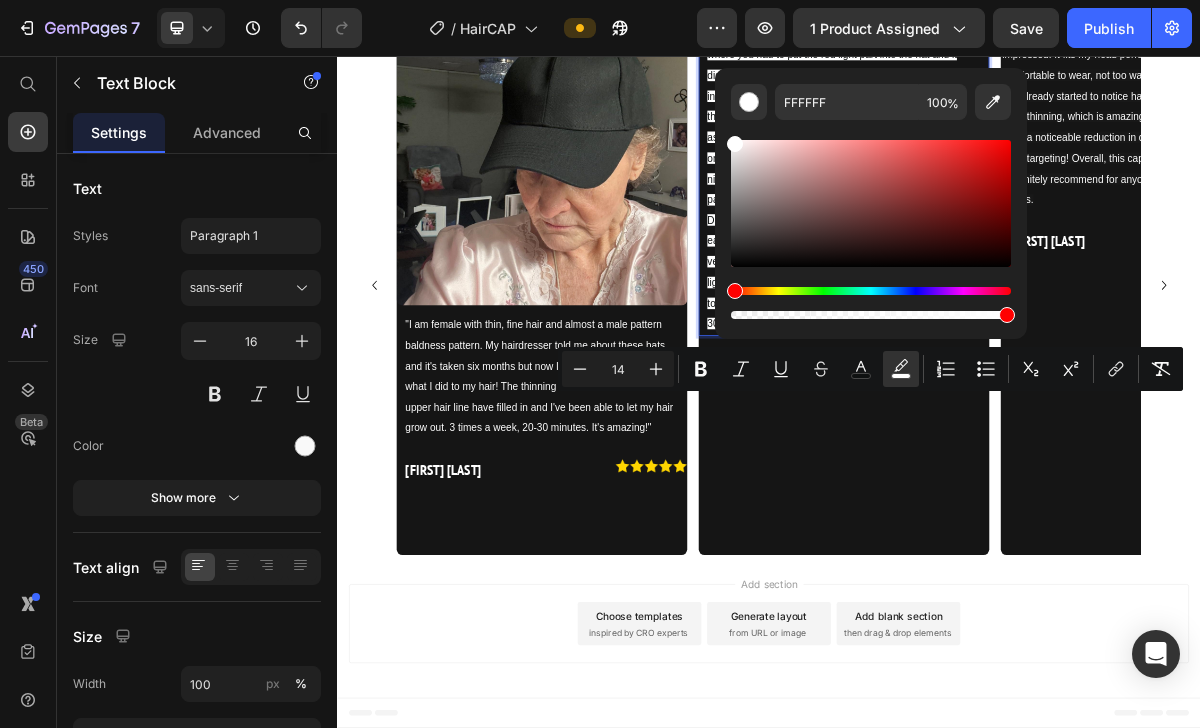 click at bounding box center [871, 315] 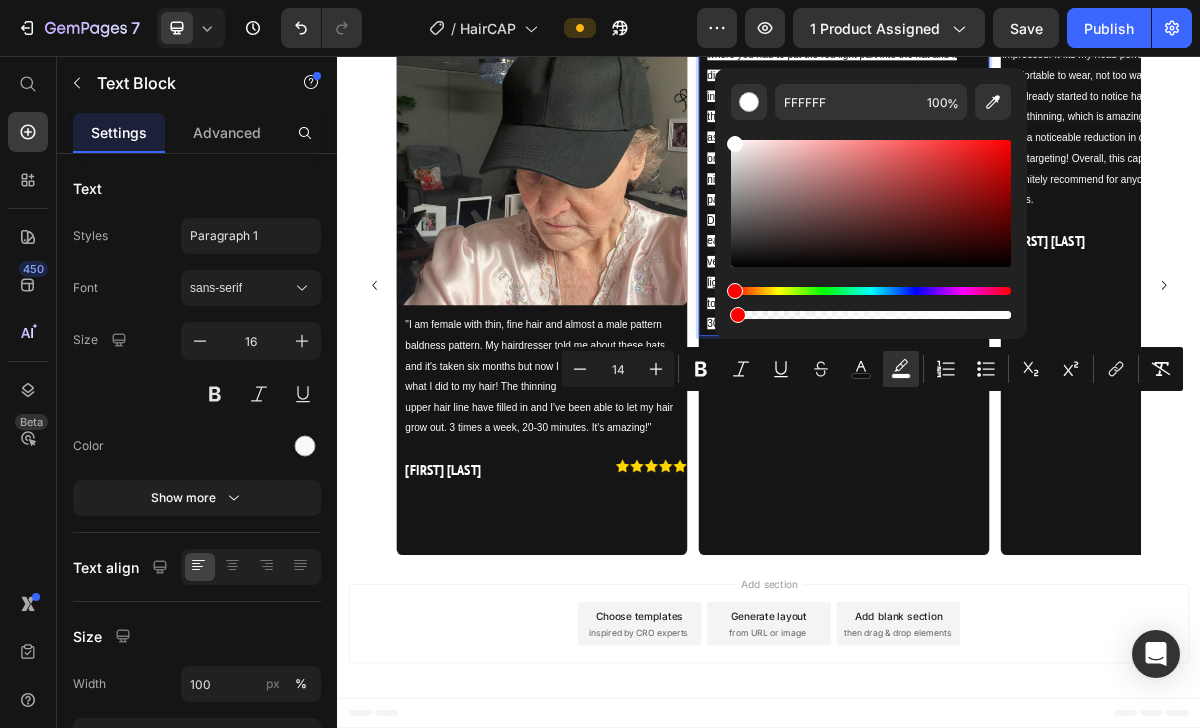 type on "1" 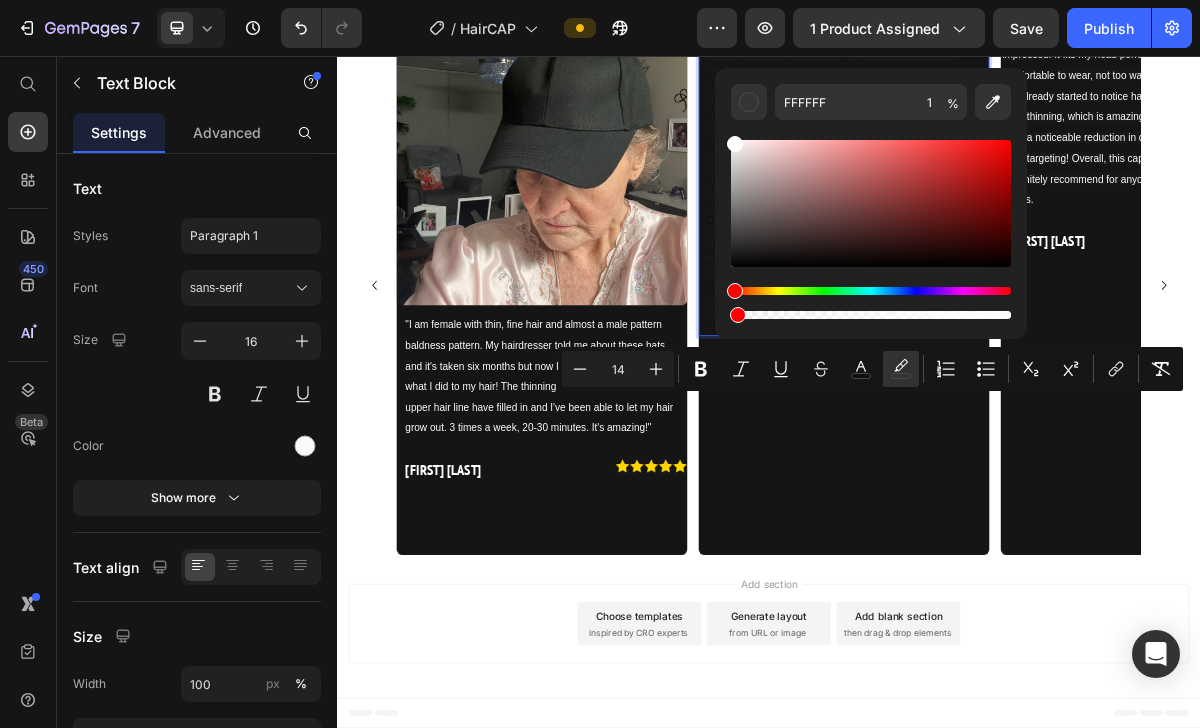 click on "I love this red light cap!!! I have actually tried another brand where you had to put the red light part into the hat and it didn’t fit well. So I returned that one and purchased this one instead. I loved it so much that I got one for my Mom and Sis that have trouble with hair growth and shedding. They love it as well. I feel like my hair has gotten longer since using this one. As well as I find that when I use it consistently every night, I have fewer migraines (I usually have had a lot in the past, mostly upon waking). Definitely get this red light cap. Don’t worry about how it makes you look, because it’s so easy to wear at night in bed while reading. Also the quality is very good, material on the cap is nice as well as the red lights have different settings and brightness. I always go up to Level 4 for 30 minutes. Yes, I also run it again for another 30 minutes with no problems if I have time as well." at bounding box center (1042, 227) 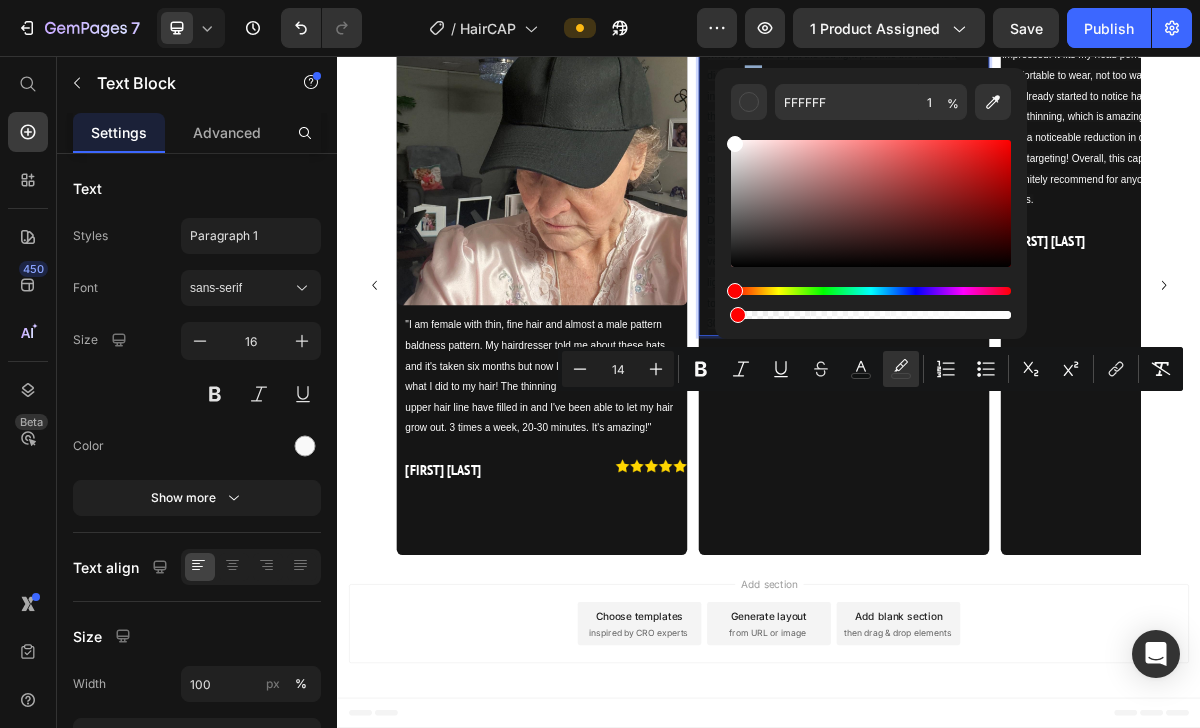 click on "I love this red light cap!!! I have actually tried another brand where you had to put the red light part into the hat and it didn’t fit well. So I returned that one and purchased this one instead. I loved it so much that I got one for my Mom and Sis that have trouble with hair growth and shedding. They love it as well. I feel like my hair has gotten longer since using this one. As well as I find that when I use it consistently every night, I have fewer migraines (I usually have had a lot in the past, mostly upon waking). Definitely get this red light cap. Don’t worry about how it makes you look, because it’s so easy to wear at night in bed while reading. Also the quality is very good, material on the cap is nice as well as the red lights have different settings and brightness. I always go up to Level 4 for 30 minutes. Yes, I also run it again for another 30 minutes with no problems if I have time as well." at bounding box center (1042, 227) 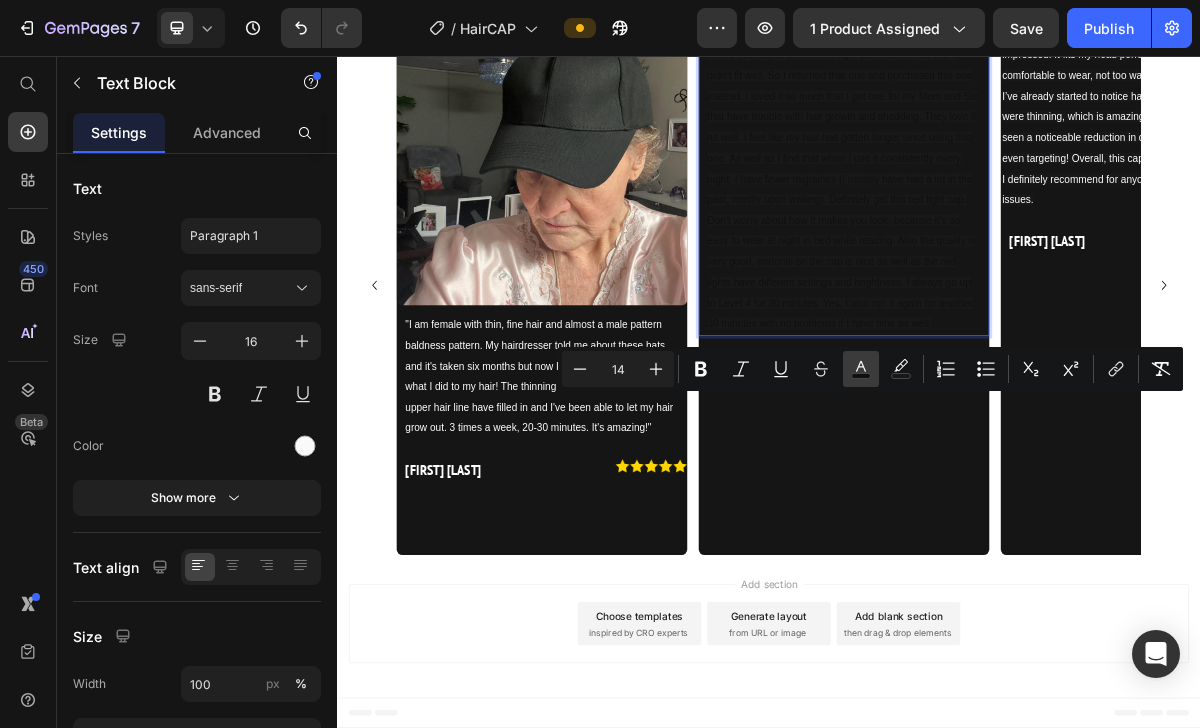 click 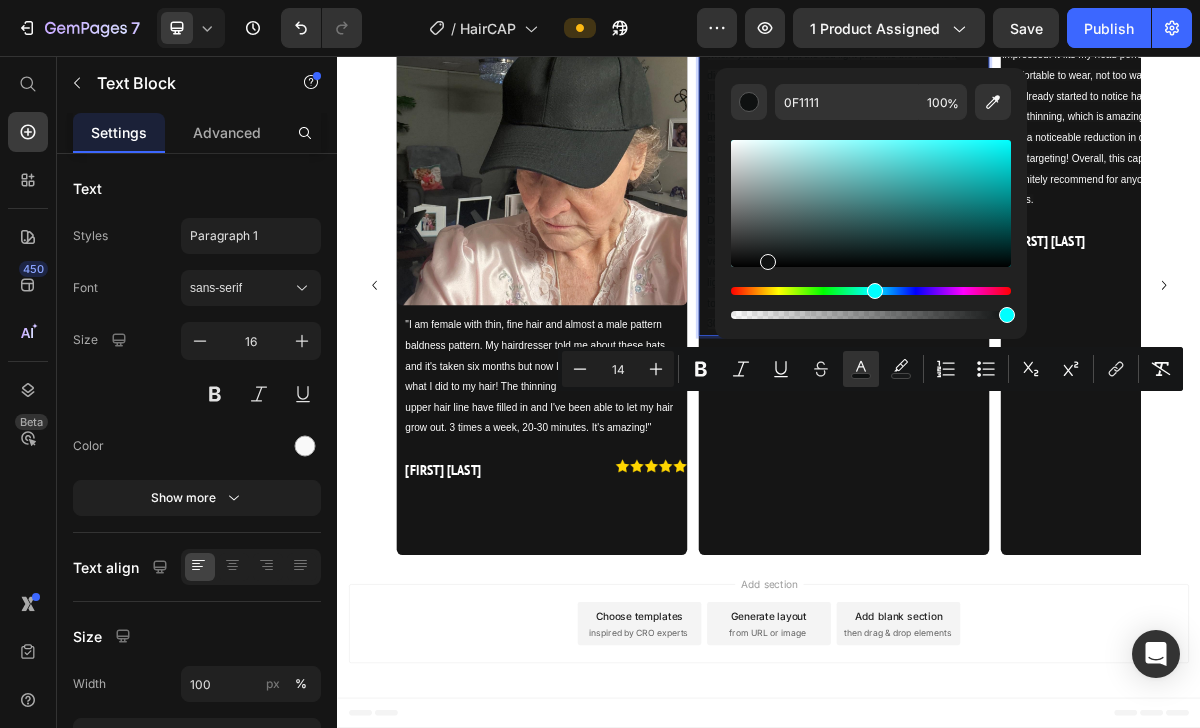 click at bounding box center (871, 203) 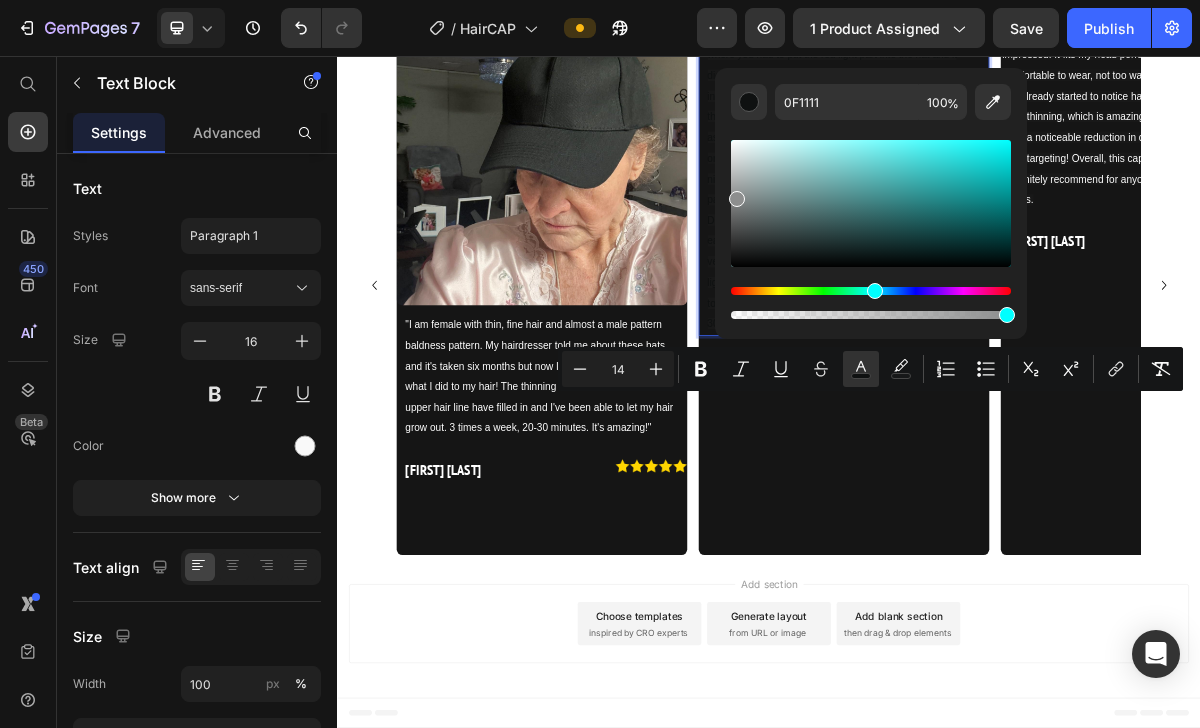 type on "8D8E8E" 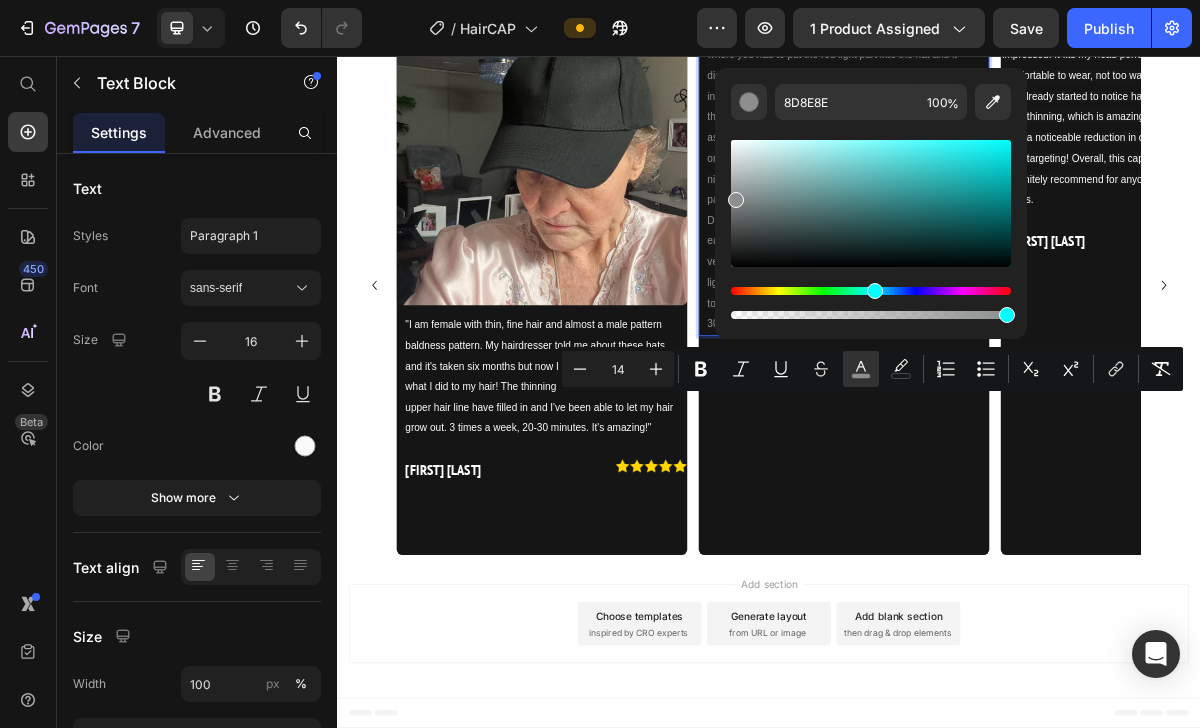 click on "I love this red light cap!!! I have actually tried another brand where you had to put the red light part into the hat and it didn’t fit well. So I returned that one and purchased this one instead. I loved it so much that I got one for my Mom and Sis that have trouble with hair growth and shedding. They love it as well. I feel like my hair has gotten longer since using this one. As well as I find that when I use it consistently every night, I have fewer migraines (I usually have had a lot in the past, mostly upon waking). Definitely get this red light cap. Don’t worry about how it makes you look, because it’s so easy to wear at night in bed while reading. Also the quality is very good, material on the cap is nice as well as the red lights have different settings and brightness. I always go up to Level 4 for 30 minutes. Yes, I also run it again for another 30 minutes with no problems if I have time as well." at bounding box center [1042, 227] 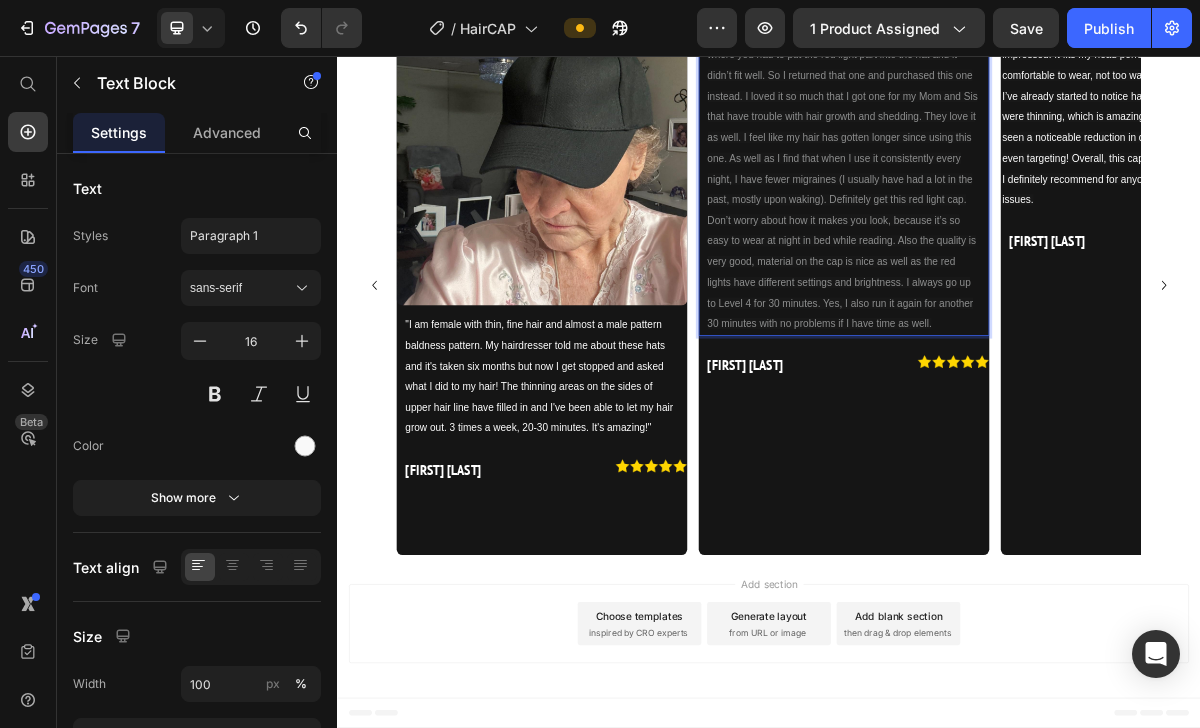 click on "I love this red light cap!!! I have actually tried another brand where you had to put the red light part into the hat and it didn’t fit well. So I returned that one and purchased this one instead. I loved it so much that I got one for my Mom and Sis that have trouble with hair growth and shedding. They love it as well. I feel like my hair has gotten longer since using this one. As well as I find that when I use it consistently every night, I have fewer migraines (I usually have had a lot in the past, mostly upon waking). Definitely get this red light cap. Don’t worry about how it makes you look, because it’s so easy to wear at night in bed while reading. Also the quality is very good, material on the cap is nice as well as the red lights have different settings and brightness. I always go up to Level 4 for 30 minutes. Yes, I also run it again for another 30 minutes with no problems if I have time as well." at bounding box center (1042, 227) 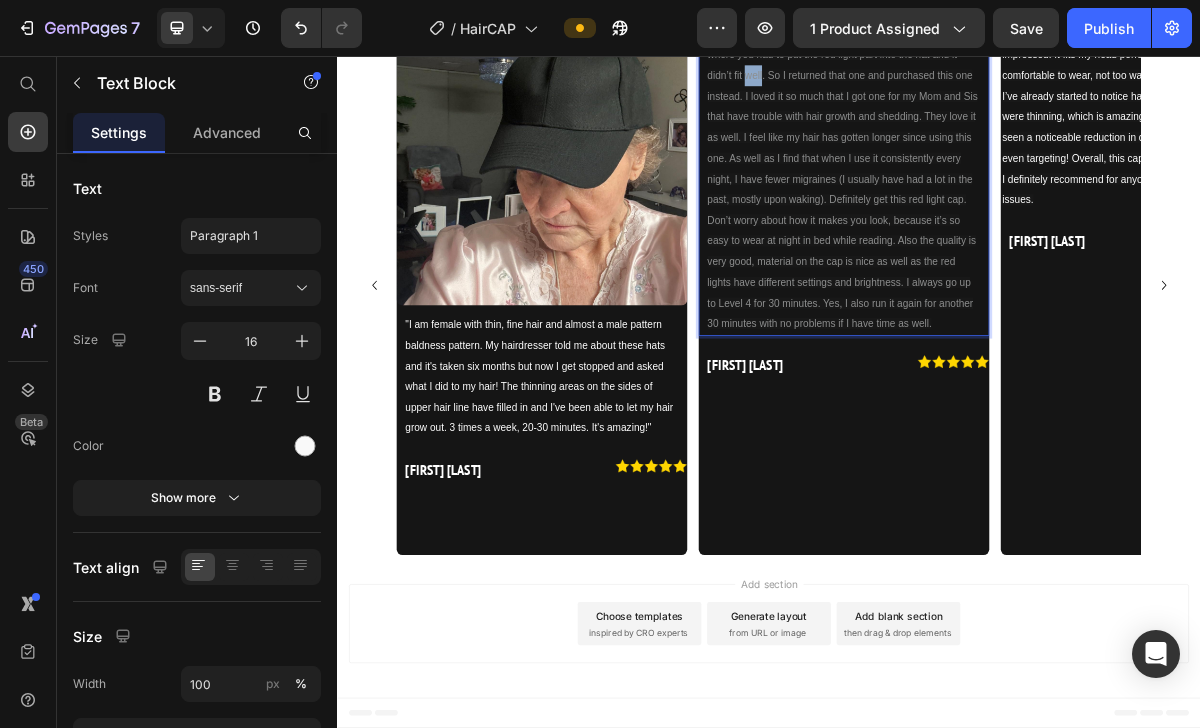click on "I love this red light cap!!! I have actually tried another brand where you had to put the red light part into the hat and it didn’t fit well. So I returned that one and purchased this one instead. I loved it so much that I got one for my Mom and Sis that have trouble with hair growth and shedding. They love it as well. I feel like my hair has gotten longer since using this one. As well as I find that when I use it consistently every night, I have fewer migraines (I usually have had a lot in the past, mostly upon waking). Definitely get this red light cap. Don’t worry about how it makes you look, because it’s so easy to wear at night in bed while reading. Also the quality is very good, material on the cap is nice as well as the red lights have different settings and brightness. I always go up to Level 4 for 30 minutes. Yes, I also run it again for another 30 minutes with no problems if I have time as well." at bounding box center [1042, 227] 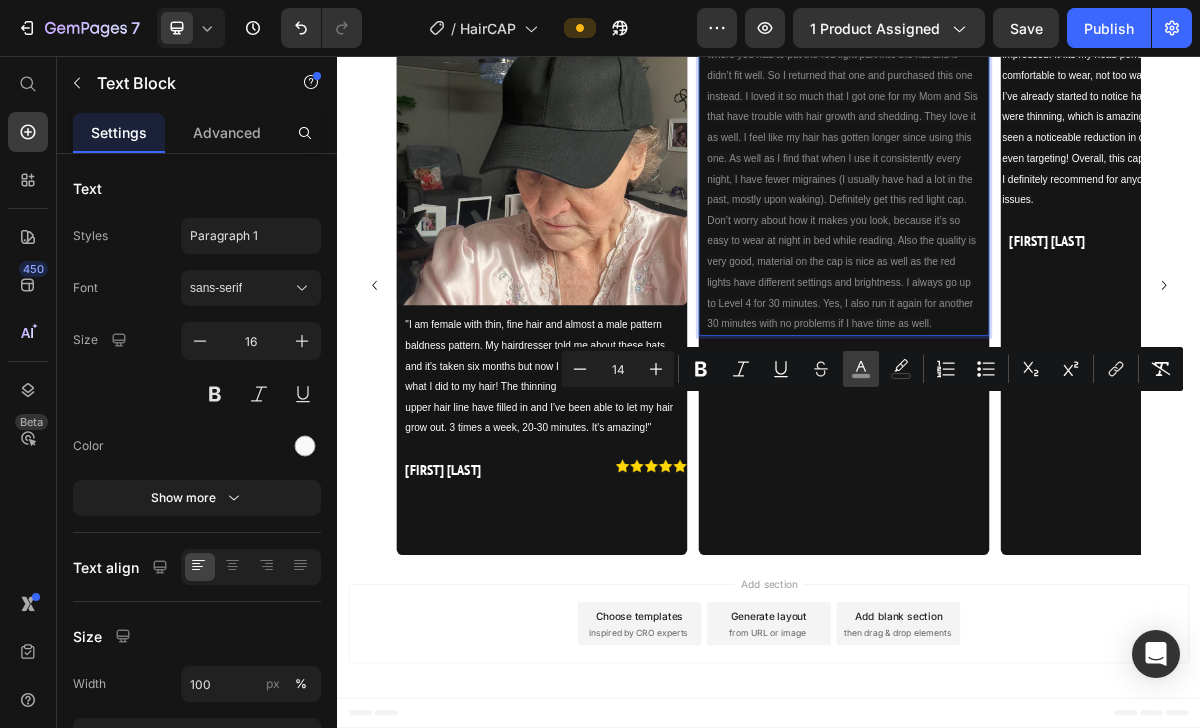 click 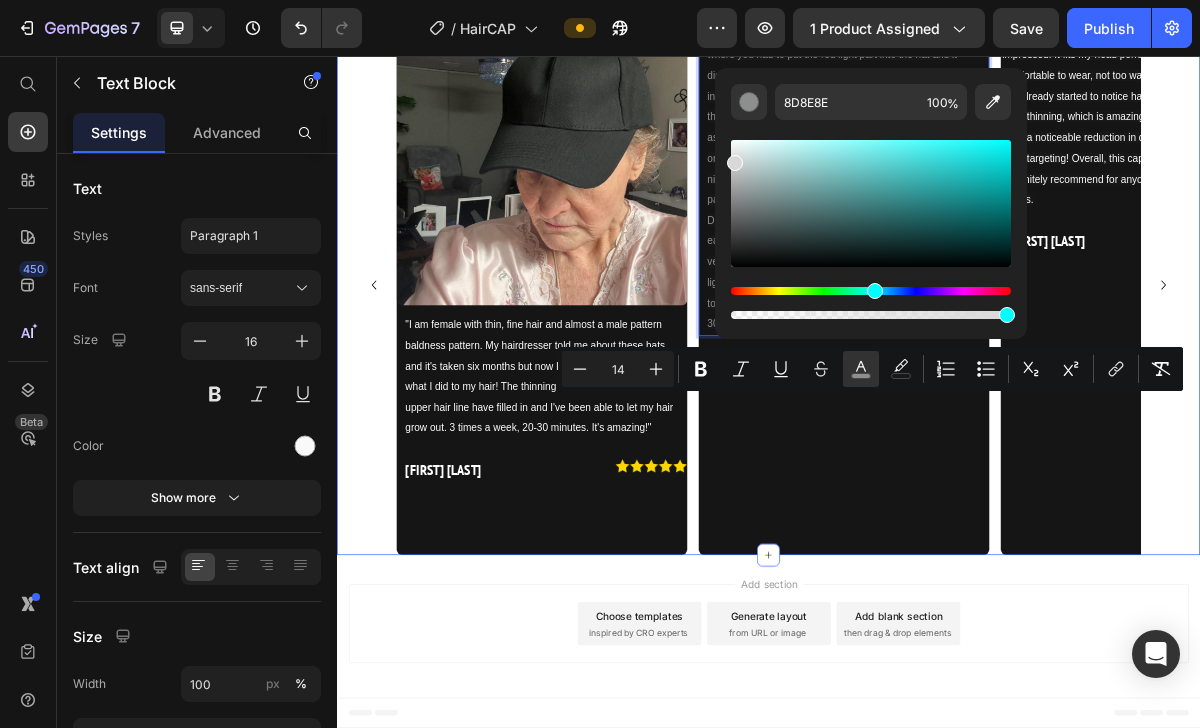 type on "FCFCFC" 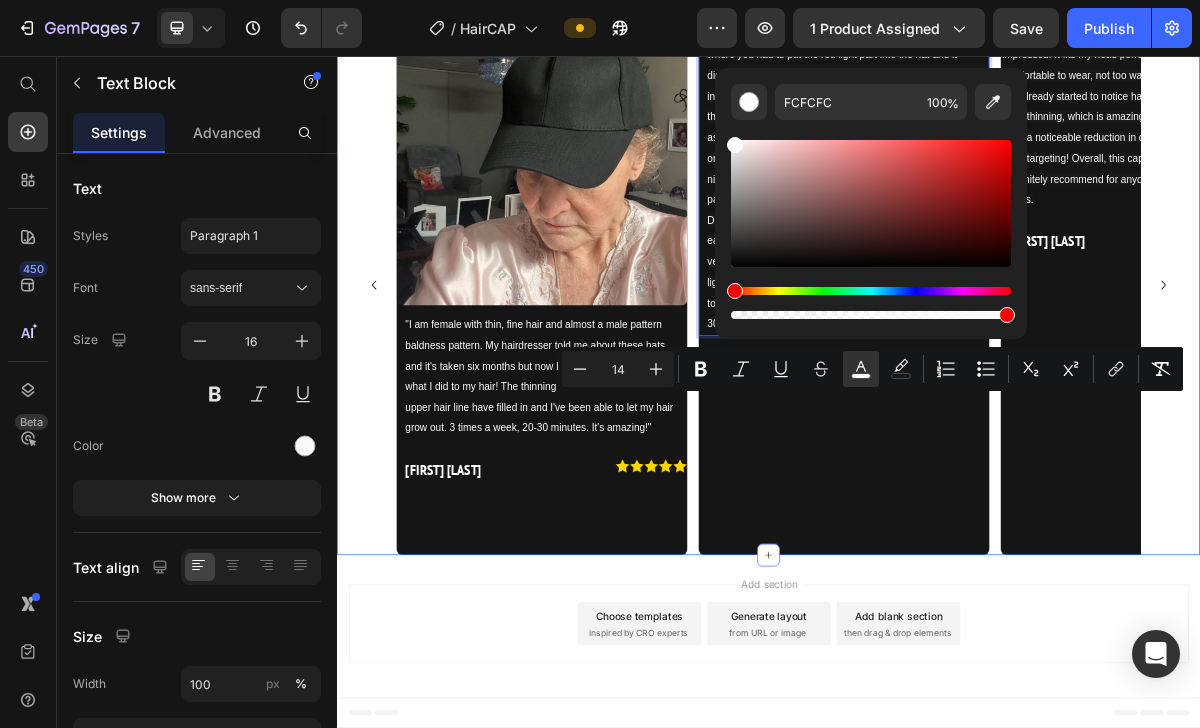 drag, startPoint x: 1074, startPoint y: 255, endPoint x: 850, endPoint y: 66, distance: 293.0819 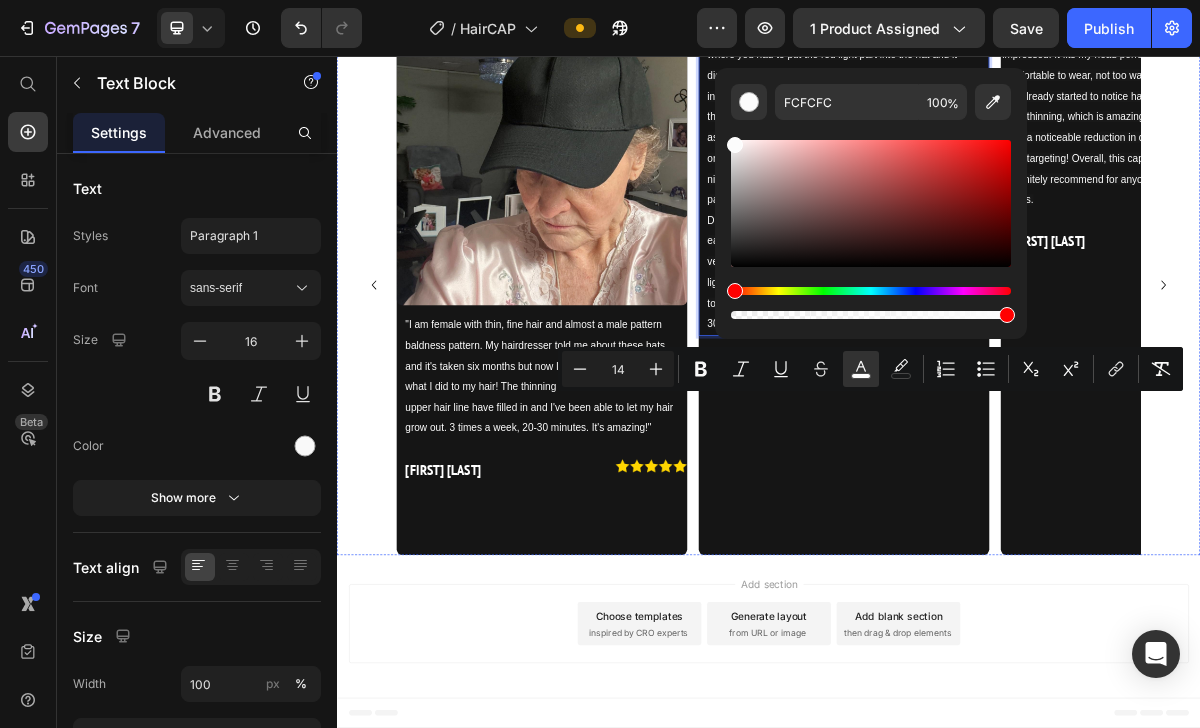click on "Thousands of Customers Are Already Regrowing Fuller,  Healthier Hair  and Seeing Real, Lasting Results. Heading" at bounding box center (1017, -115) 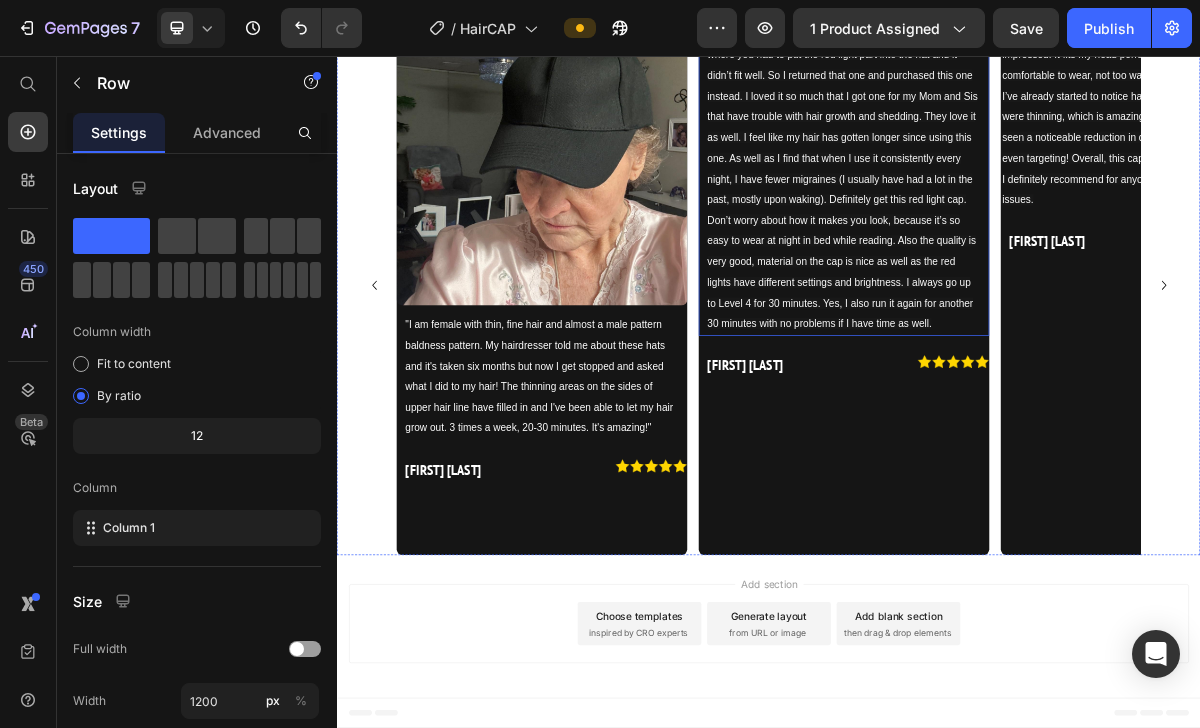click on "I love this red light cap!!! I have actually tried another brand where you had to put the red light part into the hat and it didn’t fit well. So I returned that one and purchased this one instead. I loved it so much that I got one for my Mom and Sis that have trouble with hair growth and shedding. They love it as well. I feel like my hair has gotten longer since using this one. As well as I find that when I use it consistently every night, I have fewer migraines (I usually have had a lot in the past, mostly upon waking). Definitely get this red light cap. Don’t worry about how it makes you look, because it’s so easy to wear at night in bed while reading. Also the quality is very good, material on the cap is nice as well as the red lights have different settings and brightness. I always go up to Level 4 for 30 minutes. Yes, I also run it again for another 30 minutes with no problems if I have time as well." at bounding box center [1040, 226] 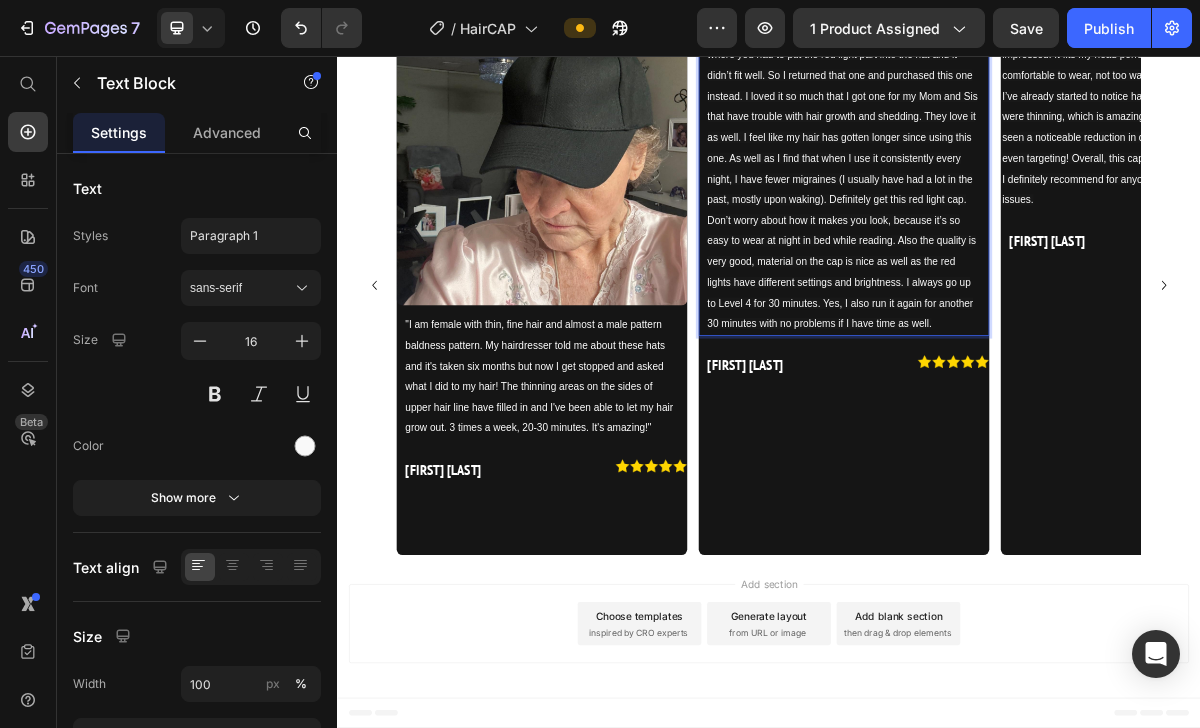 click on "I love this red light cap!!! I have actually tried another brand where you had to put the red light part into the hat and it didn’t fit well. So I returned that one and purchased this one instead. I loved it so much that I got one for my Mom and Sis that have trouble with hair growth and shedding. They love it as well. I feel like my hair has gotten longer since using this one. As well as I find that when I use it consistently every night, I have fewer migraines (I usually have had a lot in the past, mostly upon waking). Definitely get this red light cap. Don’t worry about how it makes you look, because it’s so easy to wear at night in bed while reading. Also the quality is very good, material on the cap is nice as well as the red lights have different settings and brightness. I always go up to Level 4 for 30 minutes. Yes, I also run it again for another 30 minutes with no problems if I have time as well." at bounding box center (1040, 226) 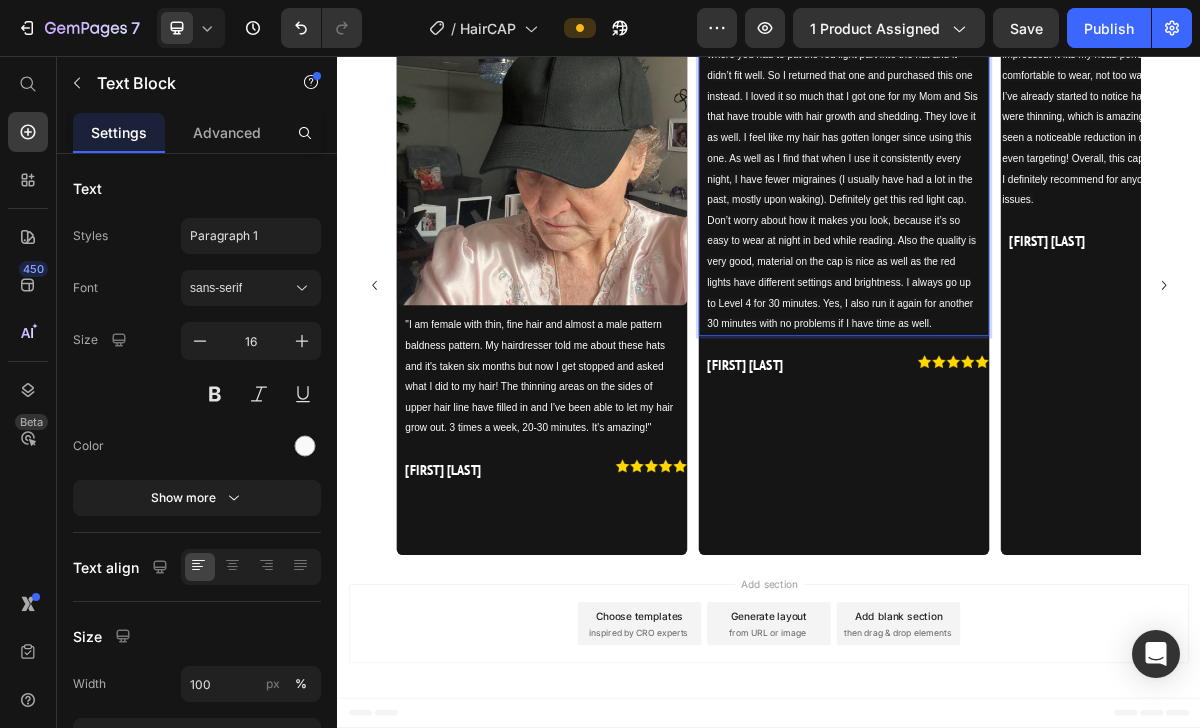 click on "I love this red light cap!!! I have actually tried another brand where you had to put the red light part into the hat and it didn’t fit well. So I returned that one and purchased this one instead. I loved it so much that I got one for my Mom and Sis that have trouble with hair growth and shedding. They love it as well. I feel like my hair has gotten longer since using this one. As well as I find that when I use it consistently every night, I have fewer migraines (I usually have had a lot in the past, mostly upon waking). Definitely get this red light cap. Don’t worry about how it makes you look, because it’s so easy to wear at night in bed while reading. Also the quality is very good, material on the cap is nice as well as the red lights have different settings and brightness. I always go up to Level 4 for 30 minutes. Yes, I also run it again for another 30 minutes with no problems if I have time as well." at bounding box center (1040, 226) 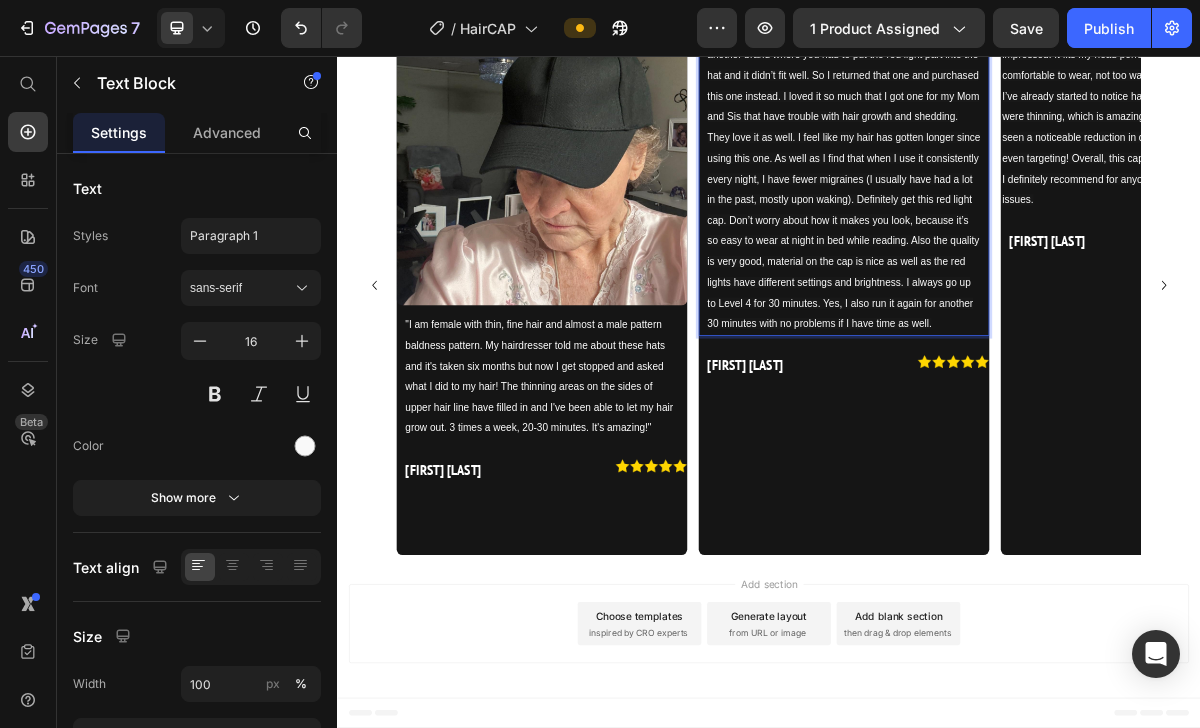 scroll, scrollTop: 10718, scrollLeft: 0, axis: vertical 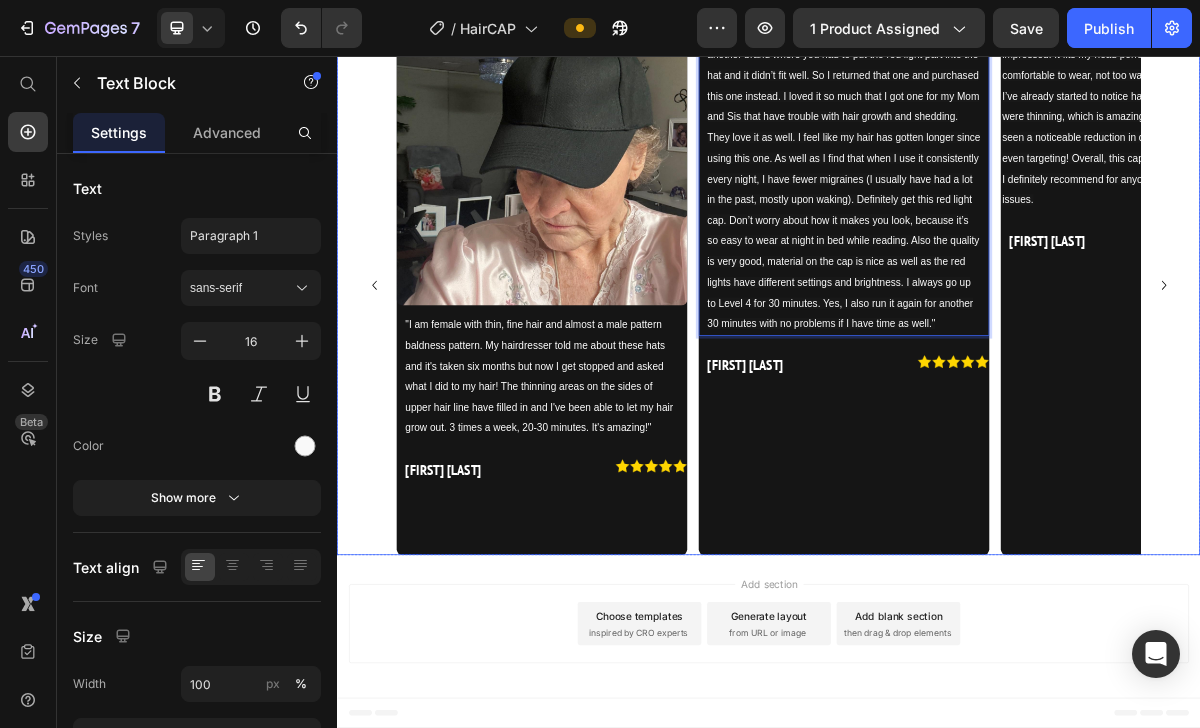 click on "Image "I am female with thin, fine hair and almost a male pattern baldness pattern. My hairdresser told me about these hats and it's taken six months but now I get stopped and asked what I did to my hair! The thinning areas on the sides of upper hair line have filled in and I've been able to let my hair grow out. 3 times a week, 20-30 minutes. It's amazing!" Text Block ⁠⁠⁠⁠⁠⁠⁠ Jane Brewer Heading Image Row" at bounding box center [622, 374] 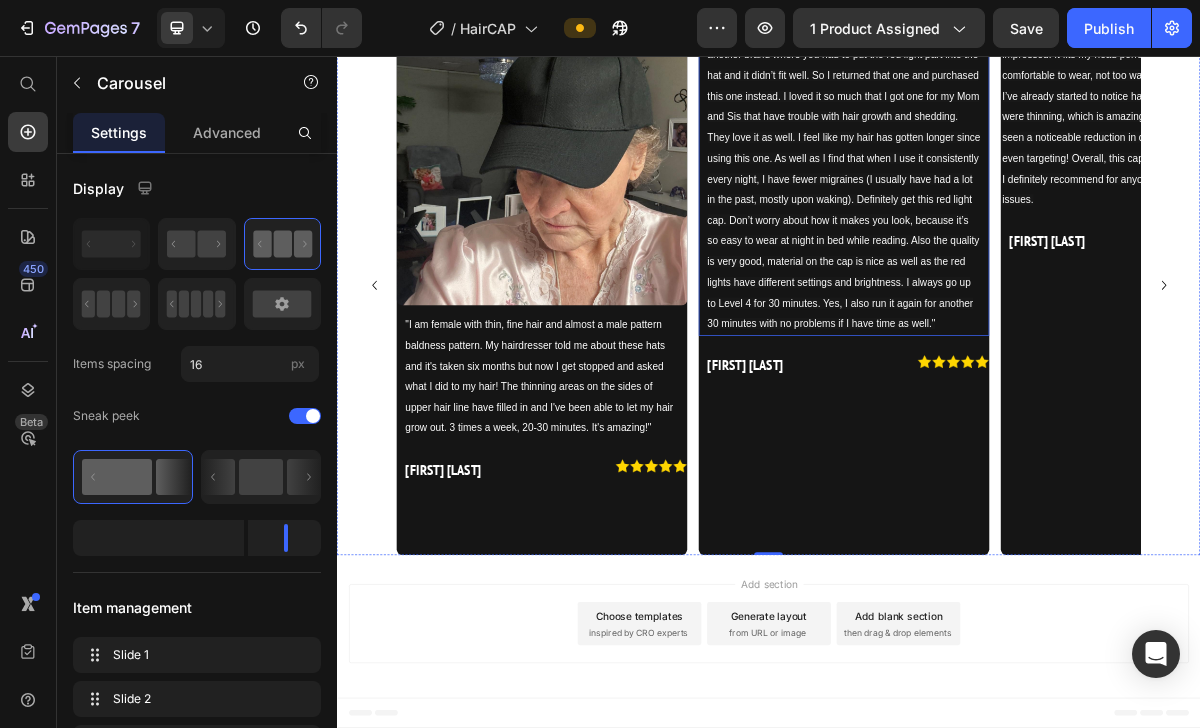 scroll, scrollTop: 10736, scrollLeft: 0, axis: vertical 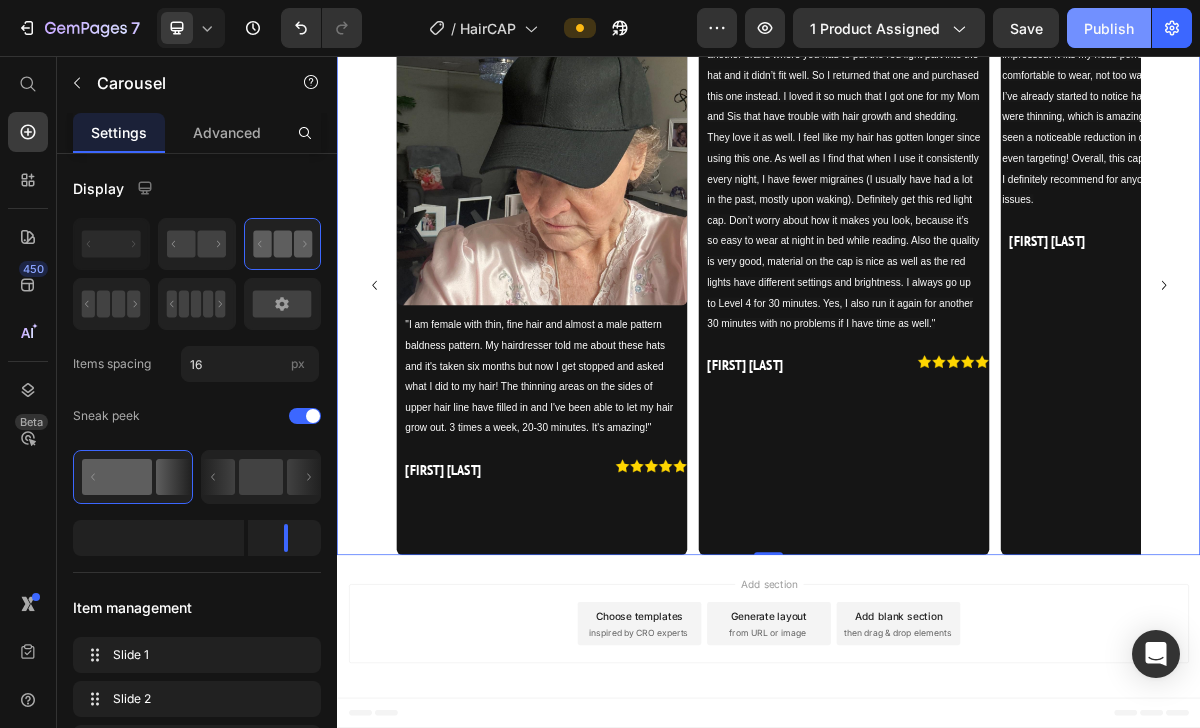 click on "Publish" 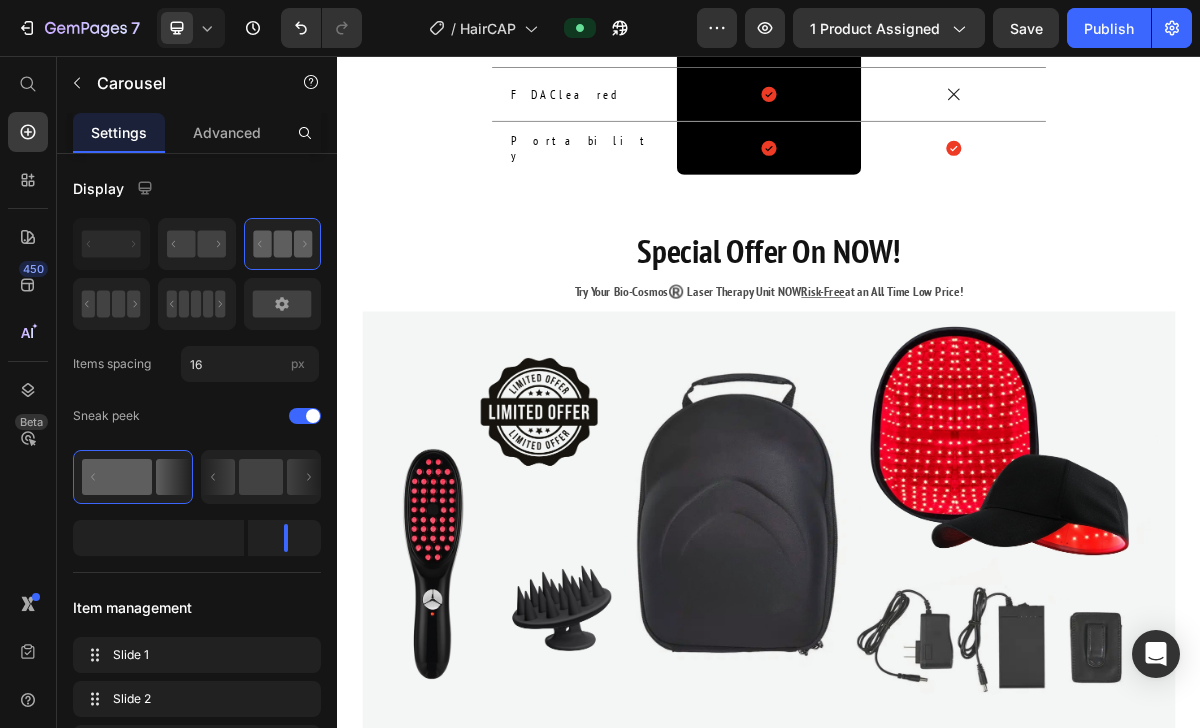 scroll, scrollTop: 7707, scrollLeft: 0, axis: vertical 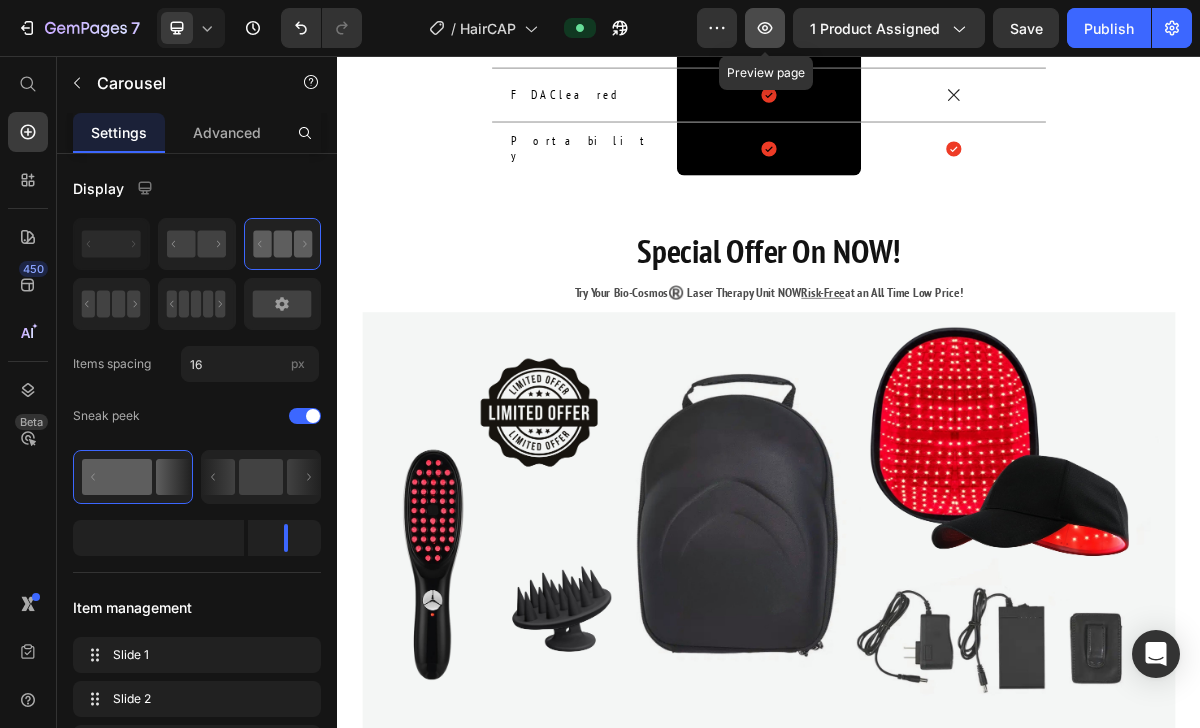 click 